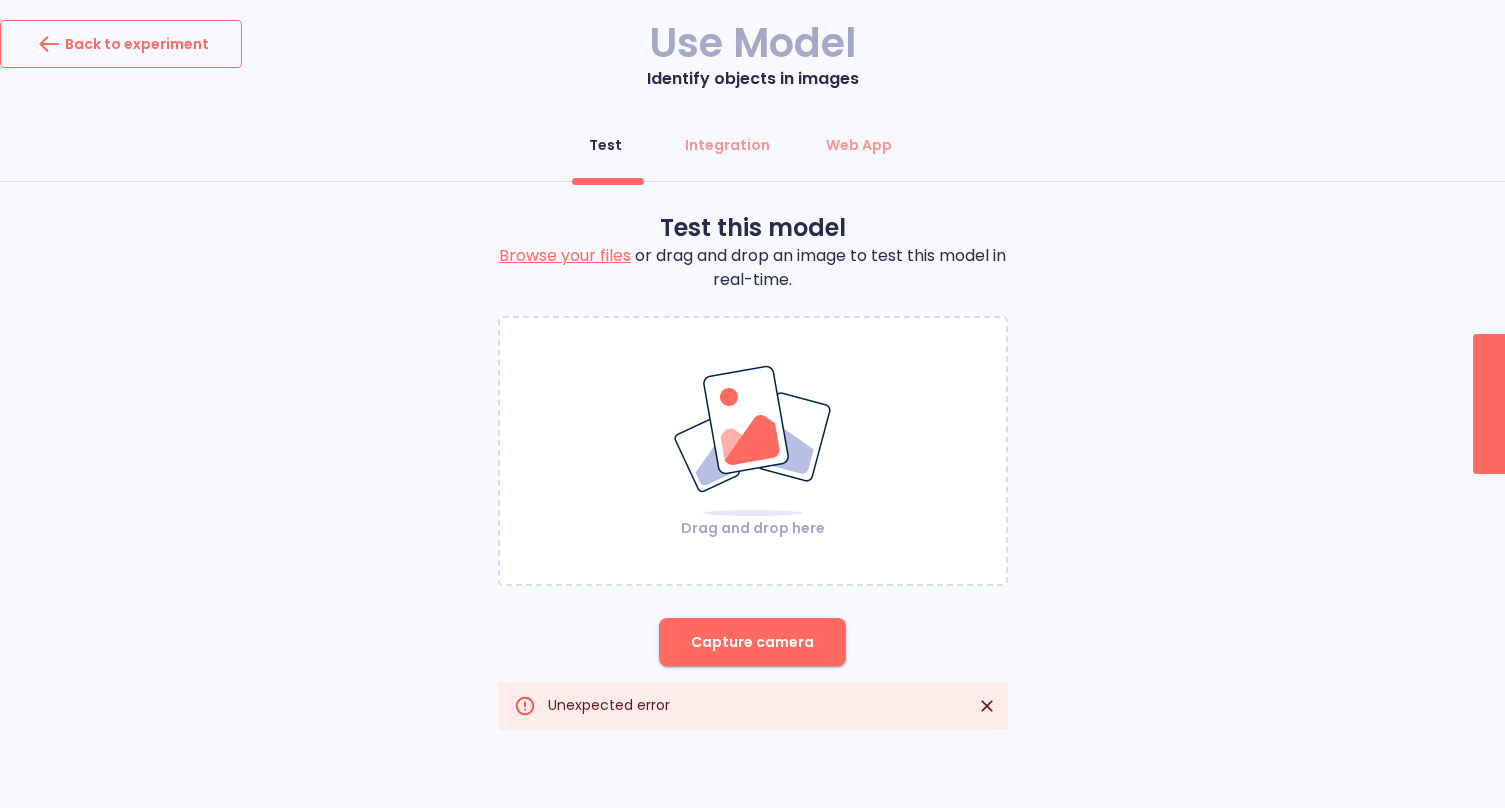 scroll, scrollTop: 0, scrollLeft: 0, axis: both 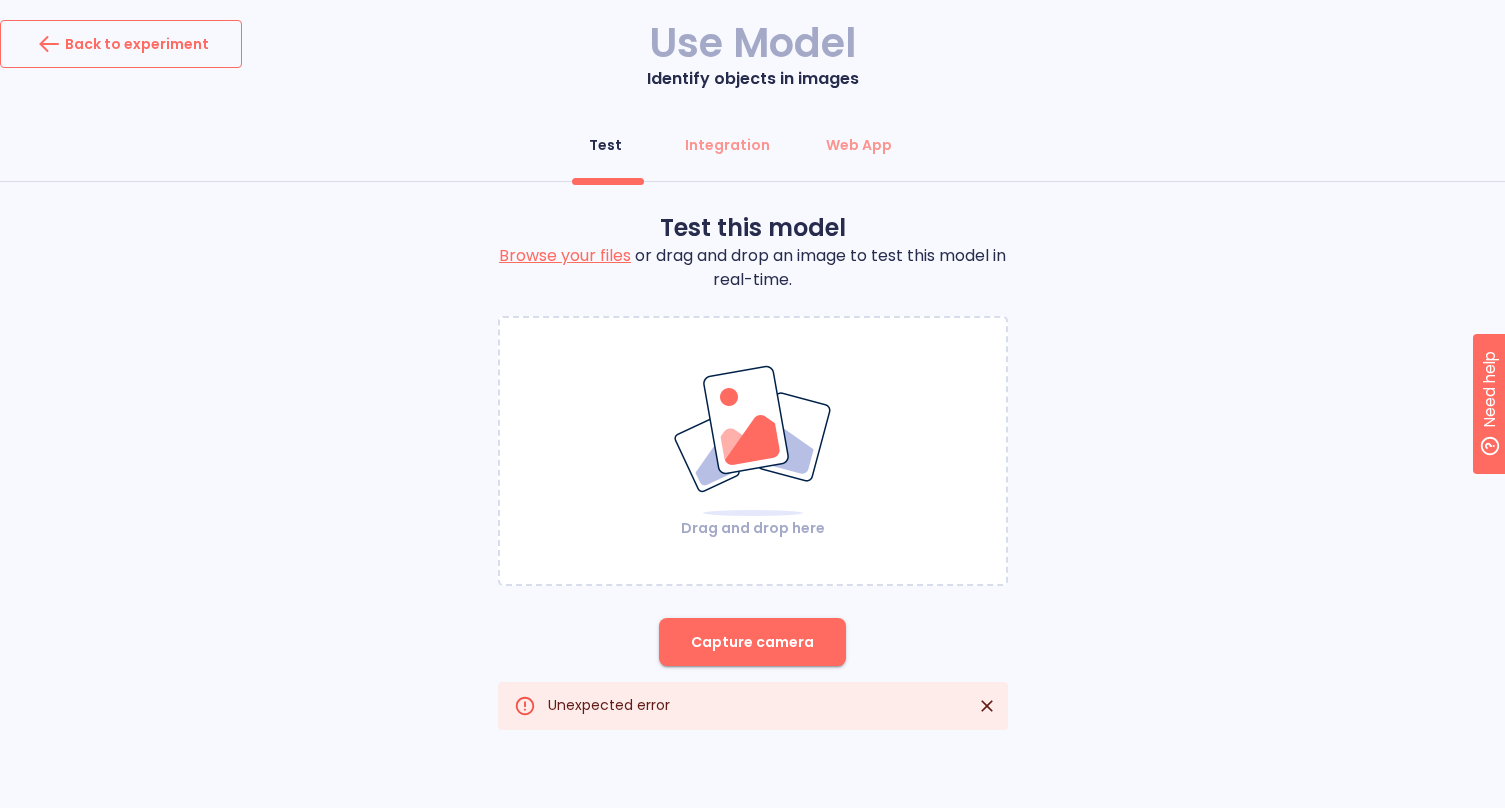click on "Back to experiment" at bounding box center (121, 44) 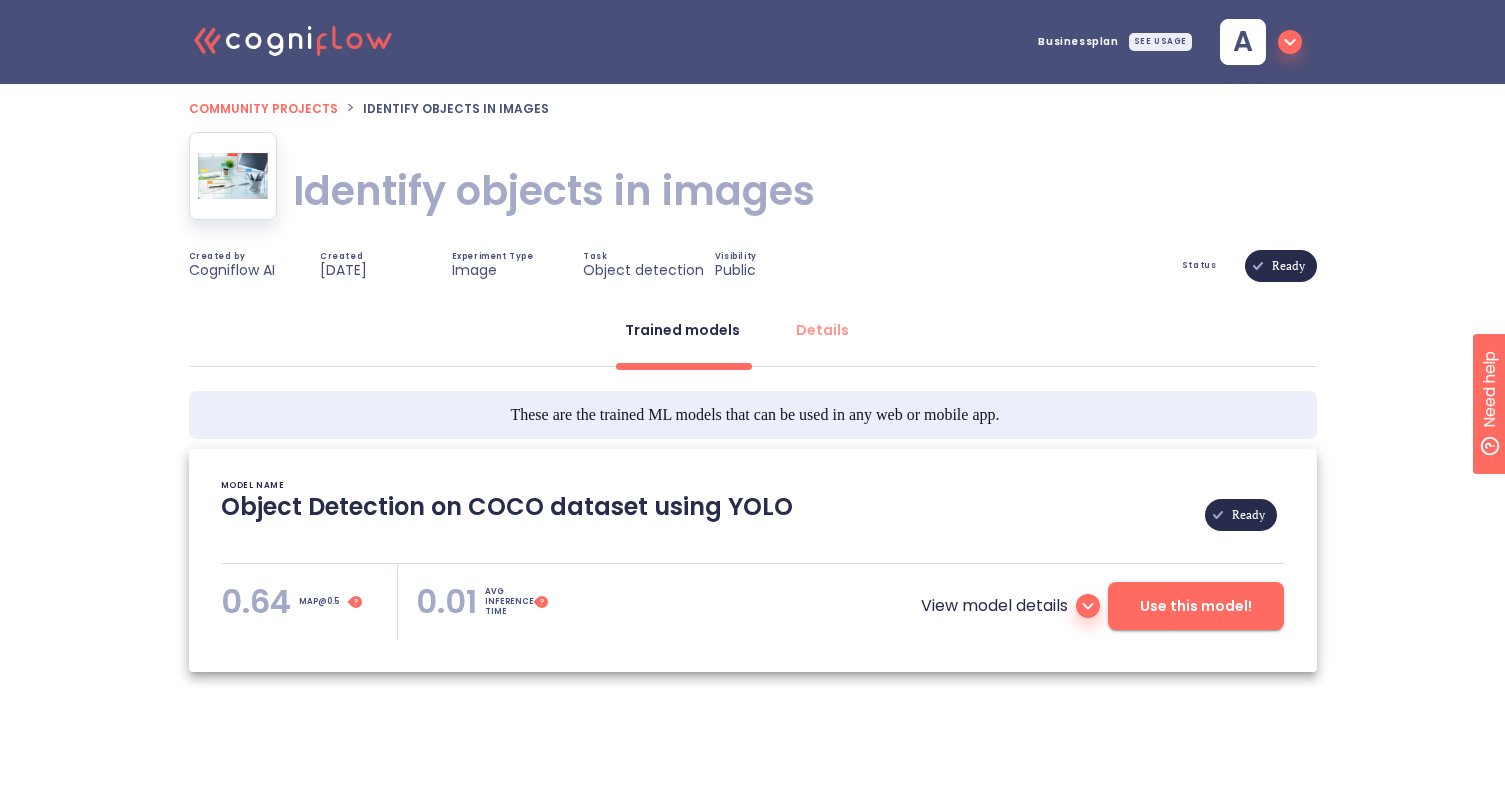 click 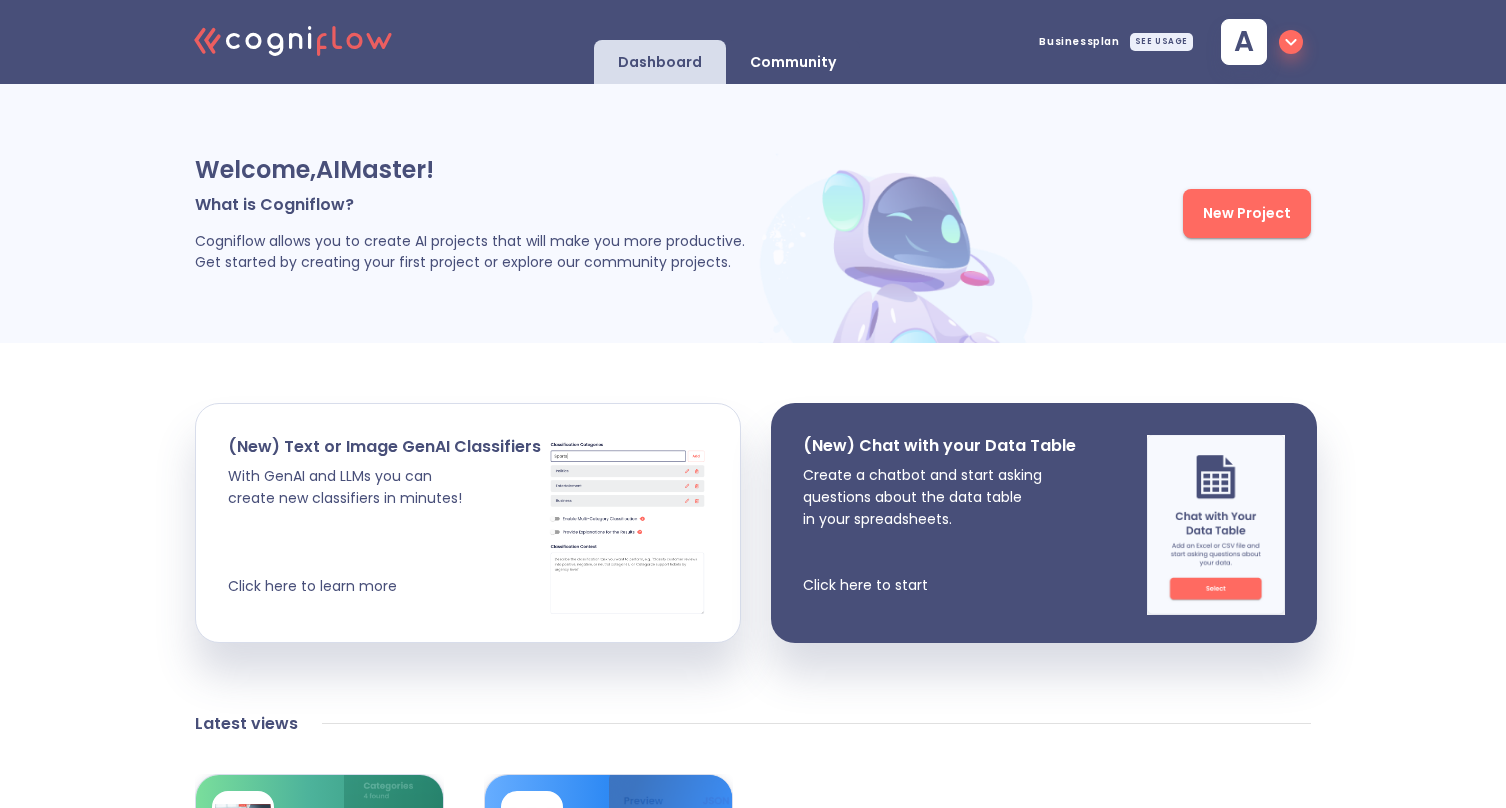 click on "Welcome,  AIMaster ! What is Cogniflow? Cogniflow allows you to create AI projects that will make you more productive.
Get started by creating your first project or explore our community projects." at bounding box center (474, 213) 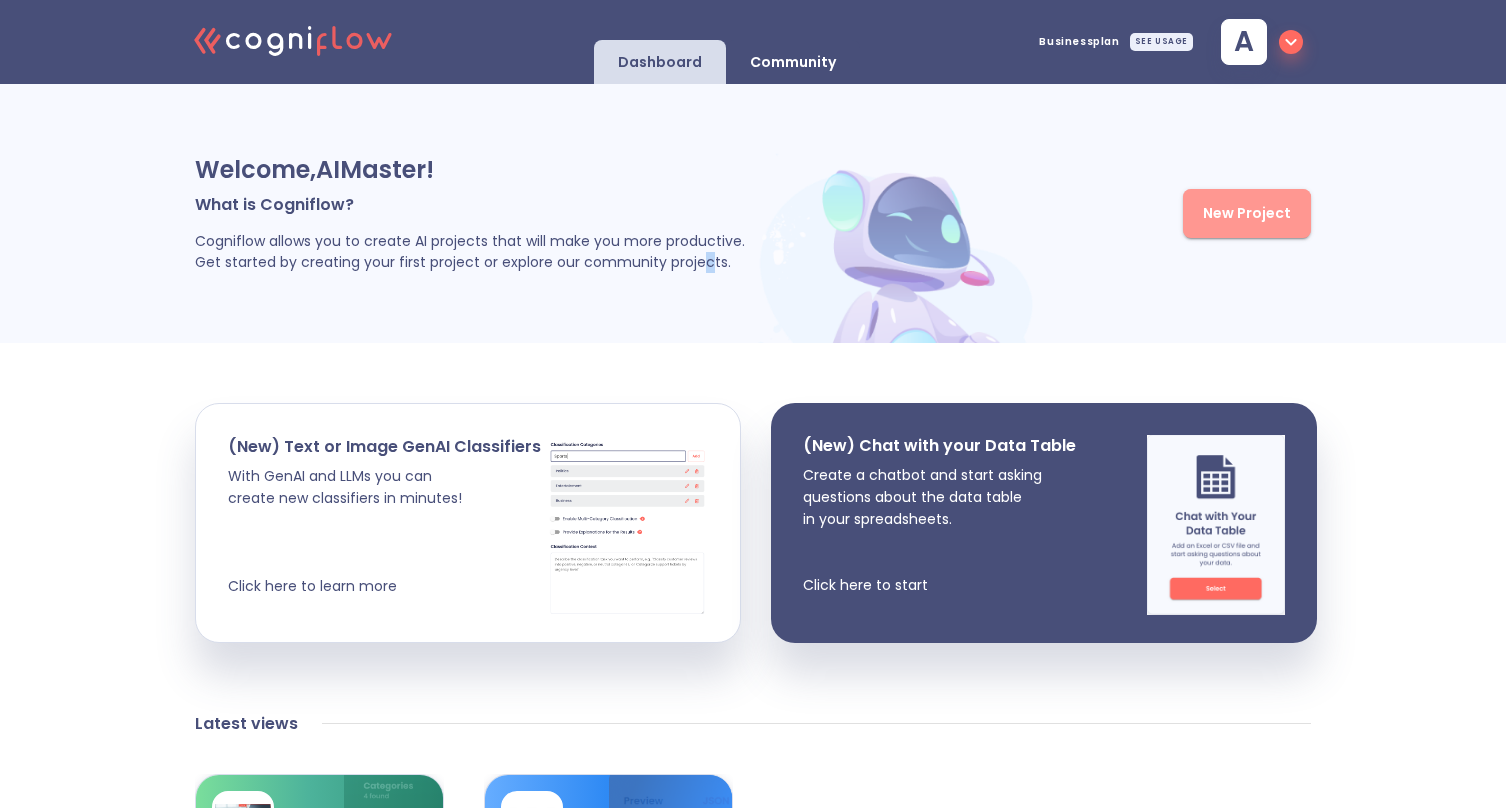 drag, startPoint x: 1229, startPoint y: 219, endPoint x: 971, endPoint y: 206, distance: 258.3273 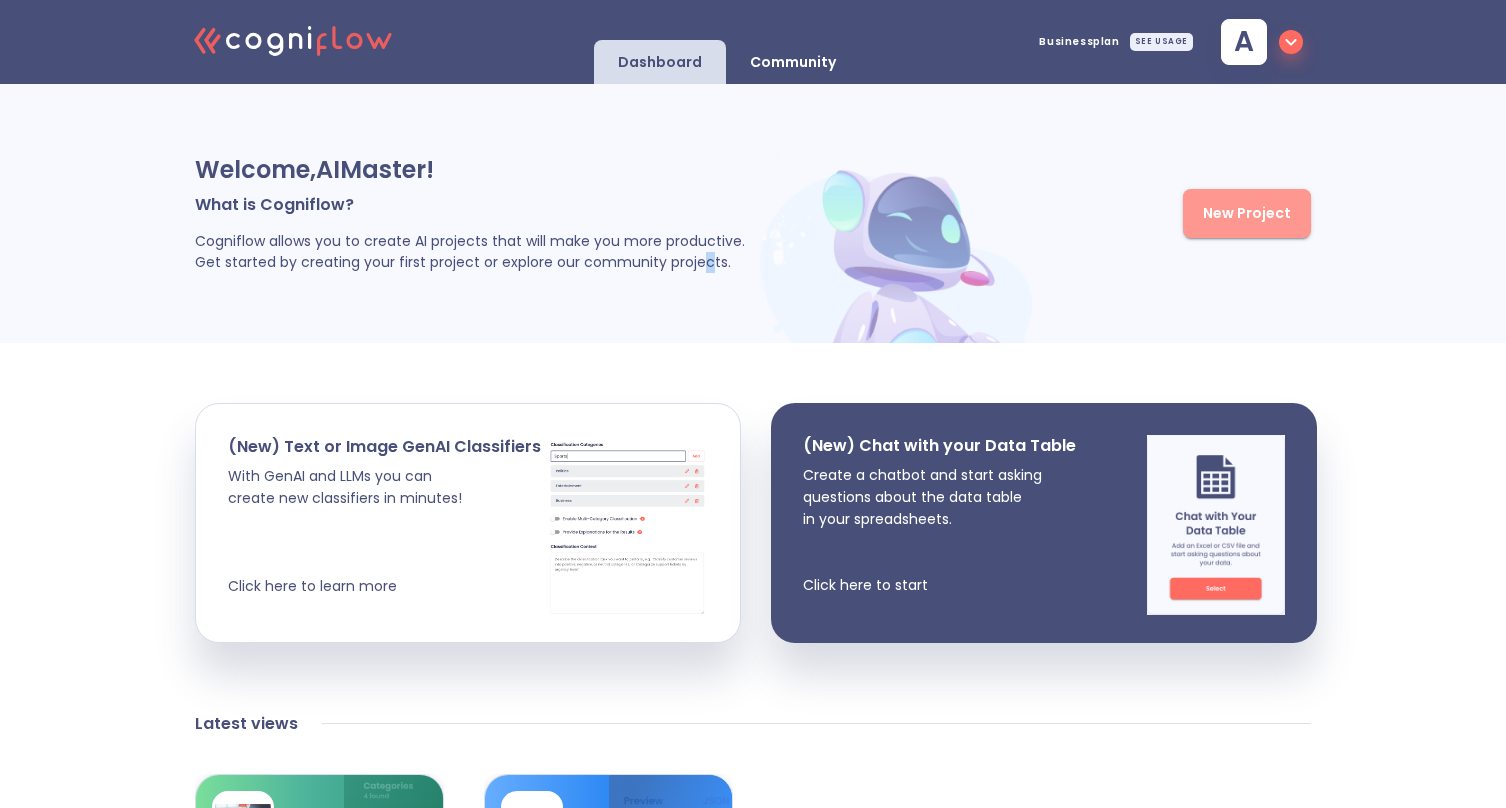 click on "New Project" at bounding box center (1247, 213) 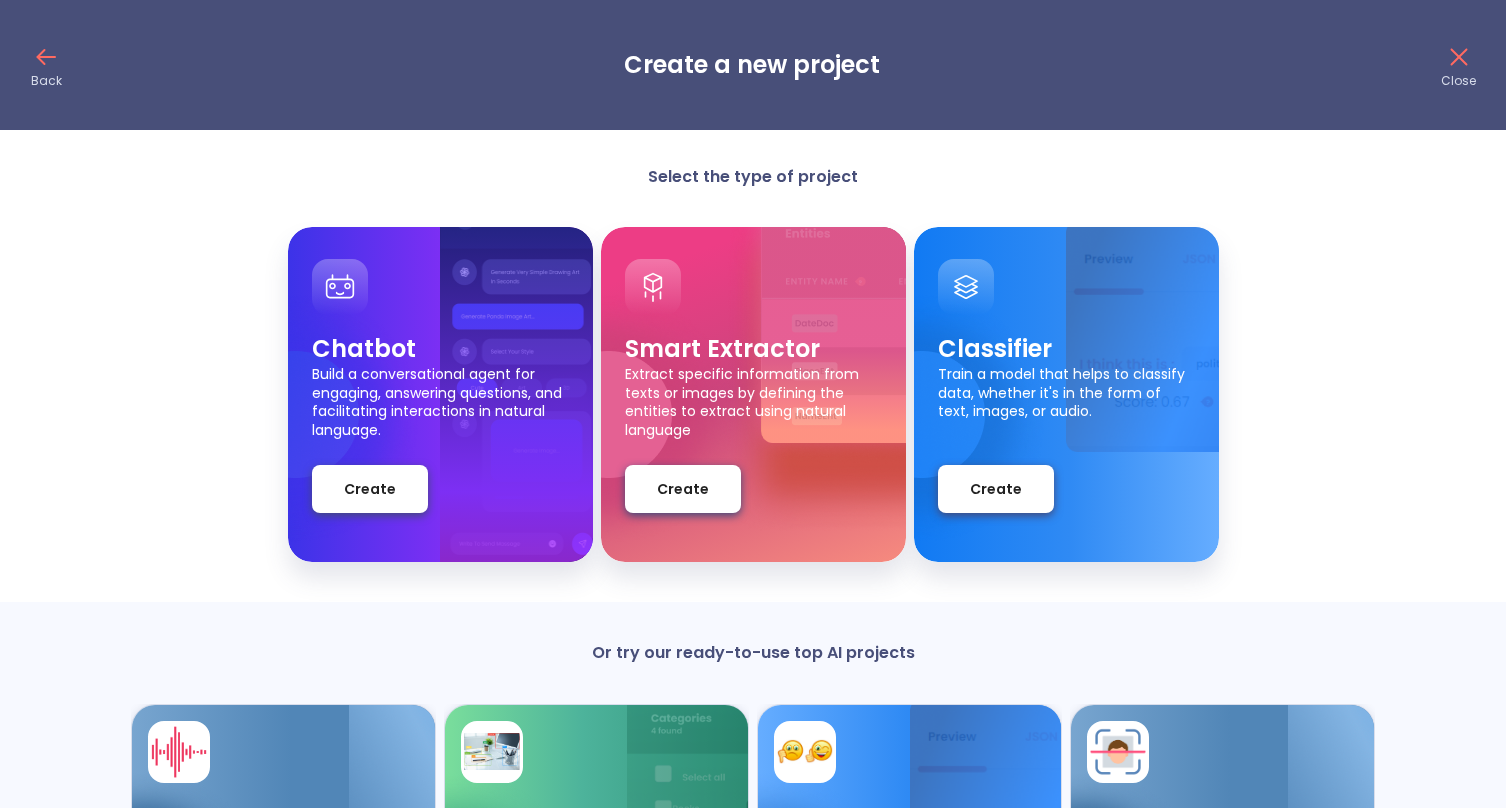 click on "Select the type of project Chatbot Build a conversational agent for engaging, answering questions, and facilitating interactions in natural language. Create Smart Extractor Extract specific information from texts or images by defining the entities to extract using natural language Create Classifier Train a model that helps to classify data, whether it's in the form of text, images, or audio. Create Or try our ready-to-use top AI projects Audio Speech2Text Transcribe Audio (multi-lingual speech recognition) Try it Object Detection Identify objects in images Try it Text Classification Multilingual Sentiment Analysis Try it Image Face Similarity Face Similarity Try it" at bounding box center [753, 608] 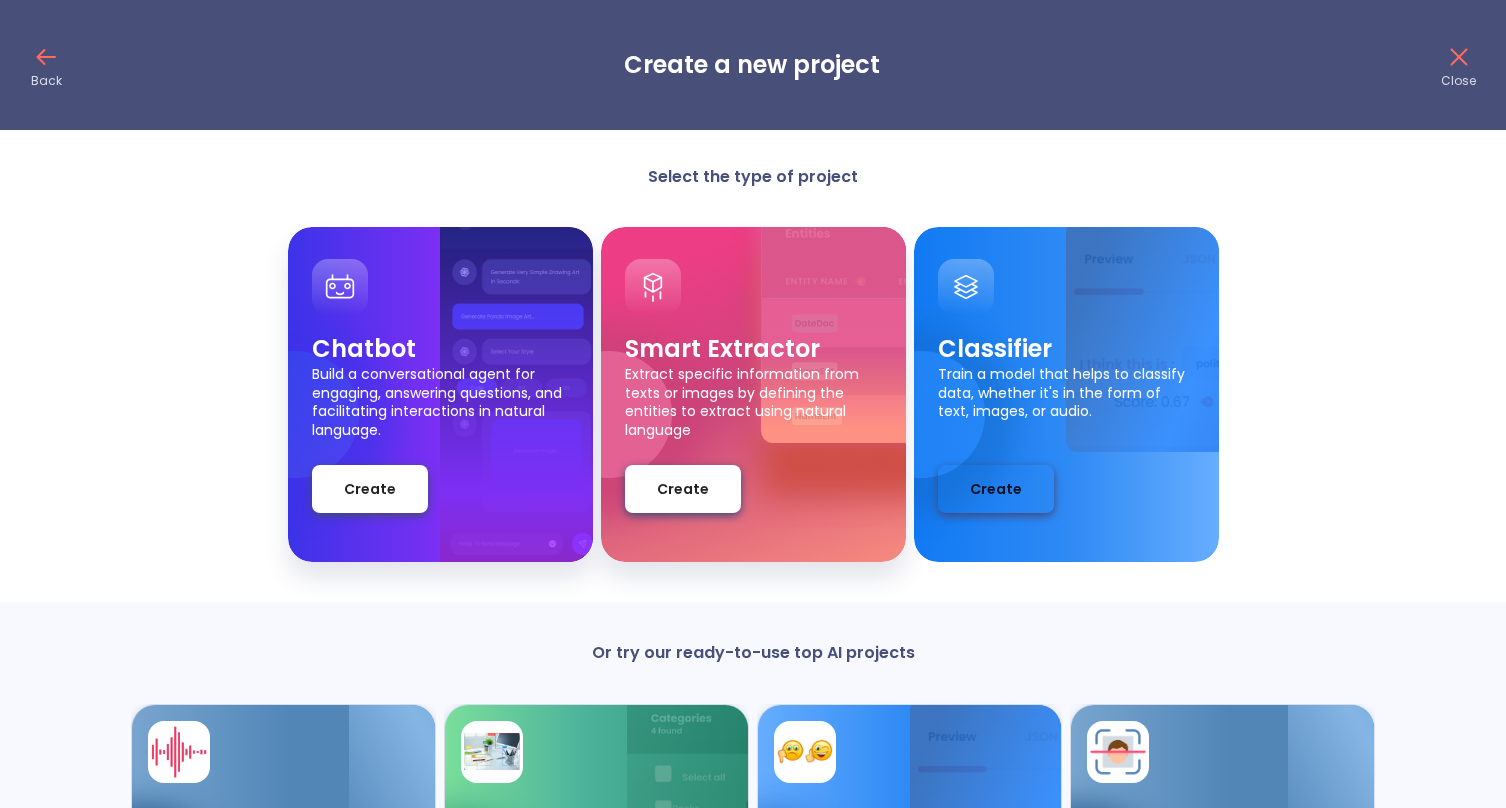 click on "Create" at bounding box center (996, 489) 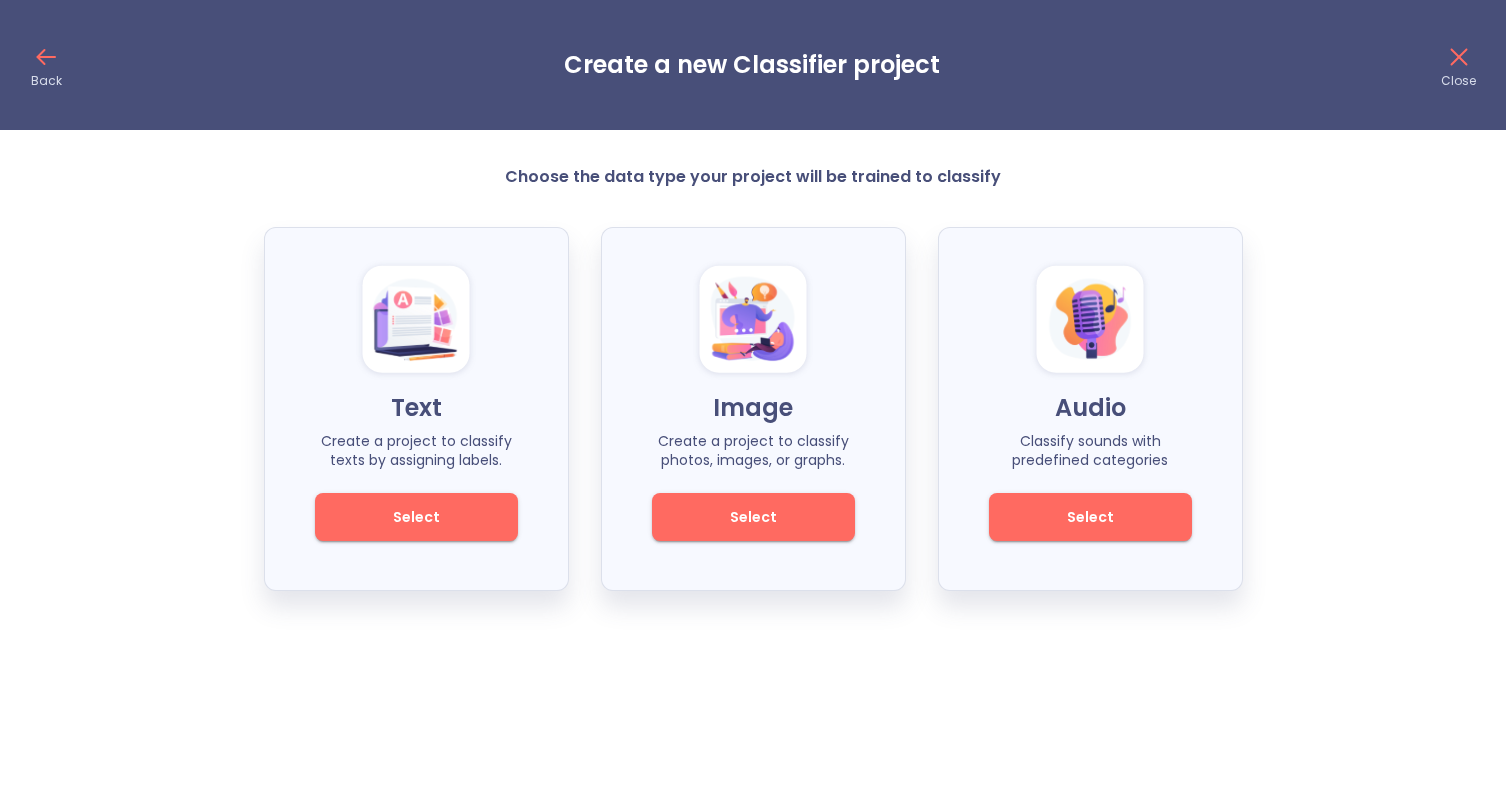 click on "Image" at bounding box center [753, 408] 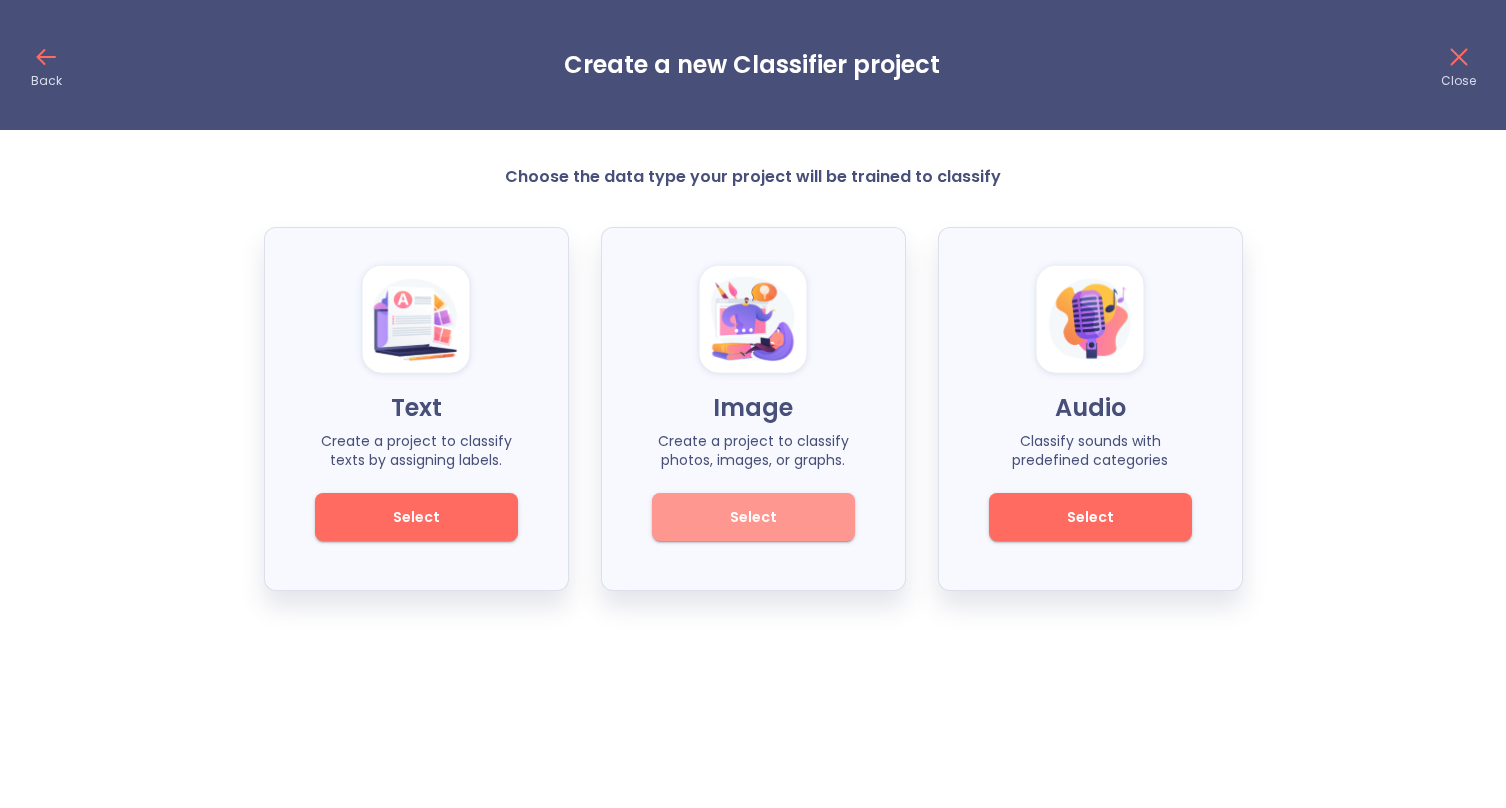 click on "Select" at bounding box center [753, 517] 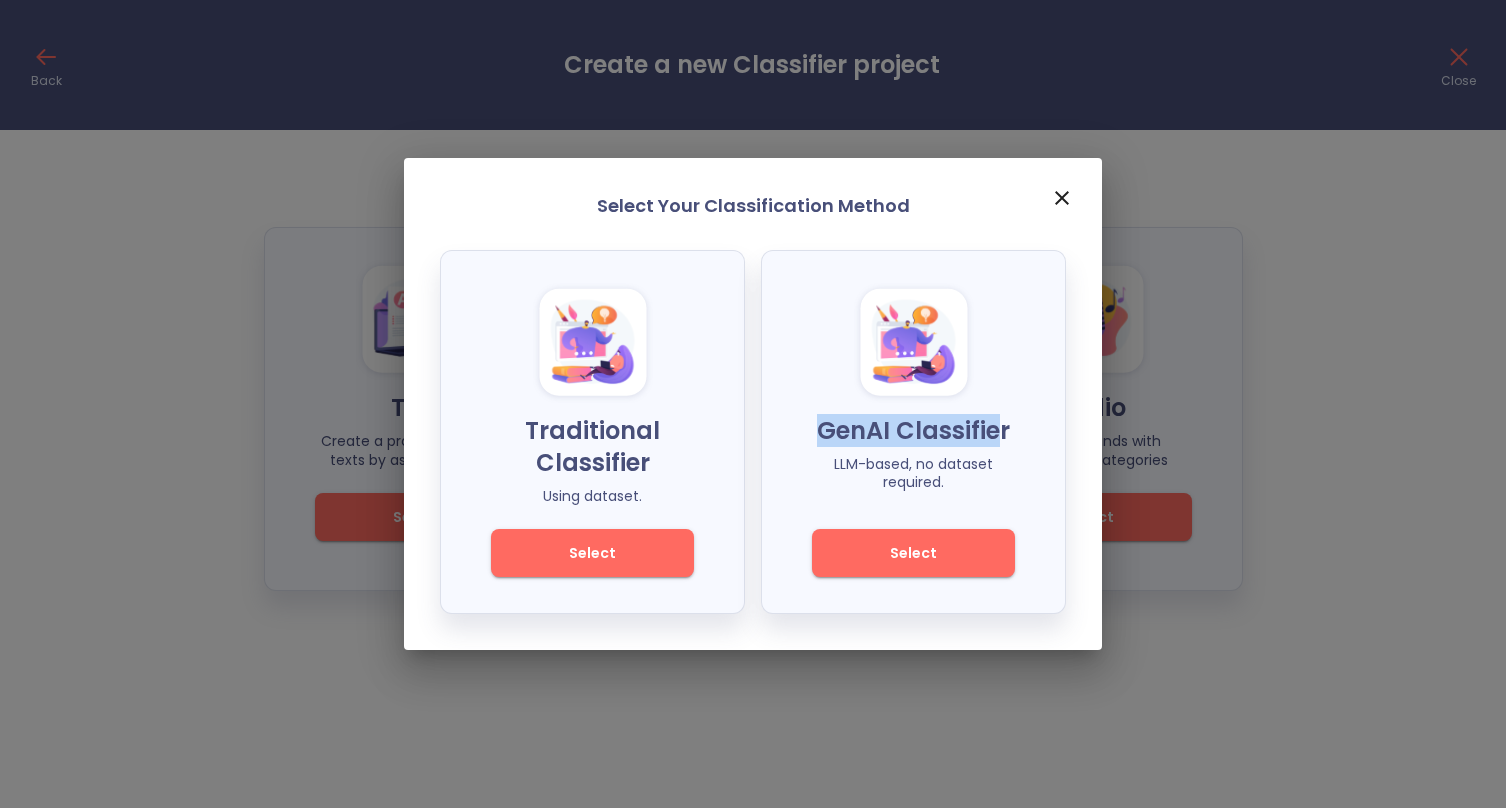drag, startPoint x: 825, startPoint y: 430, endPoint x: 1004, endPoint y: 430, distance: 179 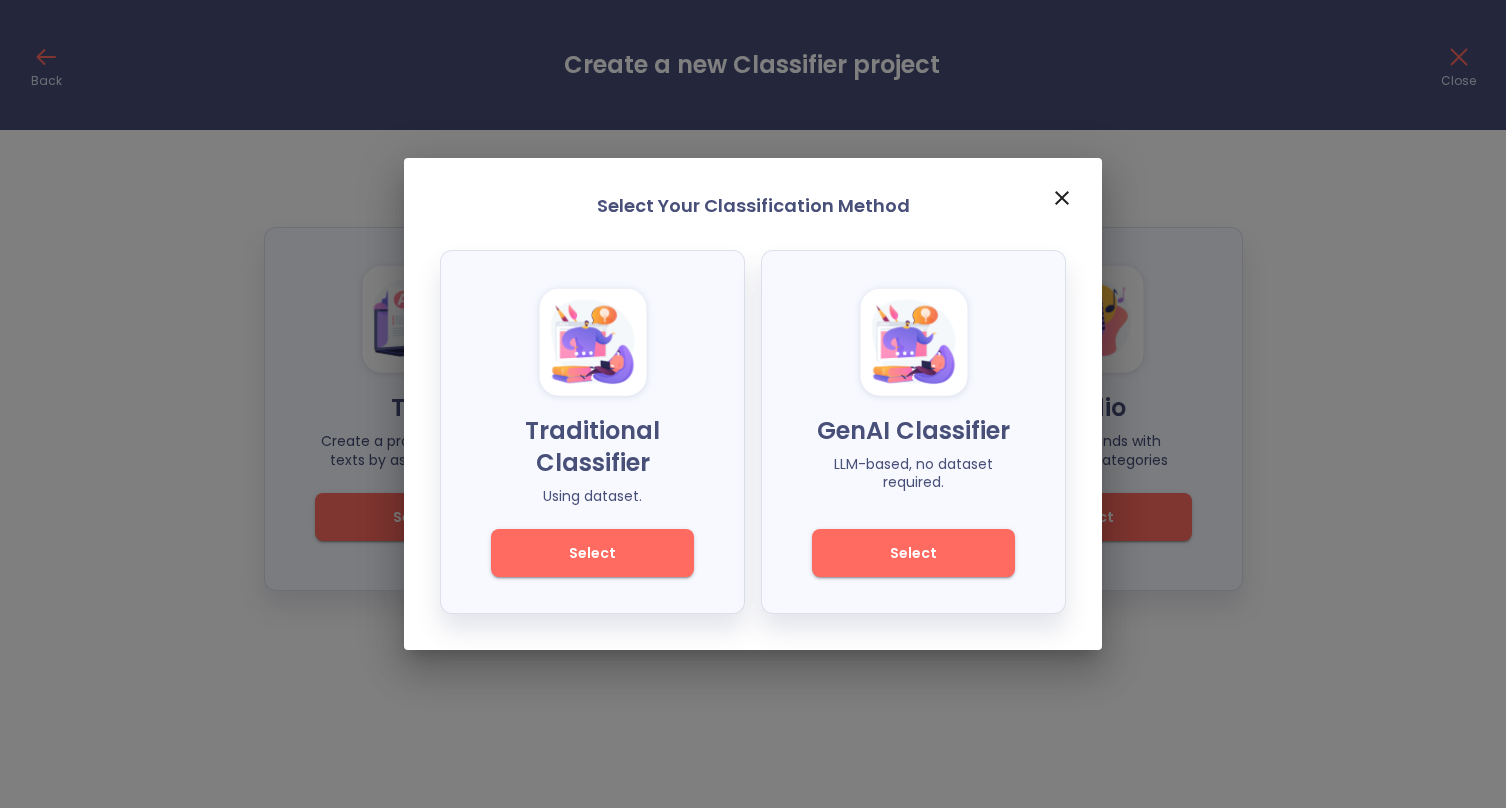 drag, startPoint x: 1008, startPoint y: 456, endPoint x: 996, endPoint y: 450, distance: 13.416408 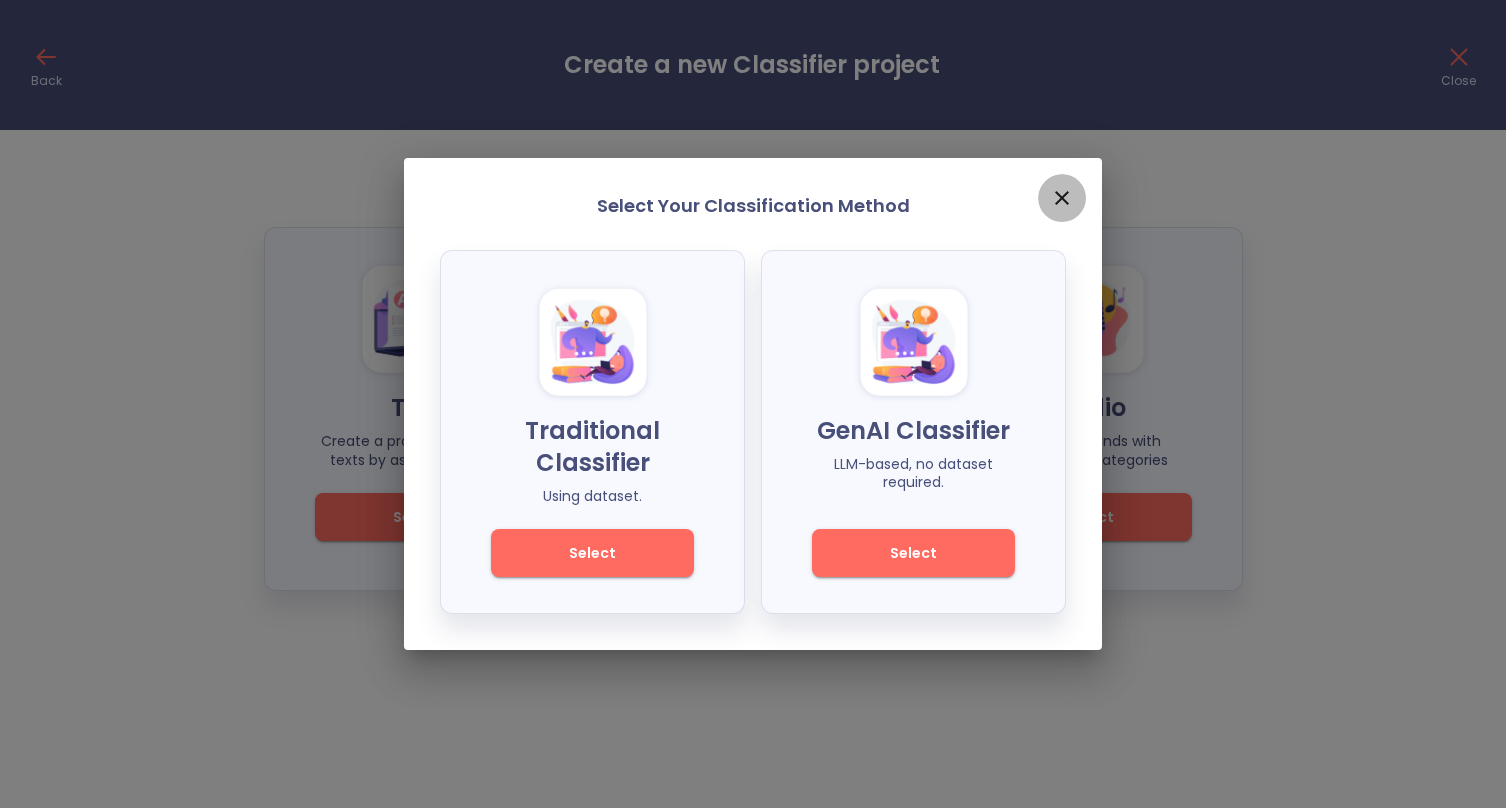 click 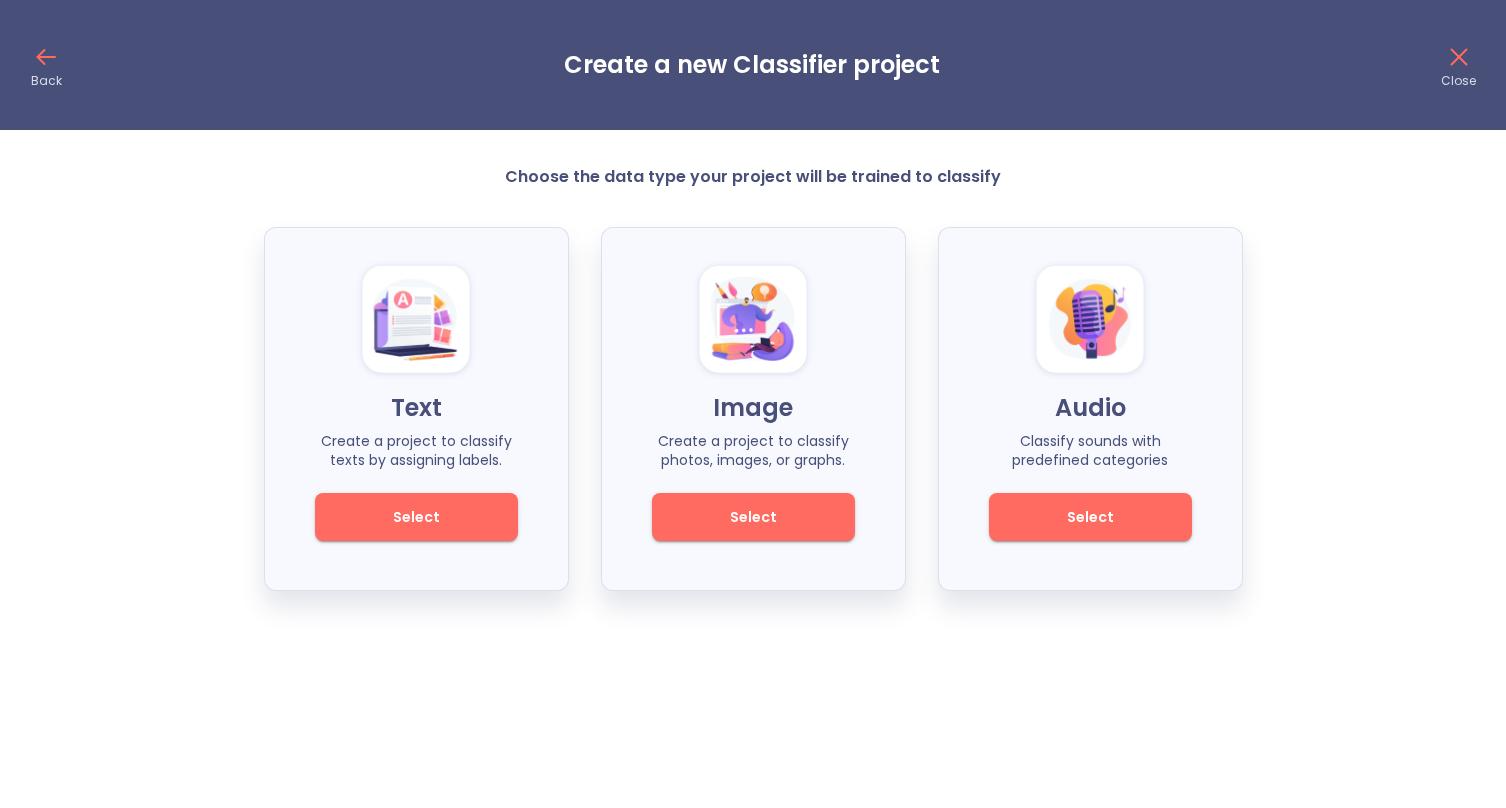 drag, startPoint x: 1470, startPoint y: 64, endPoint x: 1454, endPoint y: 52, distance: 20 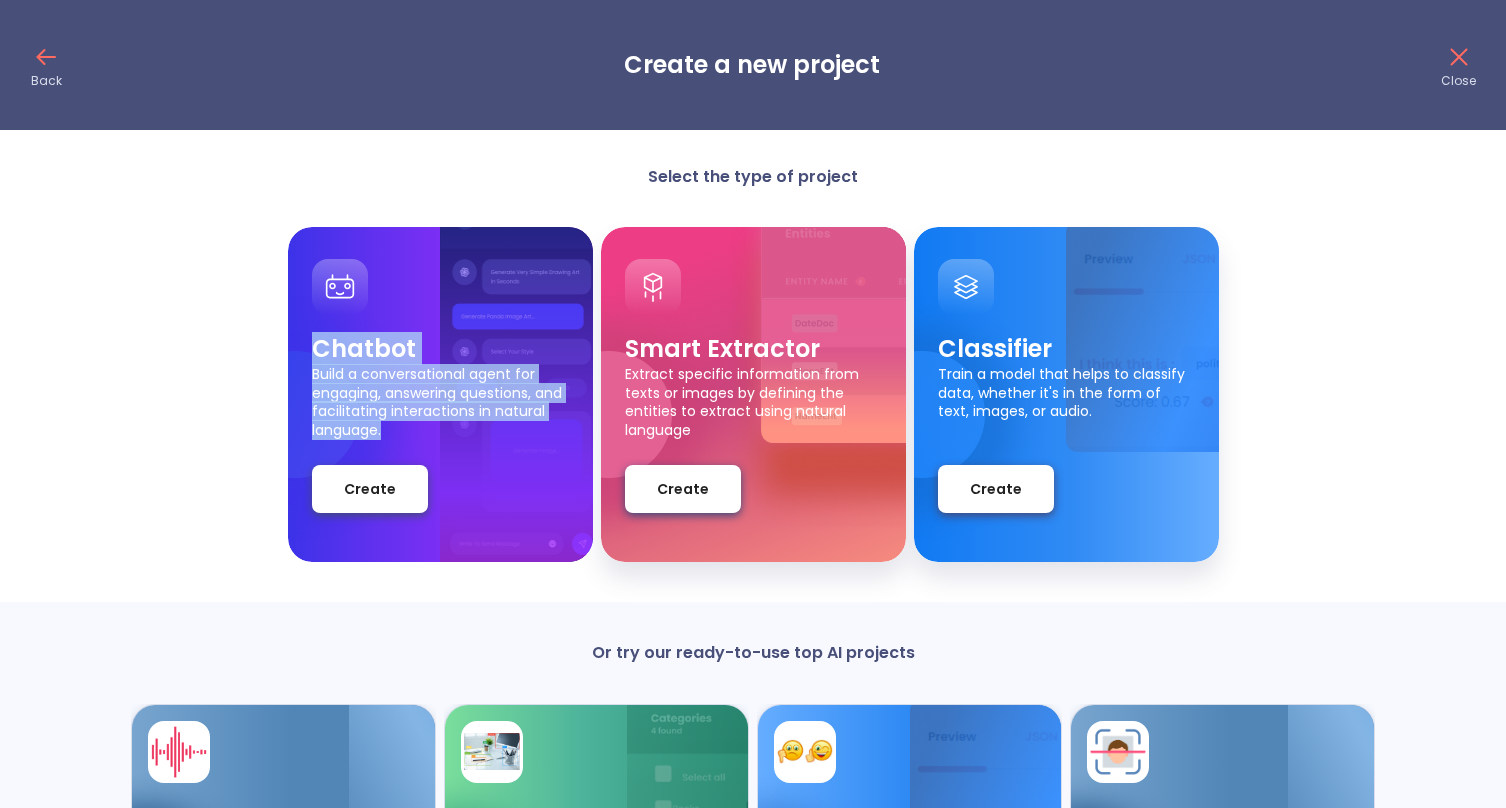 drag, startPoint x: 322, startPoint y: 347, endPoint x: 475, endPoint y: 448, distance: 183.3303 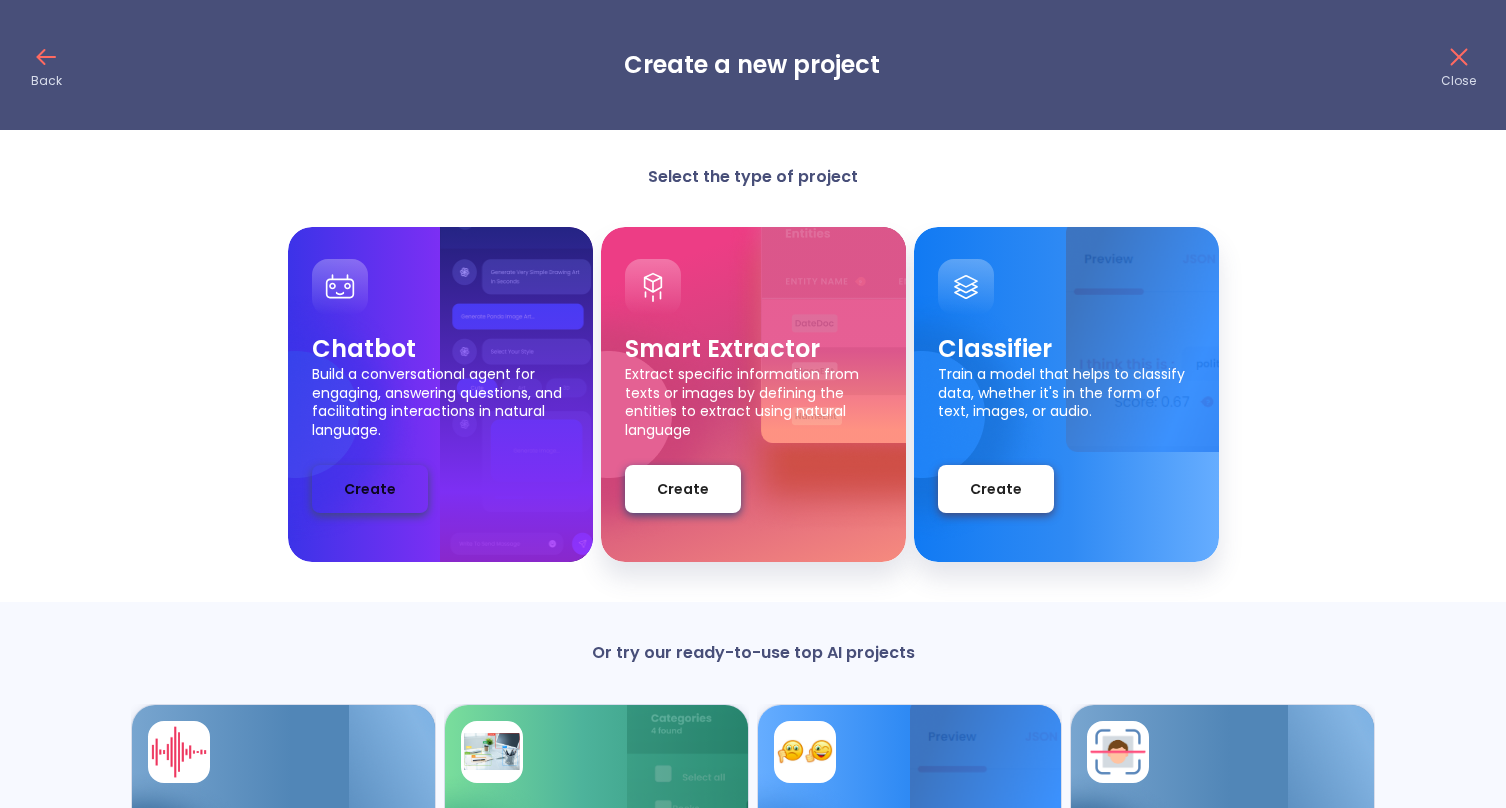 click on "Create" at bounding box center [370, 489] 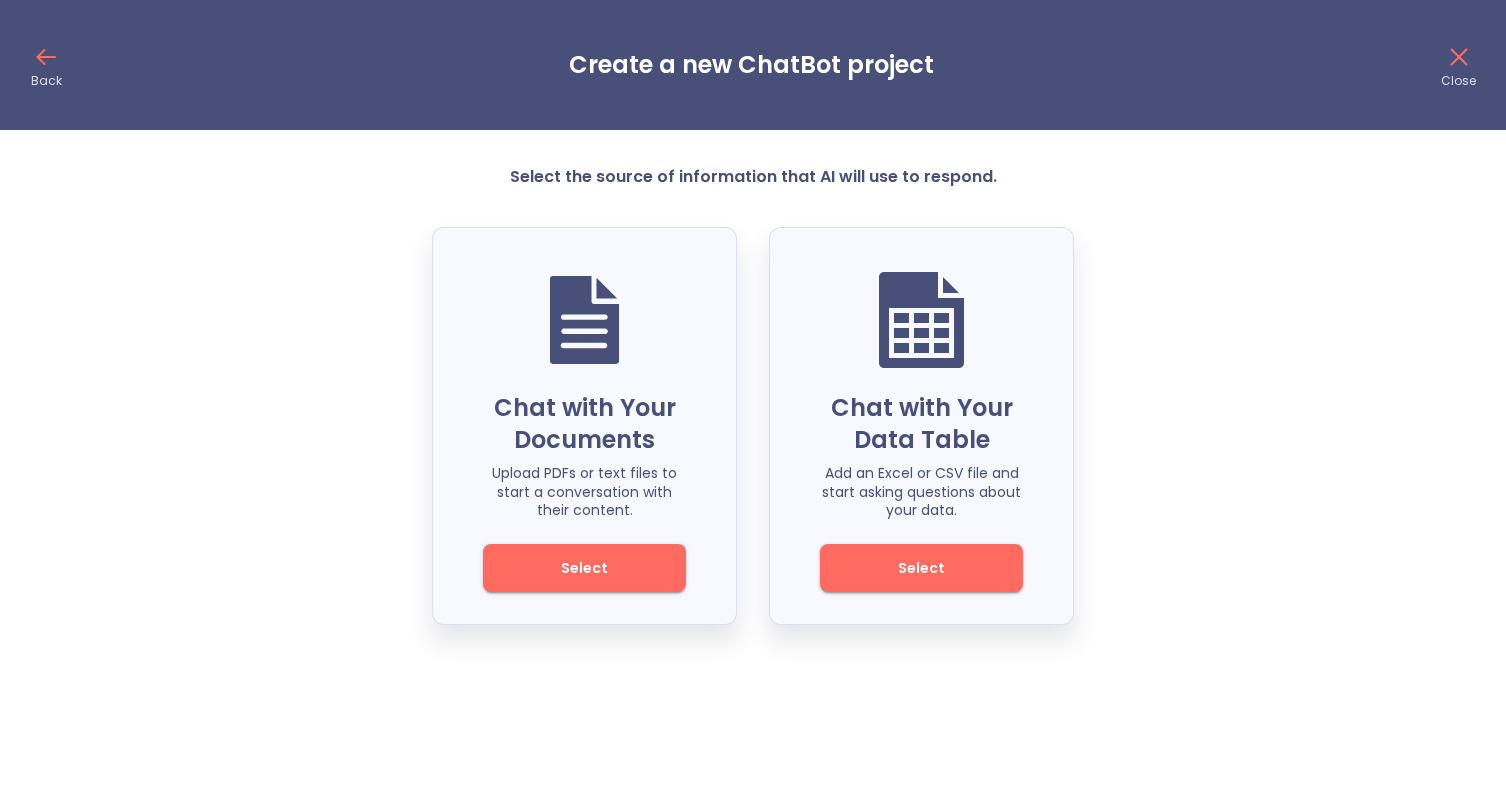 click on "Chat with Your Data Table" at bounding box center (921, 424) 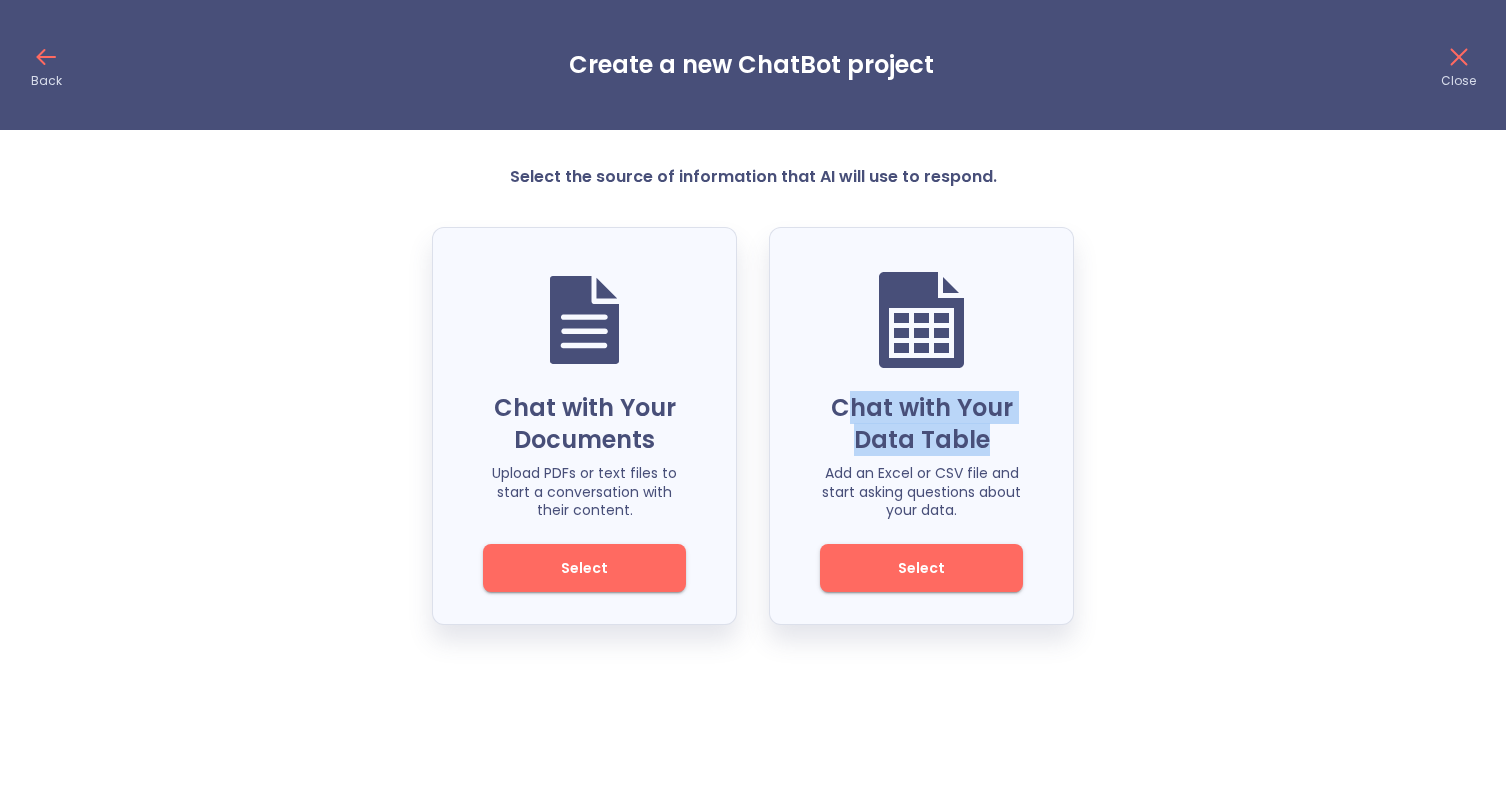 drag, startPoint x: 869, startPoint y: 408, endPoint x: 1027, endPoint y: 438, distance: 160.82289 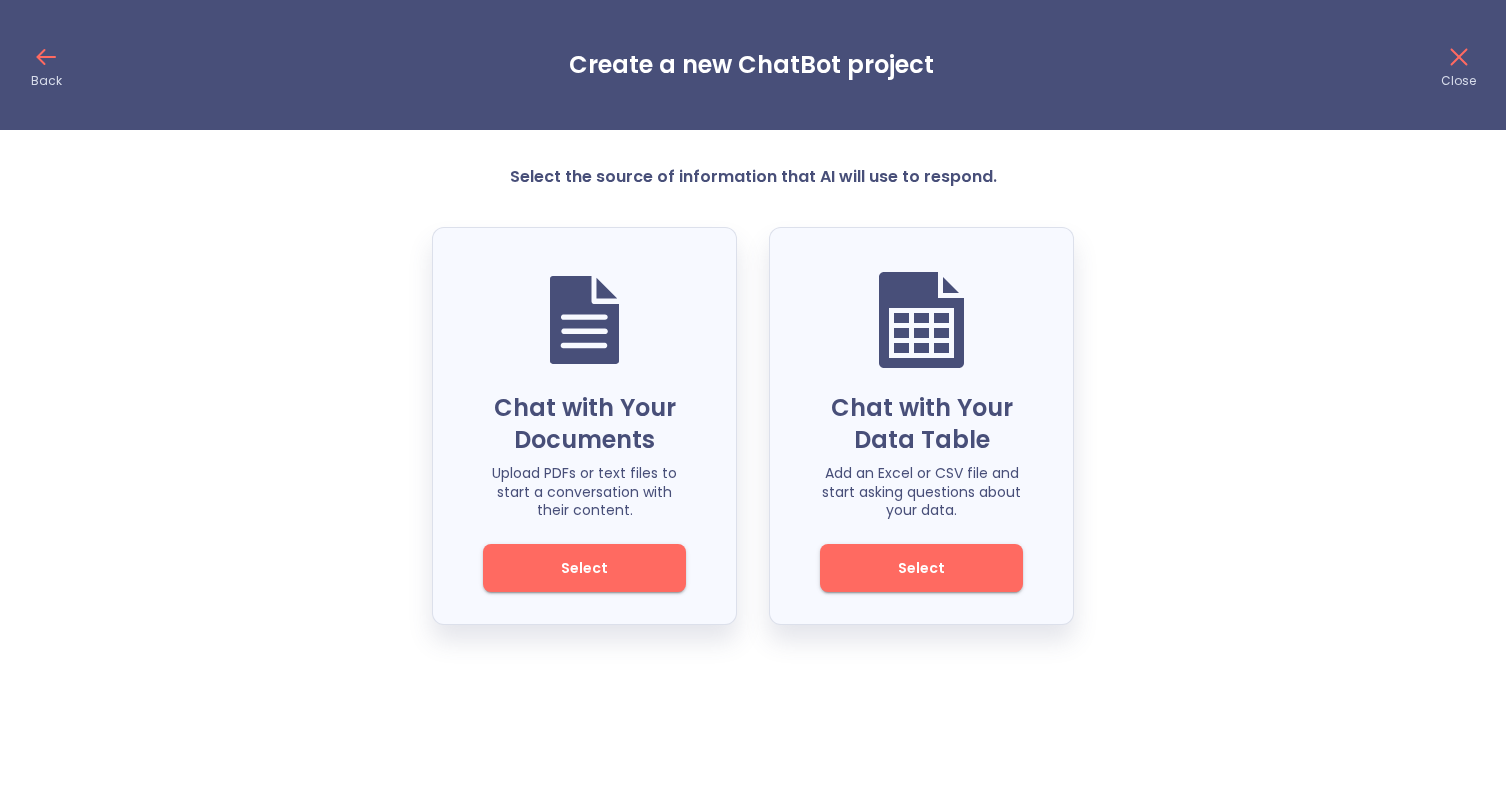 click on "Chat with Your Data Table" at bounding box center (921, 424) 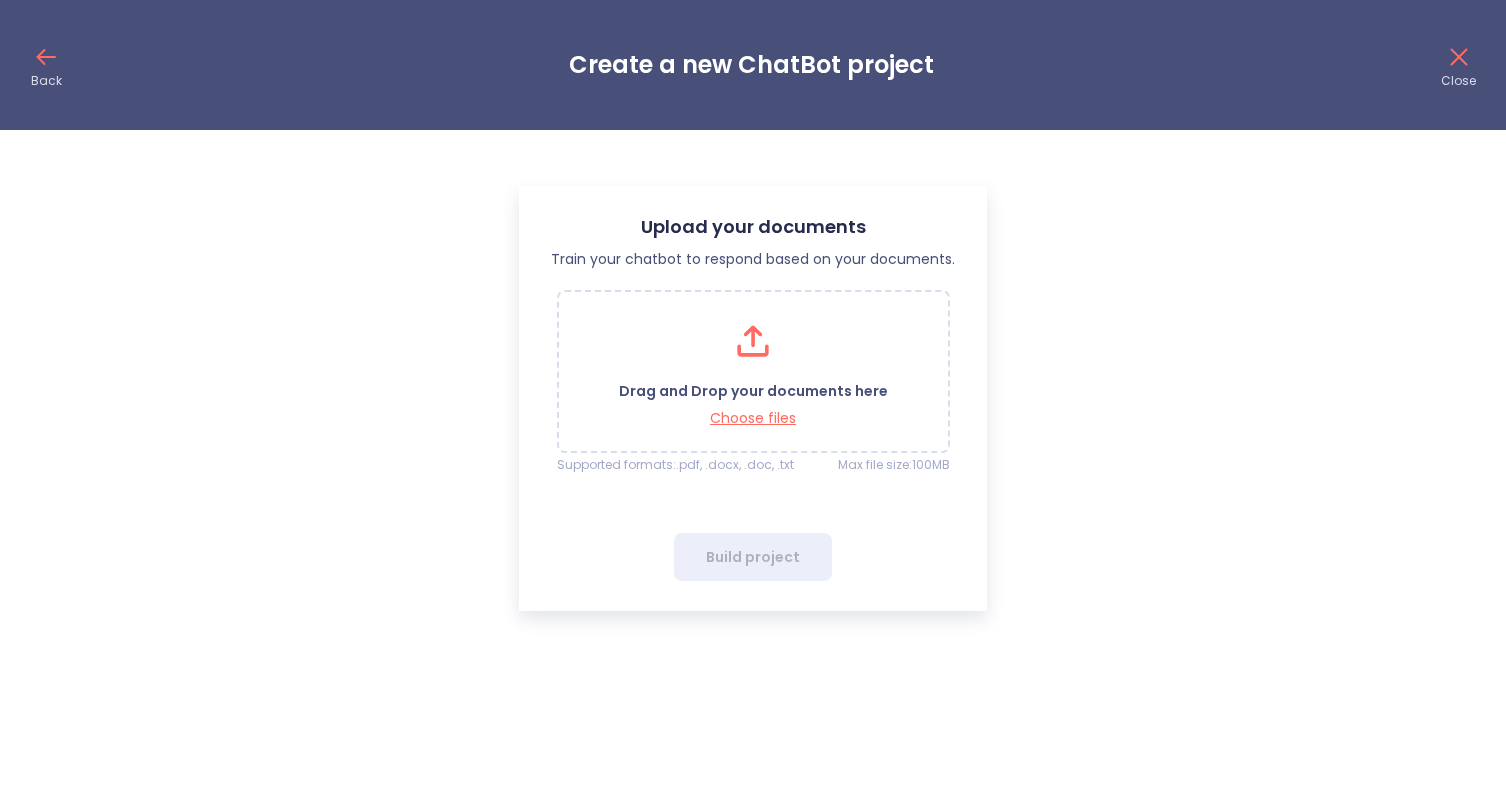 click on "Upload your documents Train your chatbot to respond based on your documents. Drag and Drop your documents here Choose files Supported formats:  .pdf, .docx, .doc, .txt Max file size:  100MB Build project" at bounding box center (753, 388) 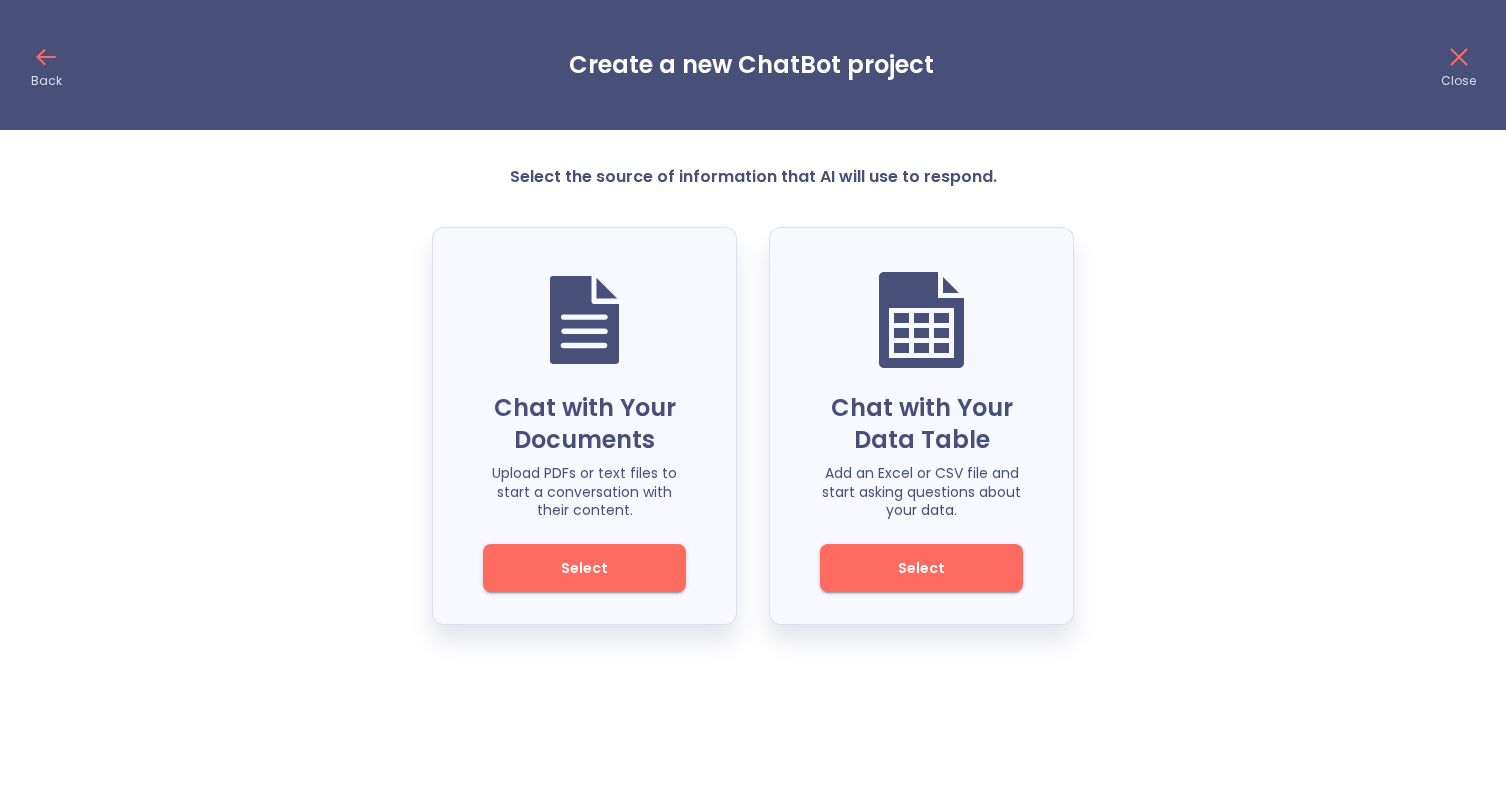 click 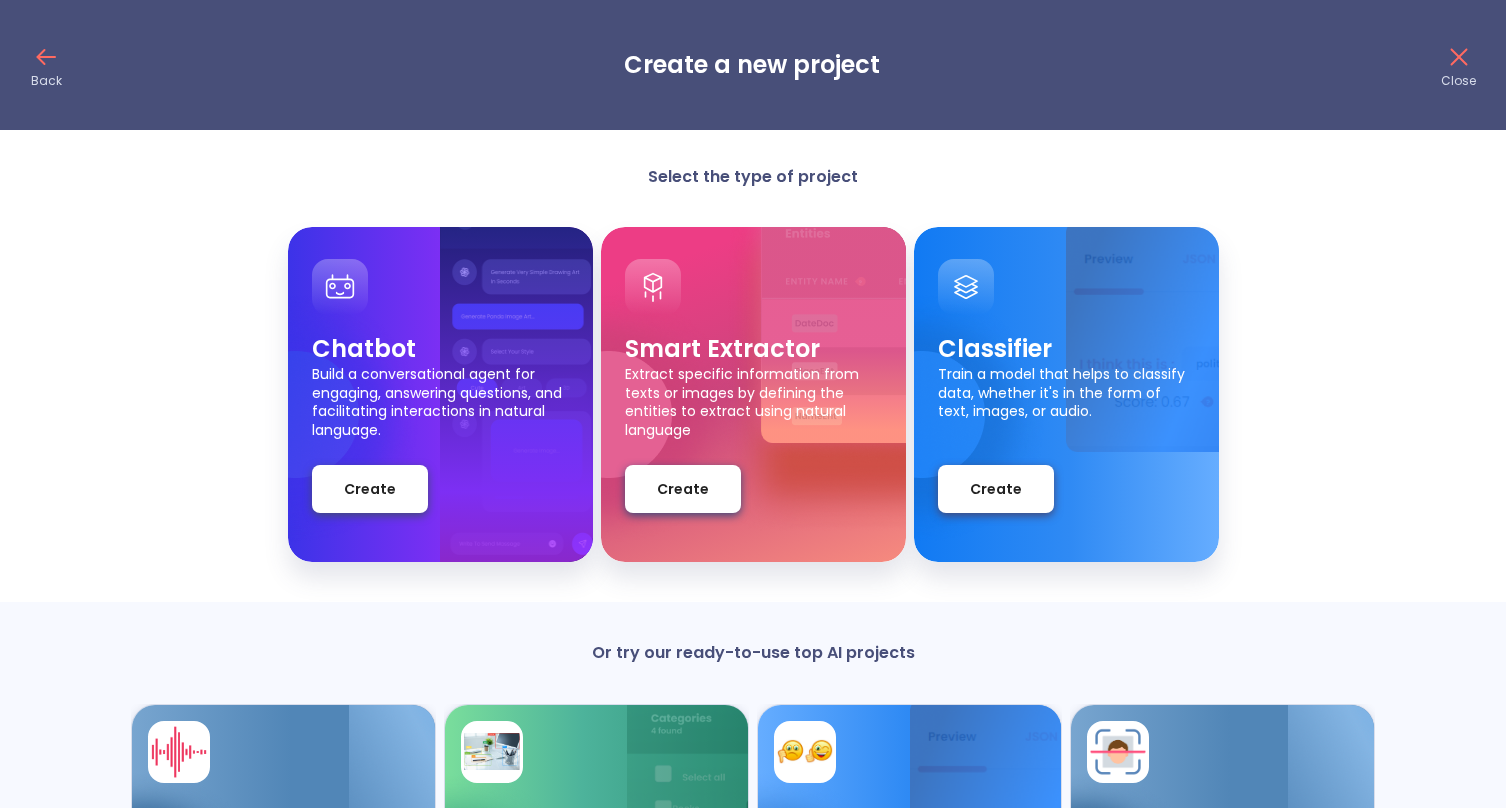click on "Select the type of project" at bounding box center [753, 176] 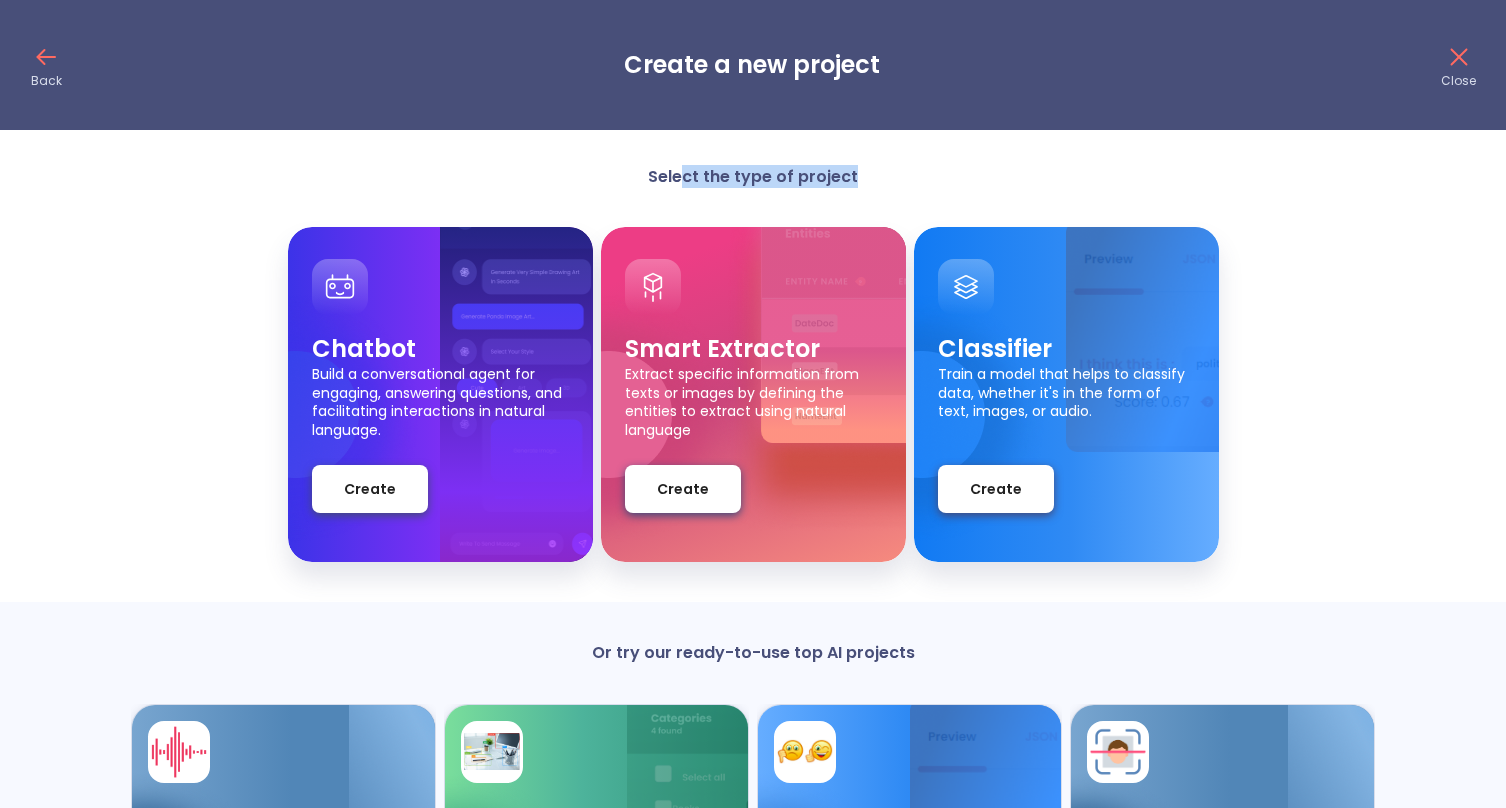 drag, startPoint x: 696, startPoint y: 177, endPoint x: 882, endPoint y: 177, distance: 186 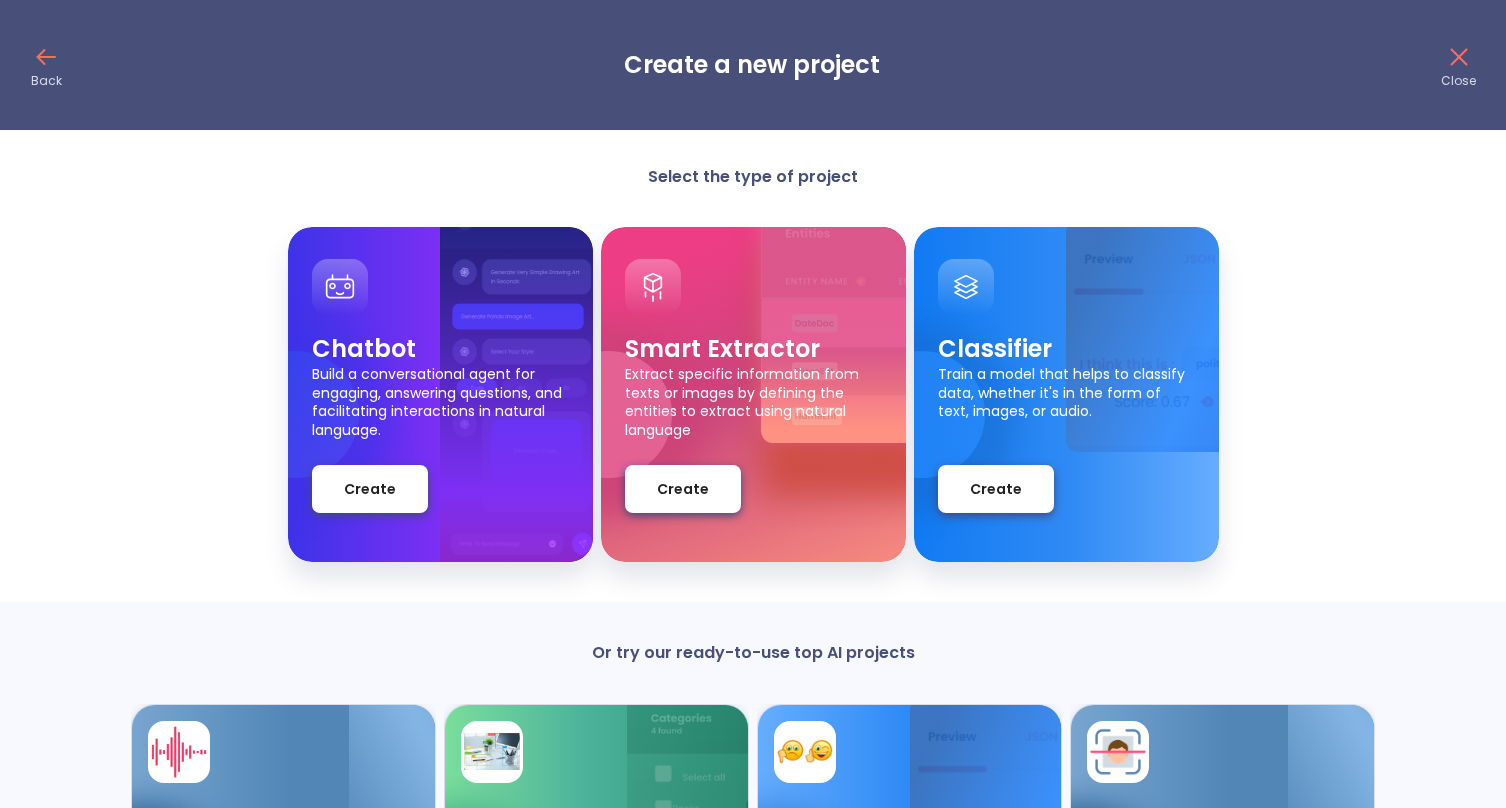 click on "Select the type of project" at bounding box center (753, 176) 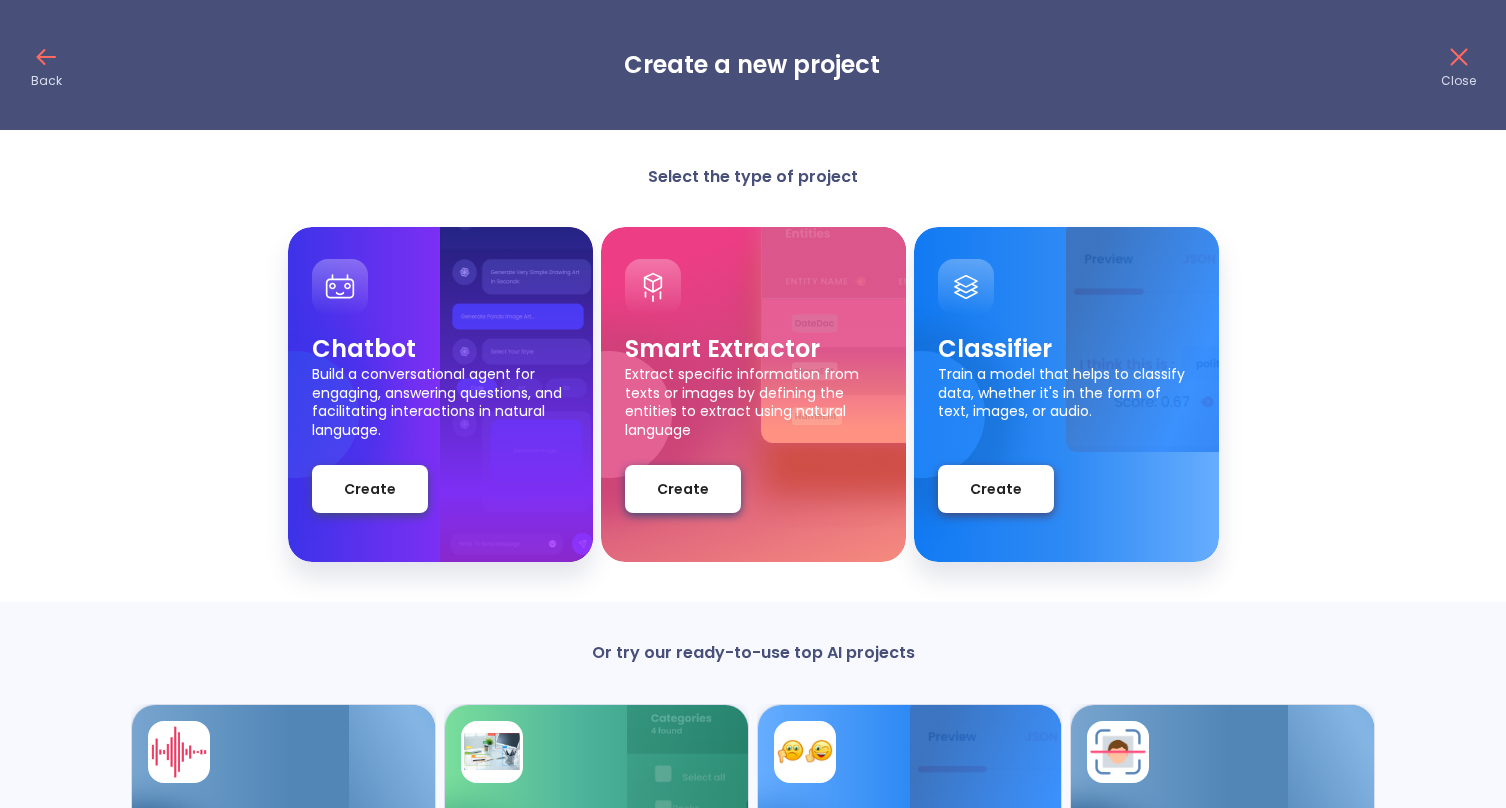click on "Smart Extractor" at bounding box center [753, 349] 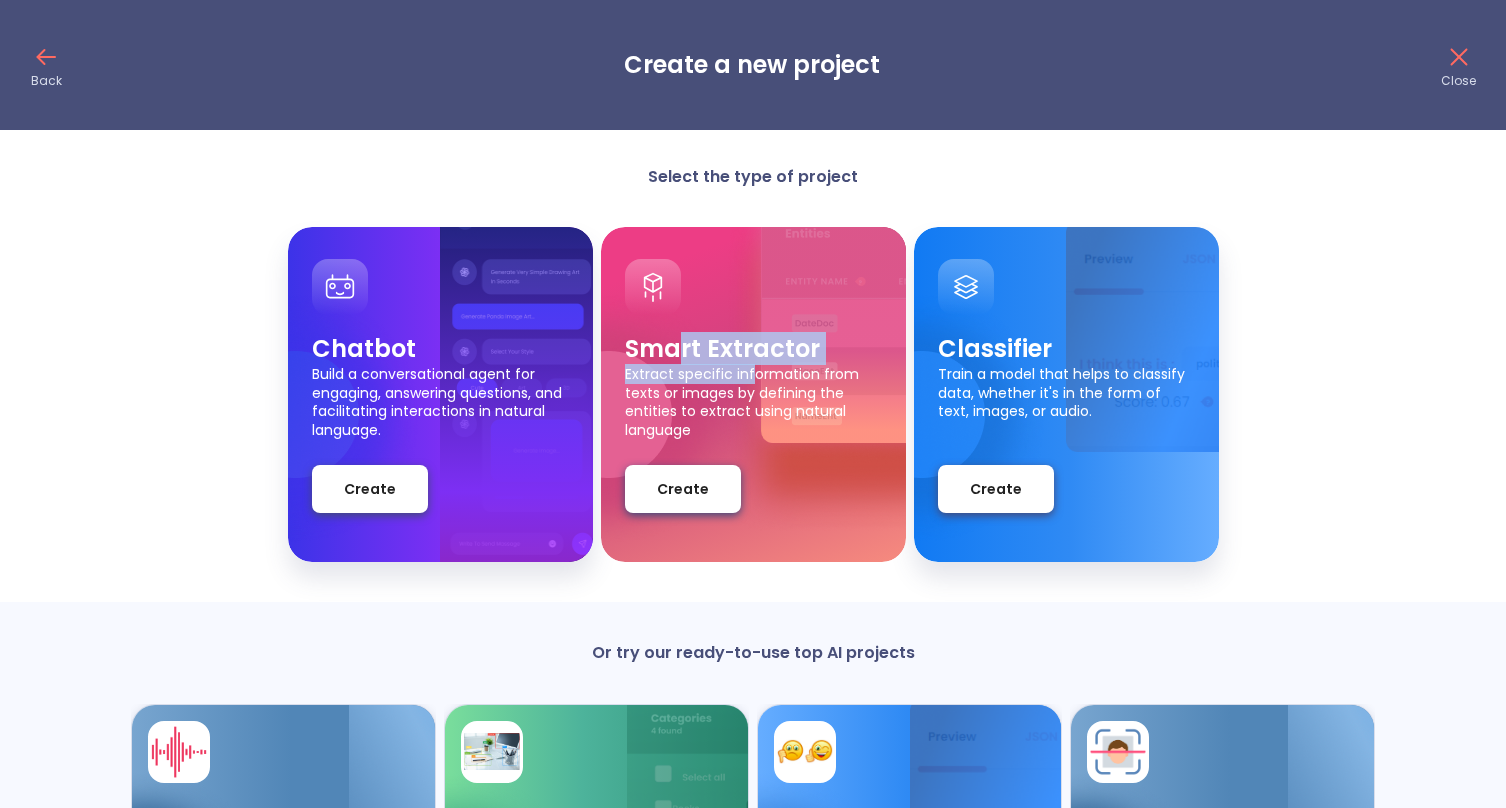 drag, startPoint x: 681, startPoint y: 345, endPoint x: 749, endPoint y: 368, distance: 71.7844 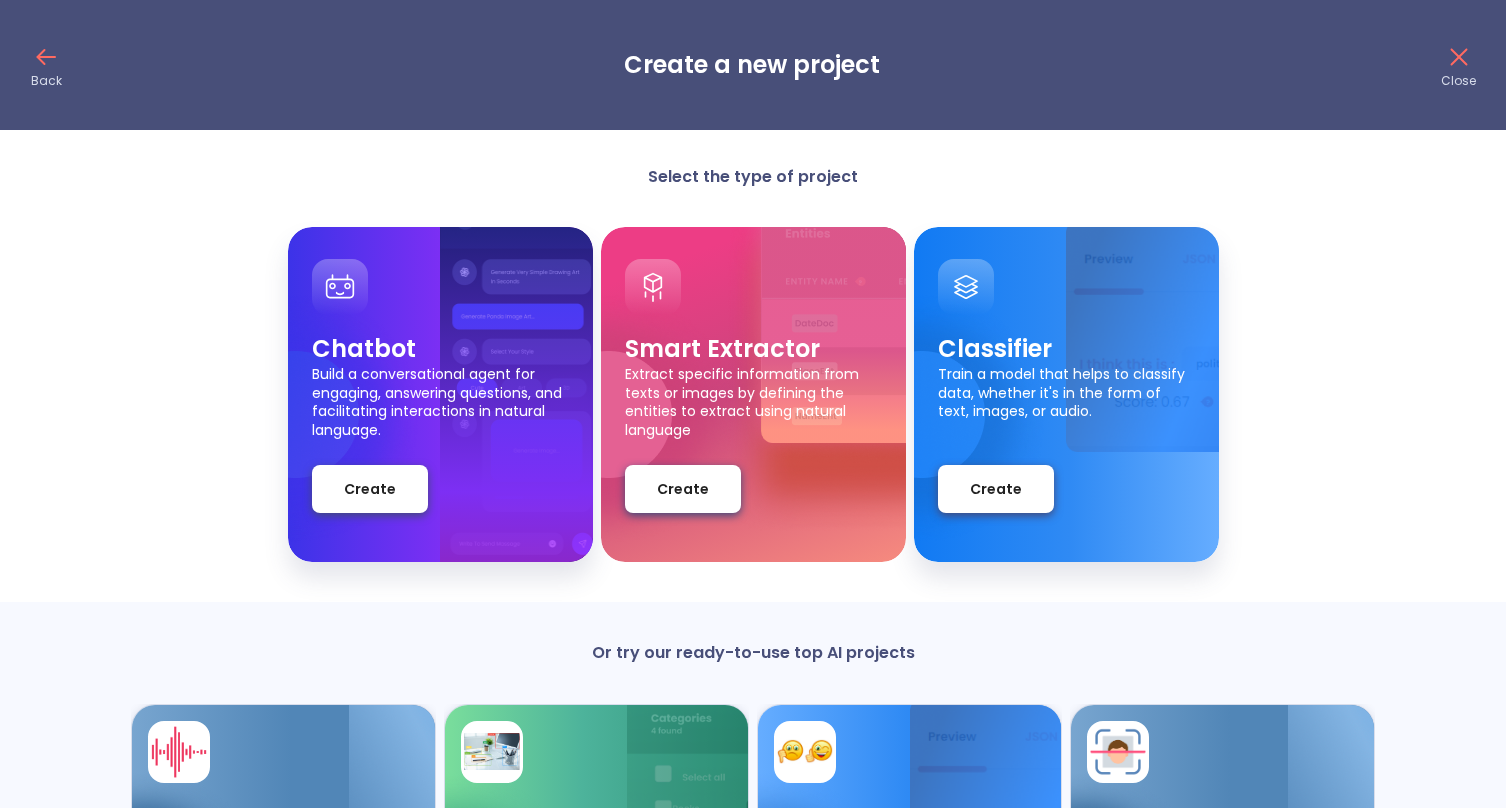 click on "Extract specific information from texts or images by defining the entities to extract using natural language" at bounding box center [753, 400] 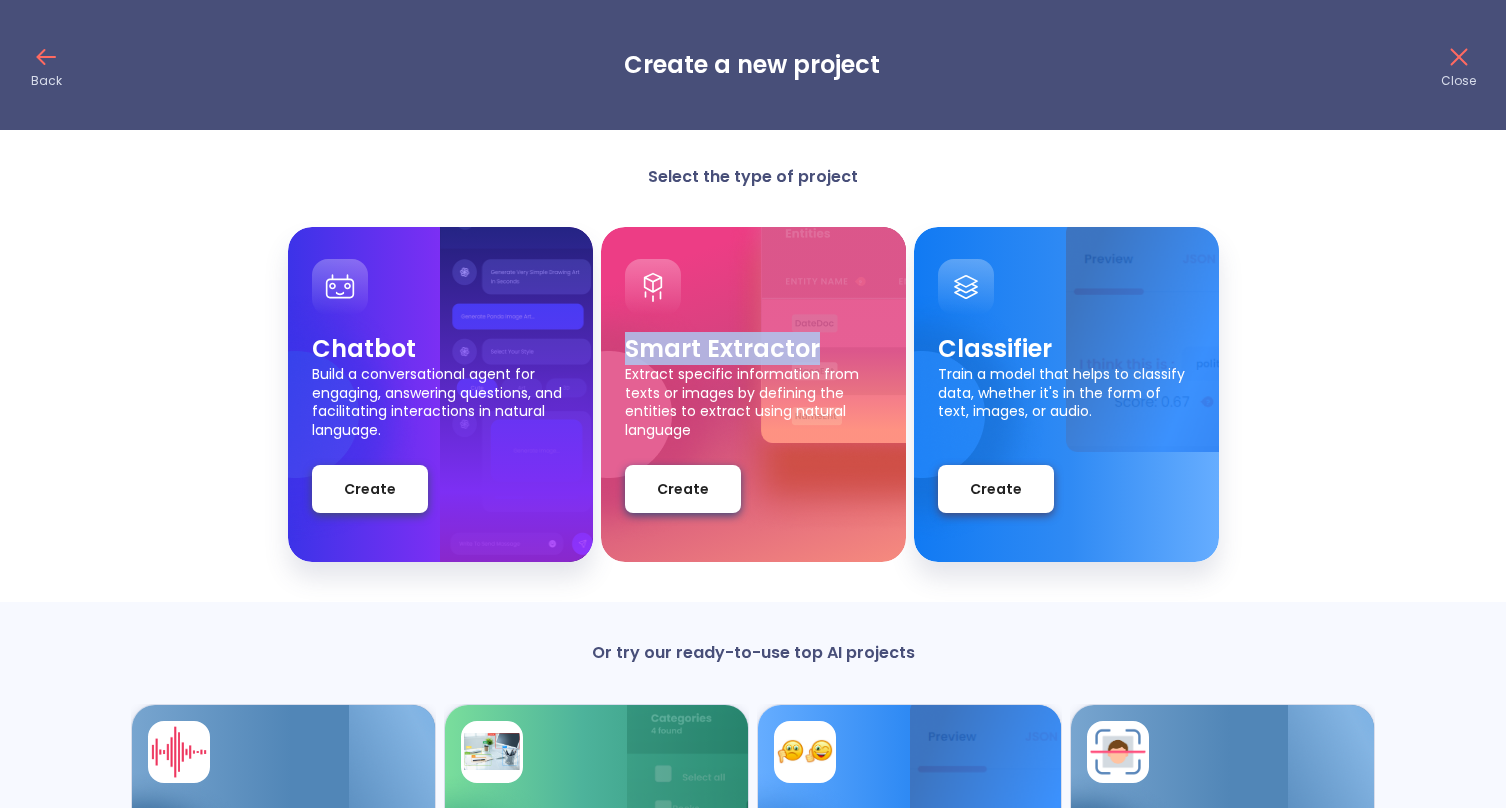 drag, startPoint x: 629, startPoint y: 347, endPoint x: 839, endPoint y: 351, distance: 210.03809 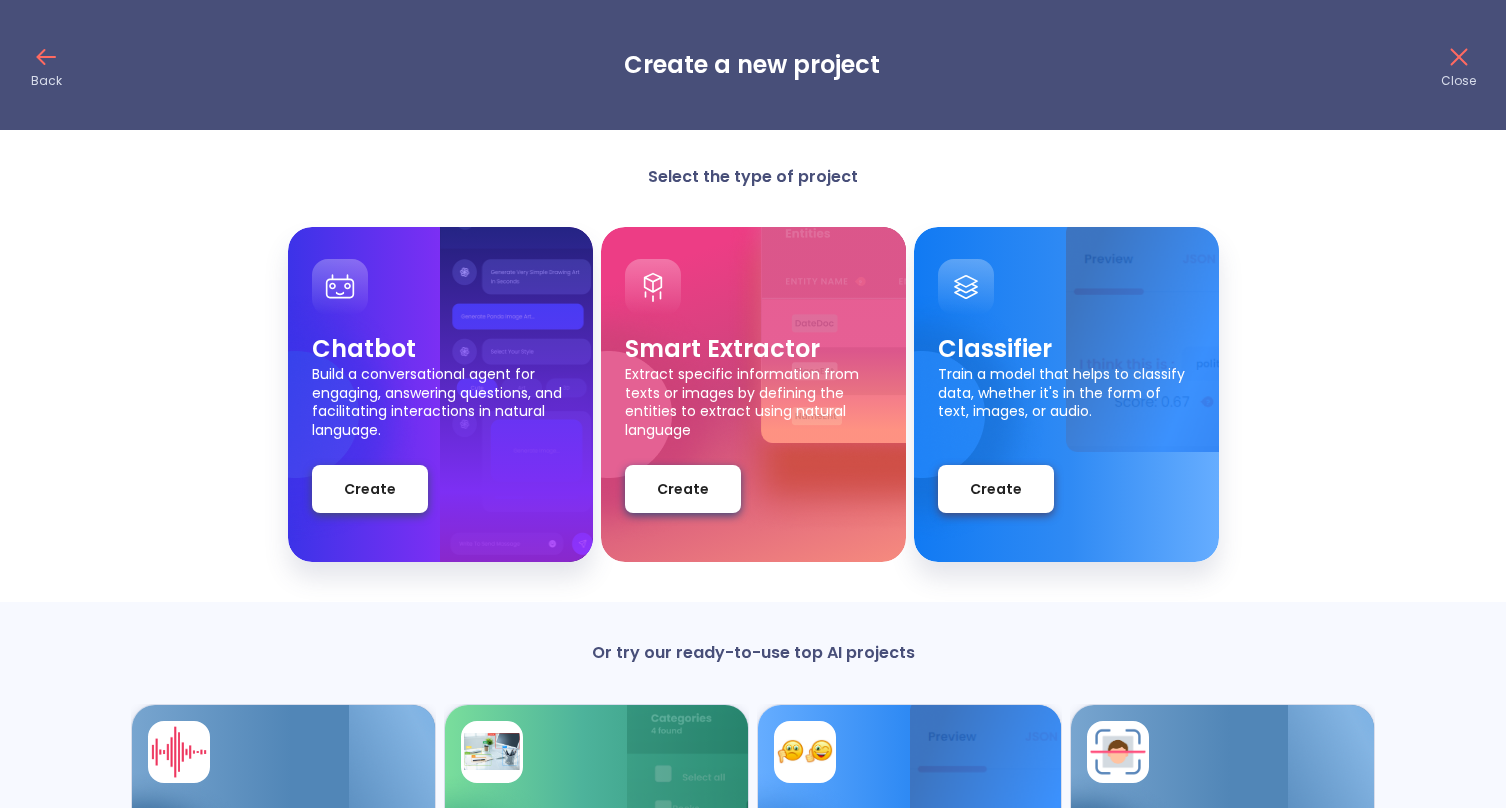 drag, startPoint x: 841, startPoint y: 354, endPoint x: 793, endPoint y: 471, distance: 126.46343 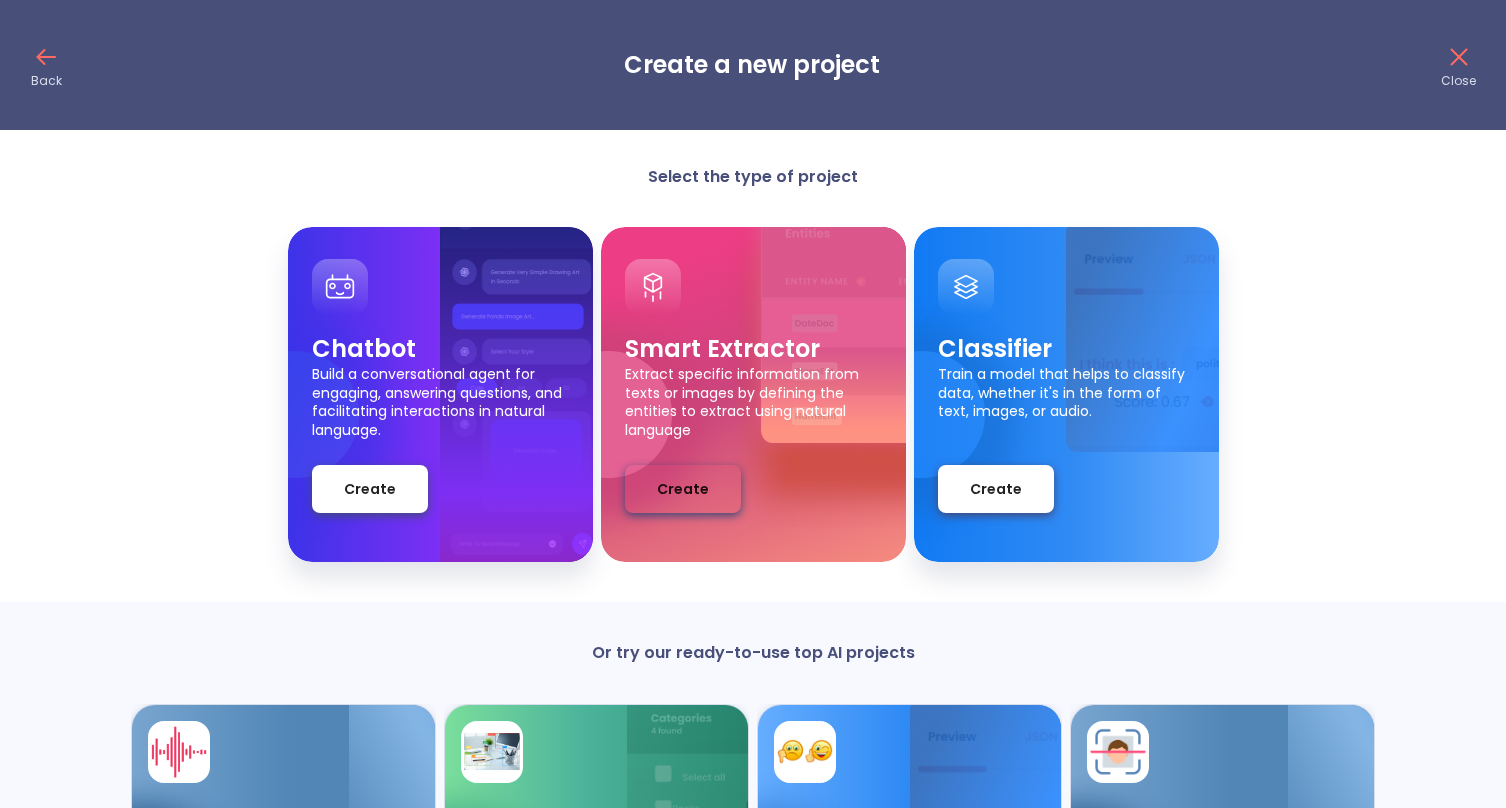 click on "Create" at bounding box center (683, 489) 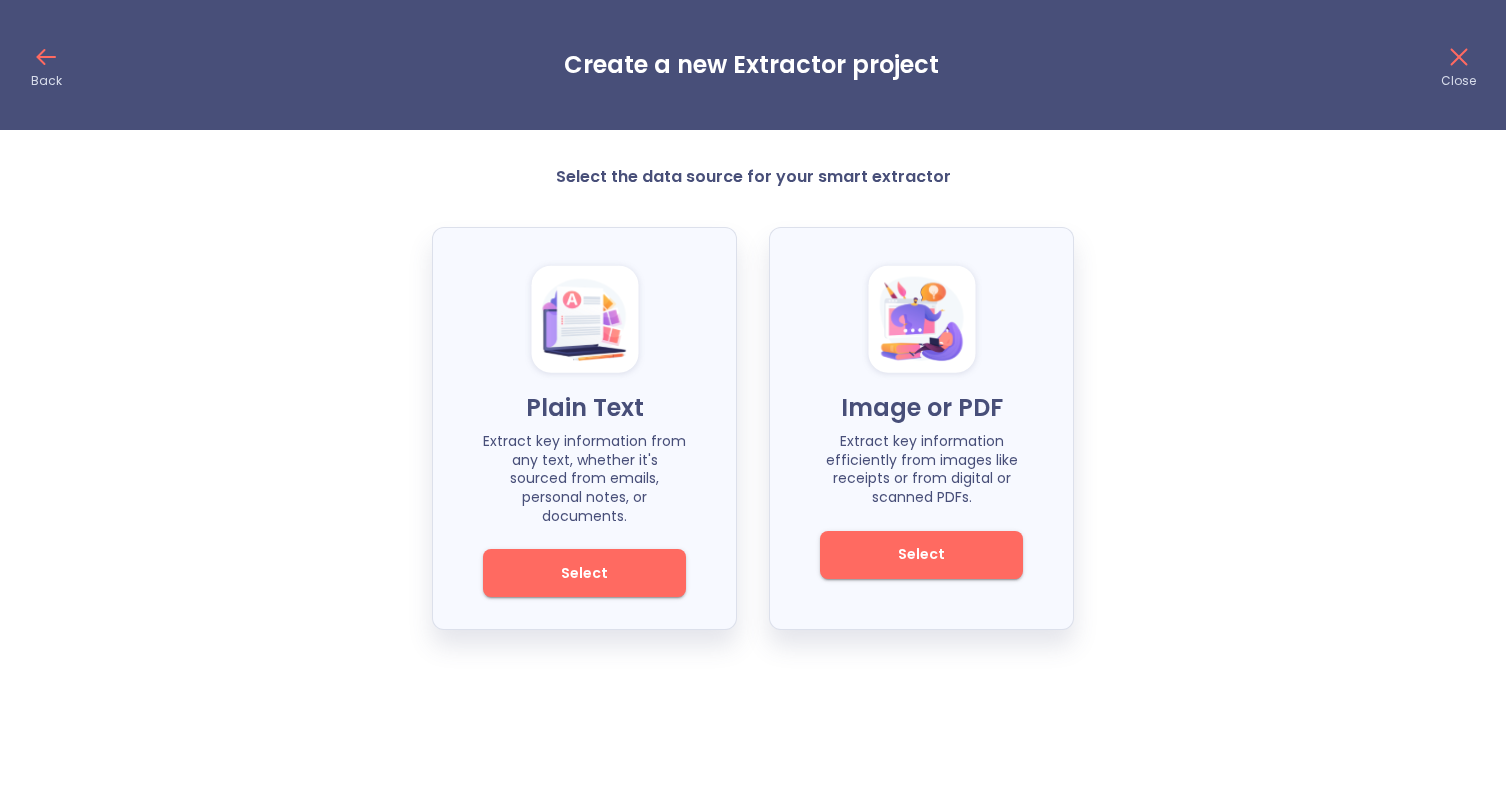 click on "Plain Text Extract key information from any text, whether it's sourced from emails, personal notes, or documents. Select Image or PDF Extract key information efficiently from images like receipts or from digital or scanned PDFs. Select" at bounding box center [753, 428] 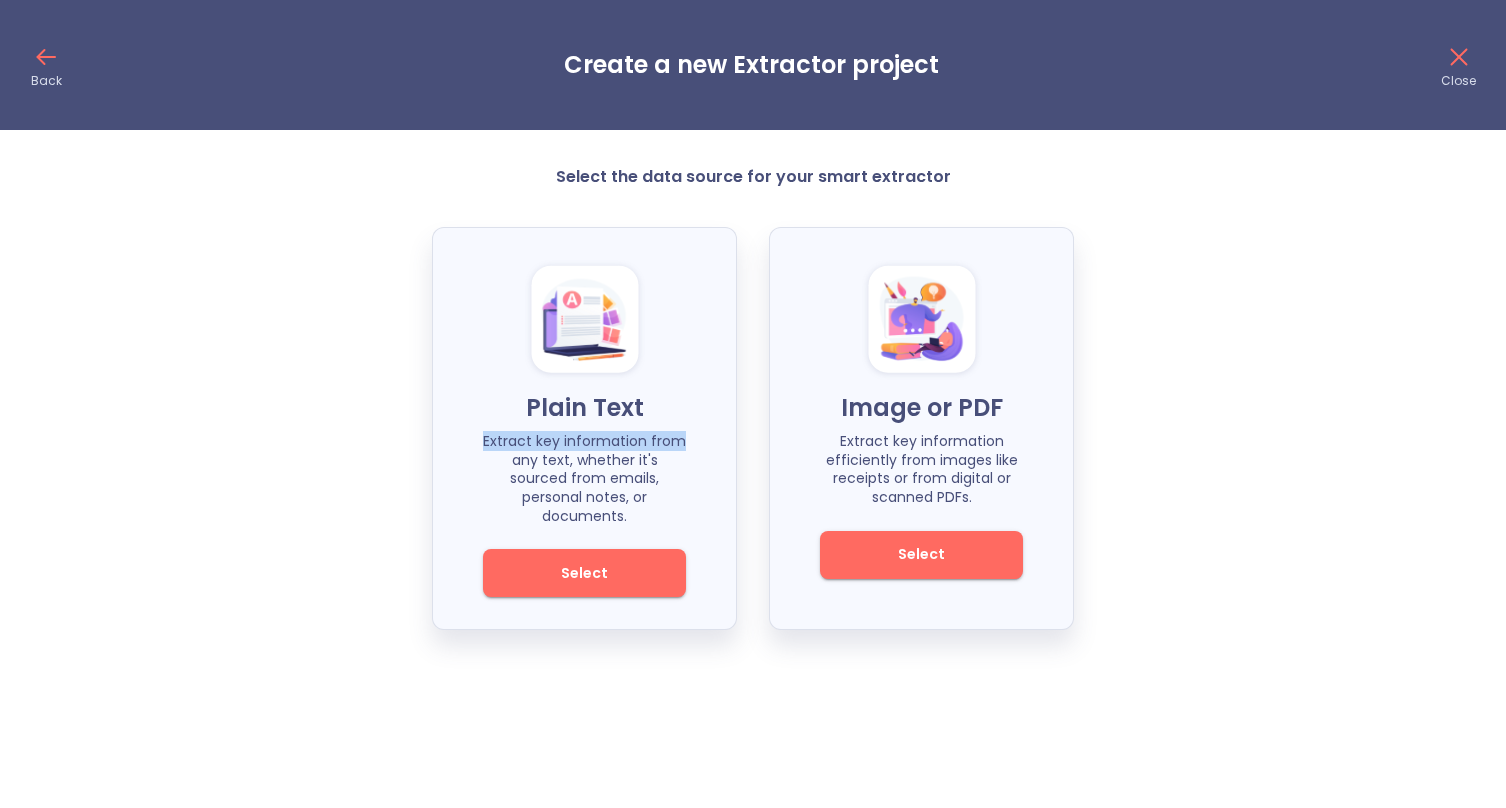 click on "Plain Text Extract key information from any text, whether it's sourced from emails, personal notes, or documents. Select Image or PDF Extract key information efficiently from images like receipts or from digital or scanned PDFs. Select" at bounding box center [753, 428] 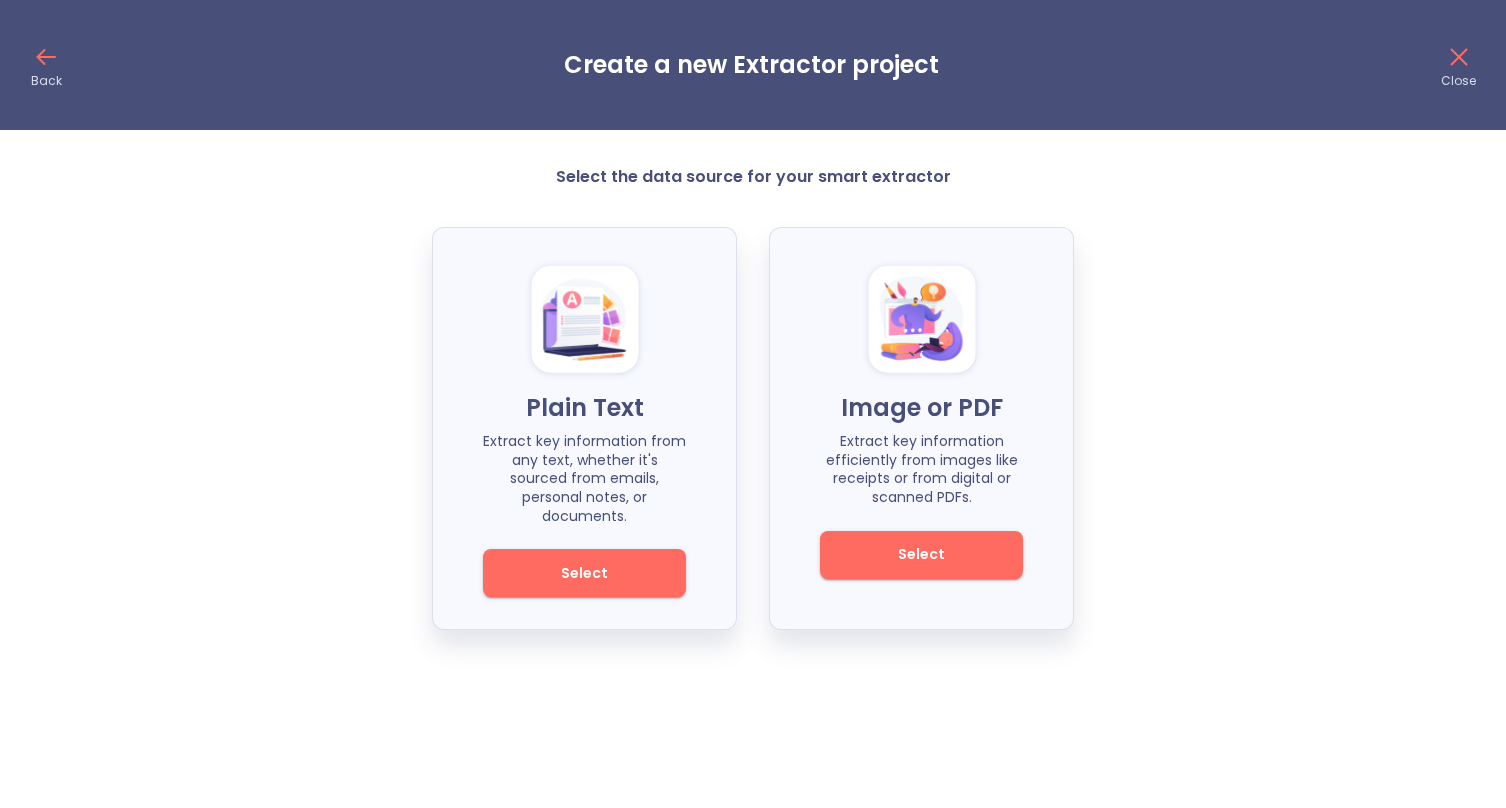 click on "Plain Text Extract key information from any text, whether it's sourced from emails, personal notes, or documents. Select Image or PDF Extract key information efficiently from images like receipts or from digital or scanned PDFs. Select" at bounding box center [753, 428] 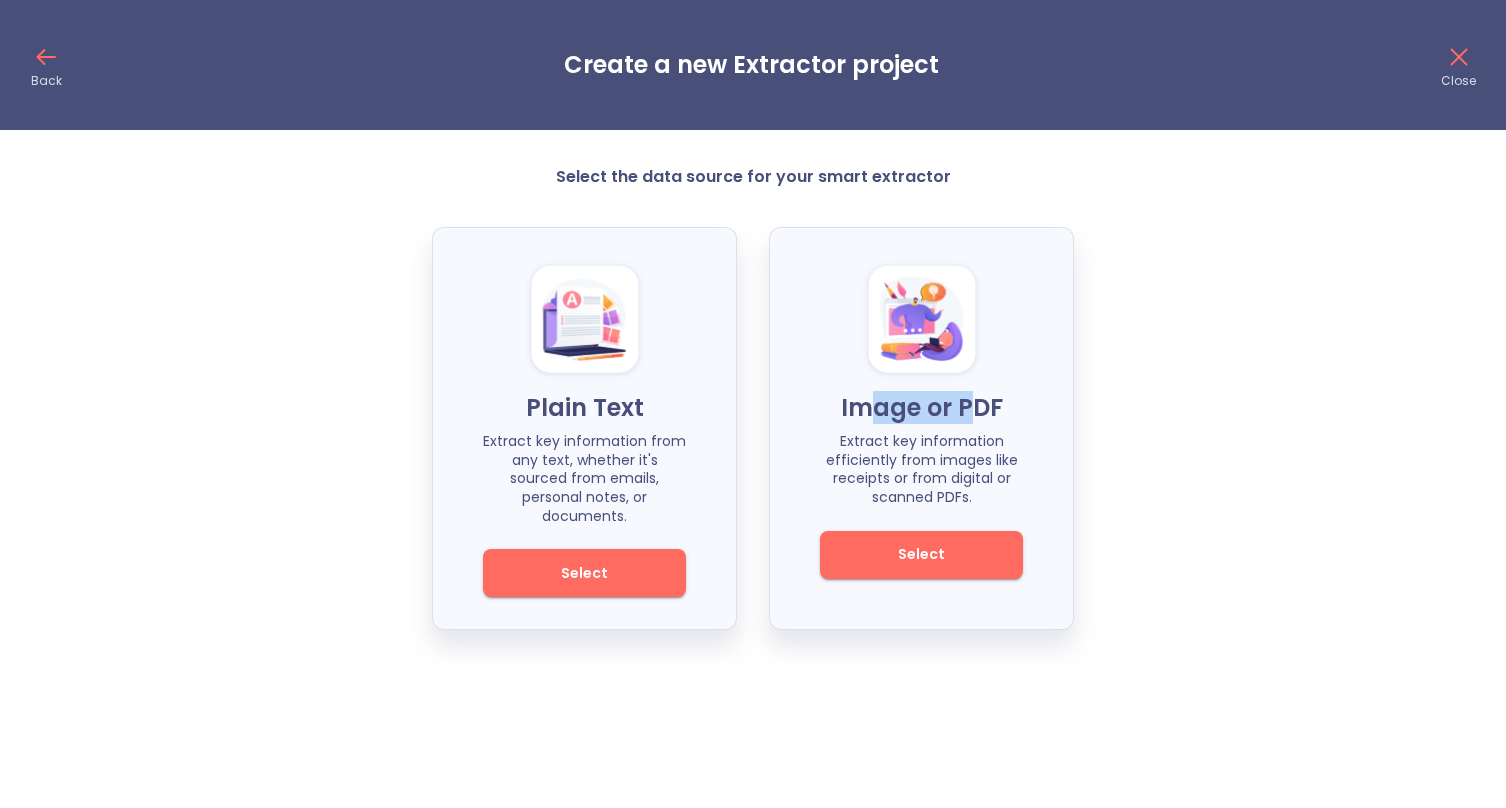 drag, startPoint x: 867, startPoint y: 415, endPoint x: 991, endPoint y: 422, distance: 124.197426 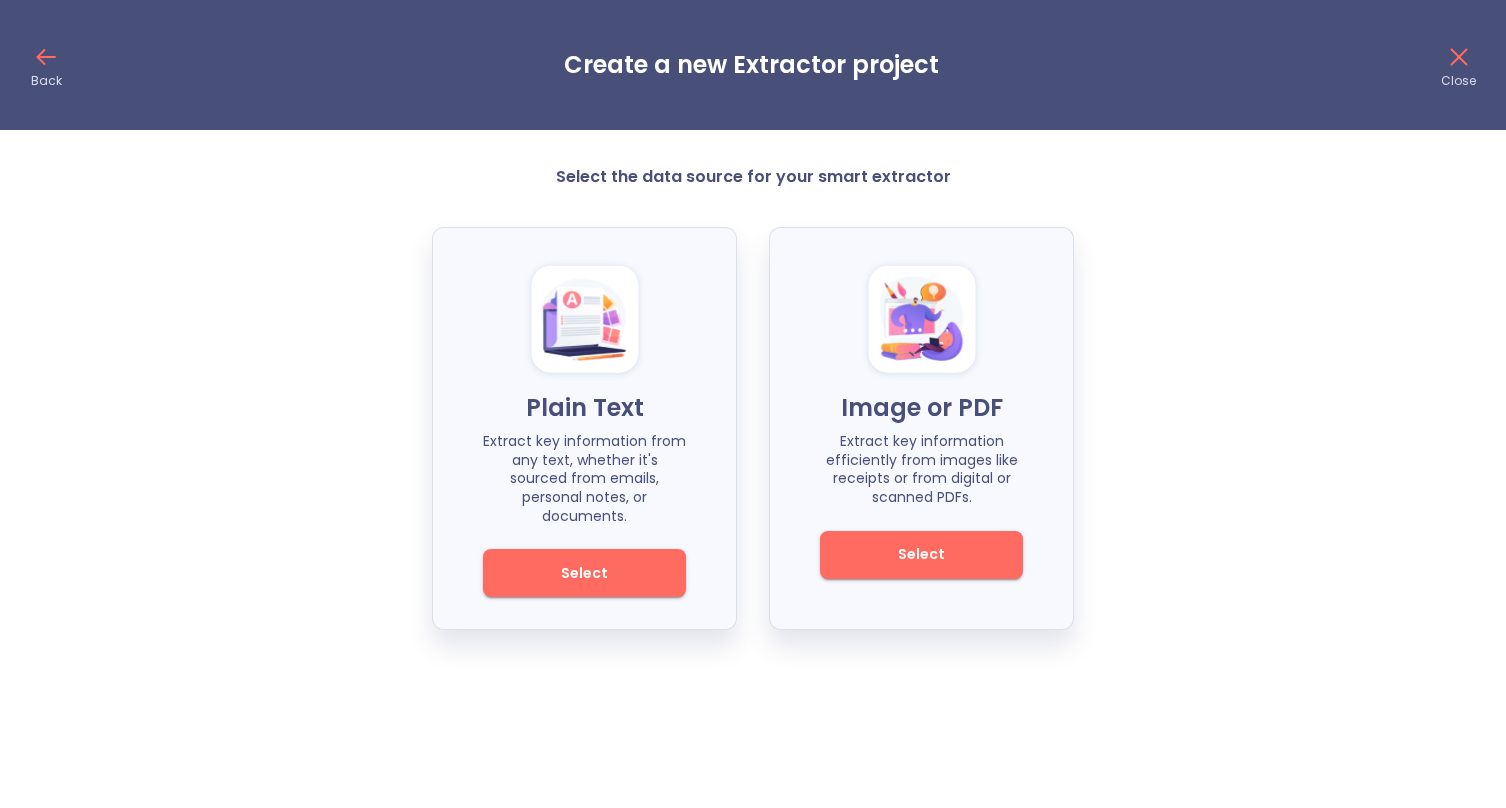 click on "Extract key information efficiently from images like receipts or from digital or scanned PDFs." at bounding box center (921, 469) 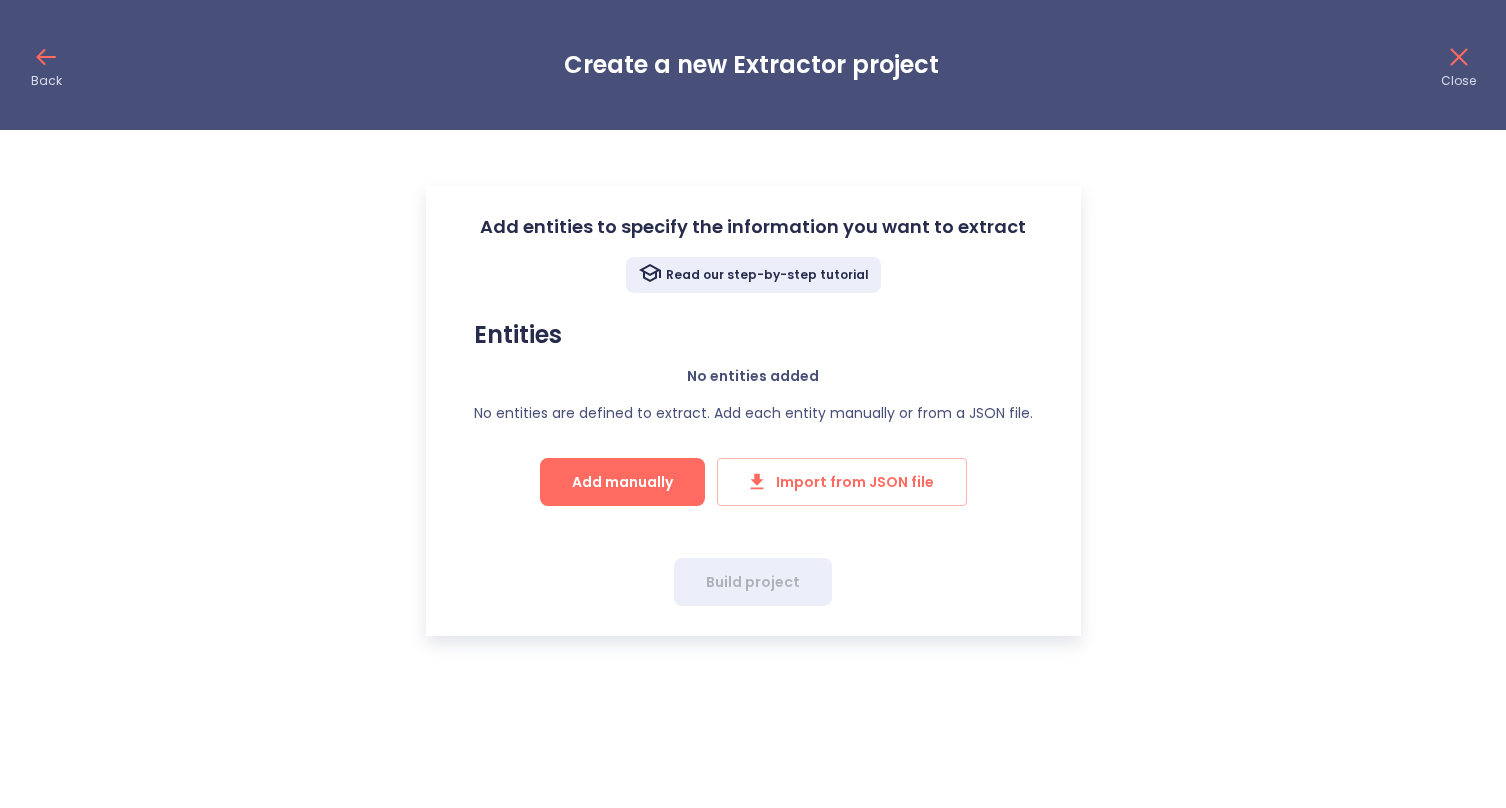 click on "Add entities to specify the information you want to extract Read our step-by-step tutorial Entities No entities added No entities are defined to extract. Add each entity manually or from a JSON file. Add manually Import from JSON file Build project" at bounding box center (753, 411) 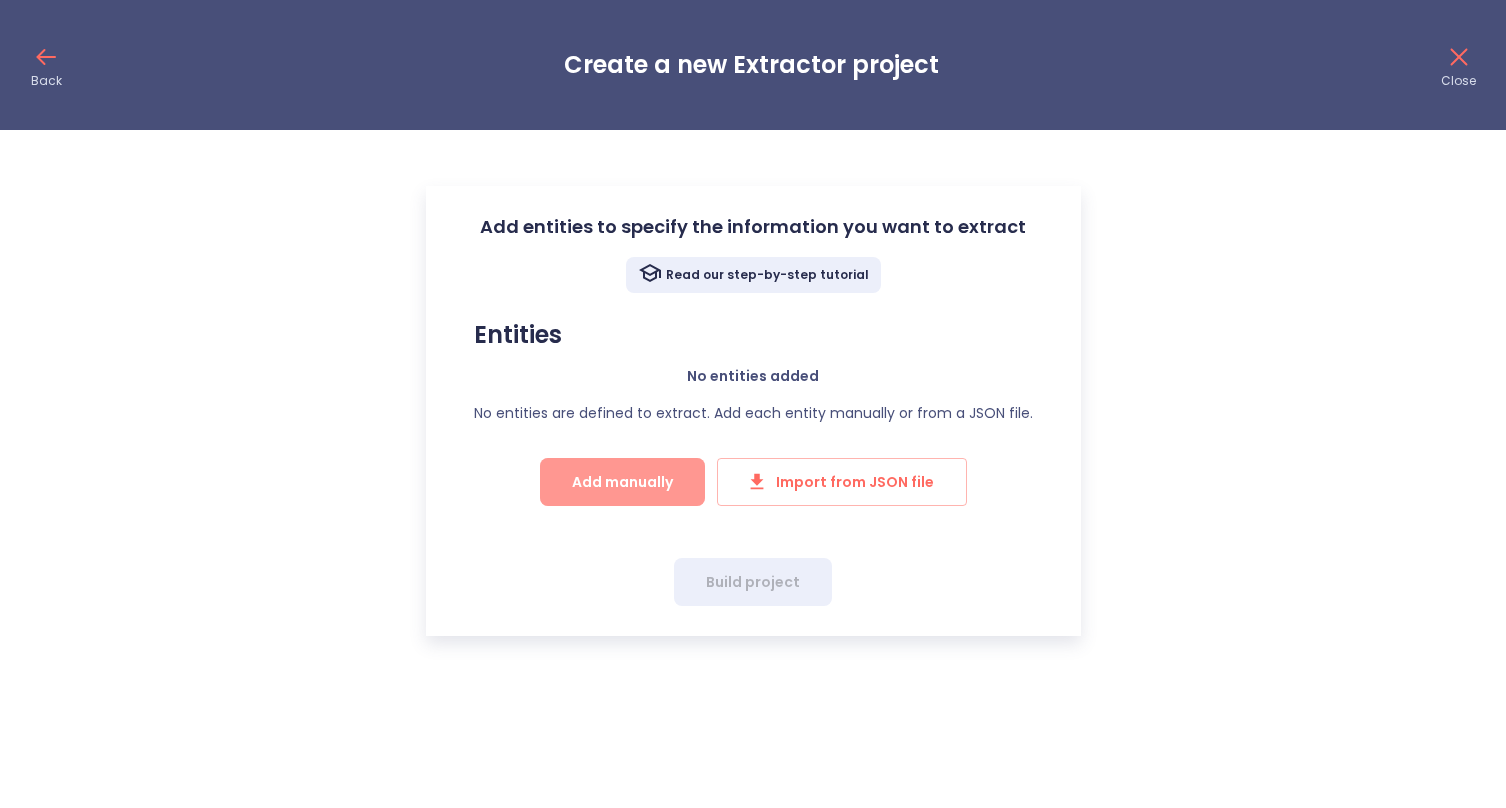 click on "Add manually" at bounding box center (622, 482) 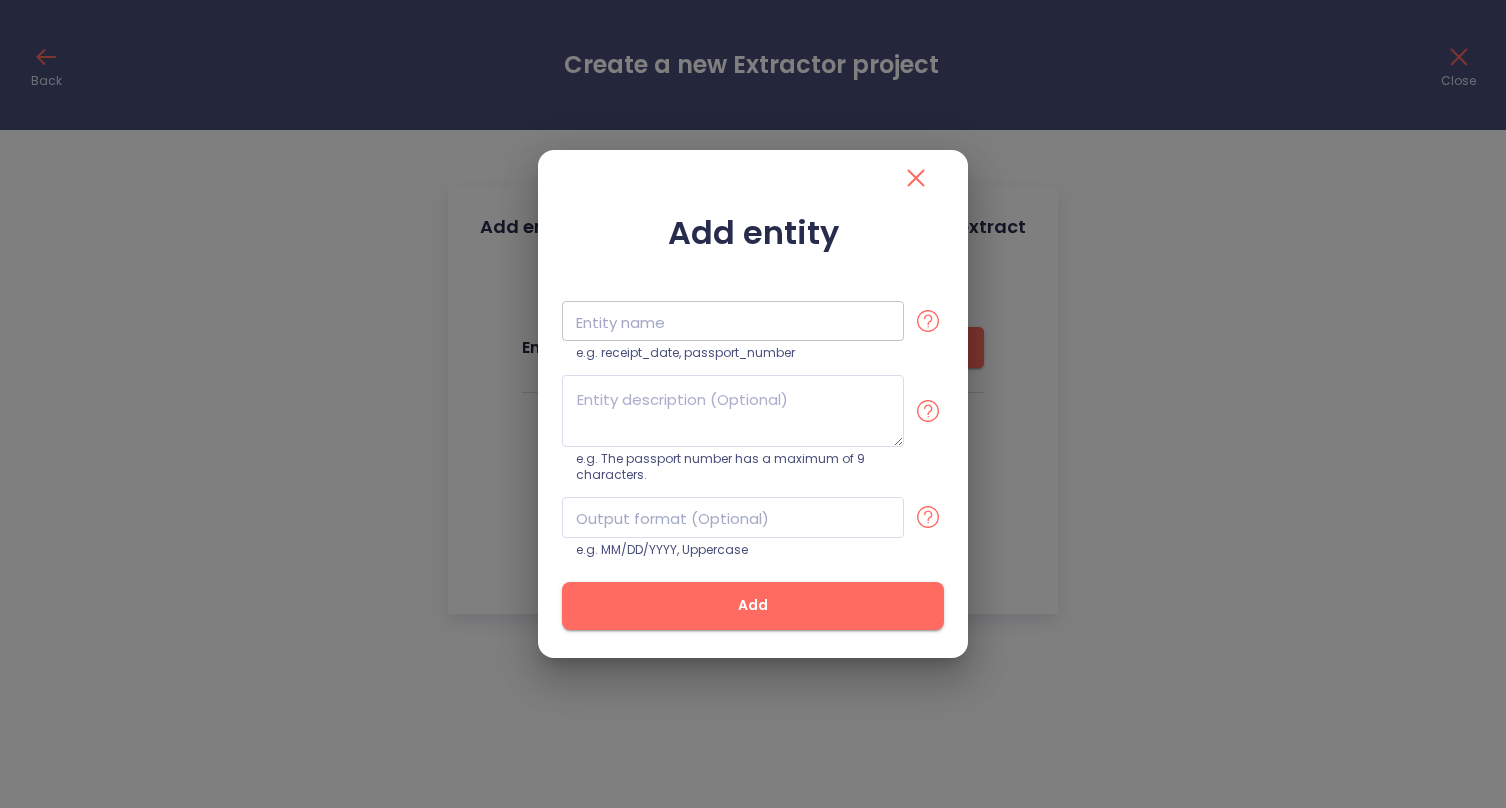 click at bounding box center (733, 321) 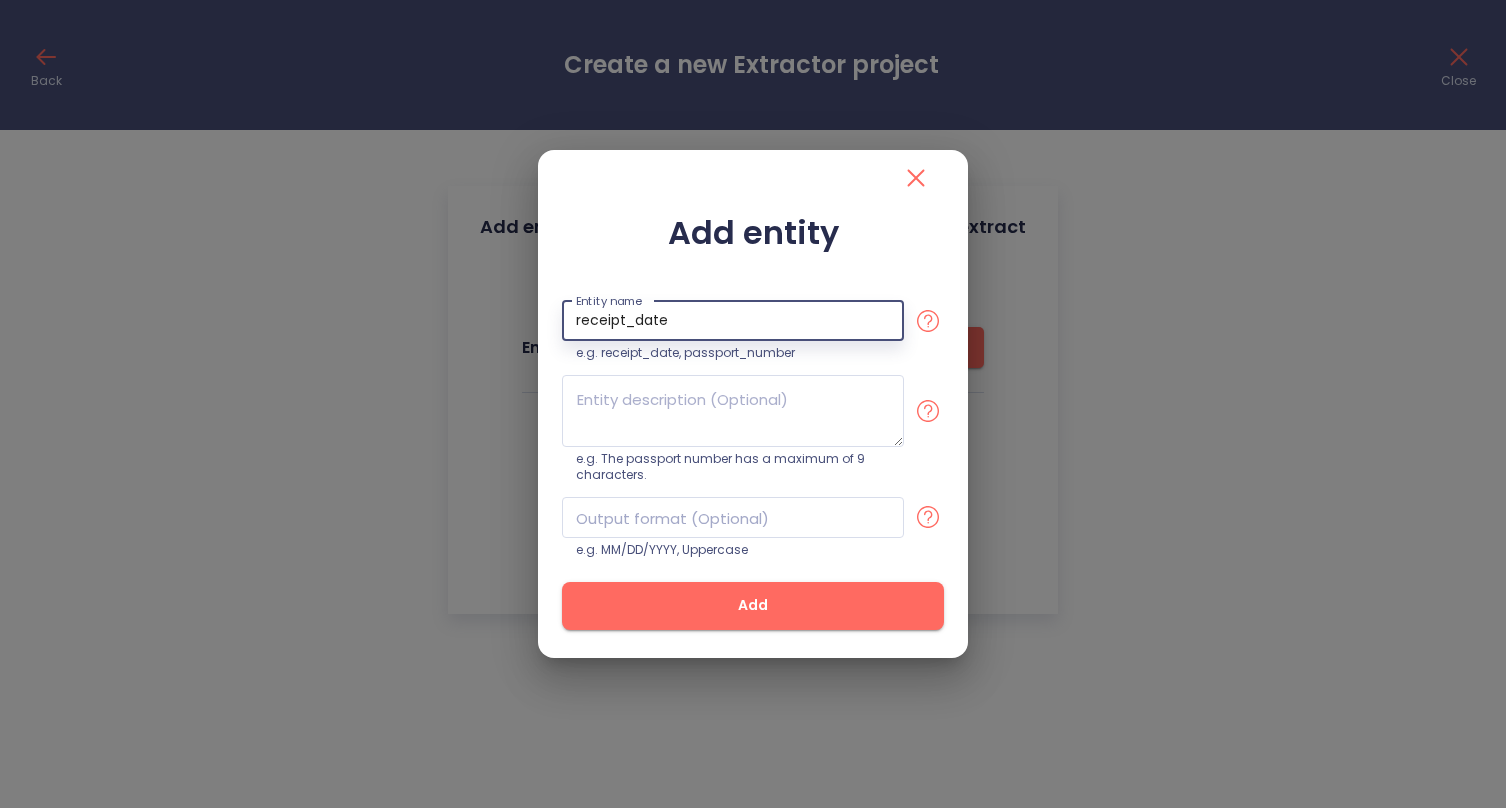 type on "receipt_date" 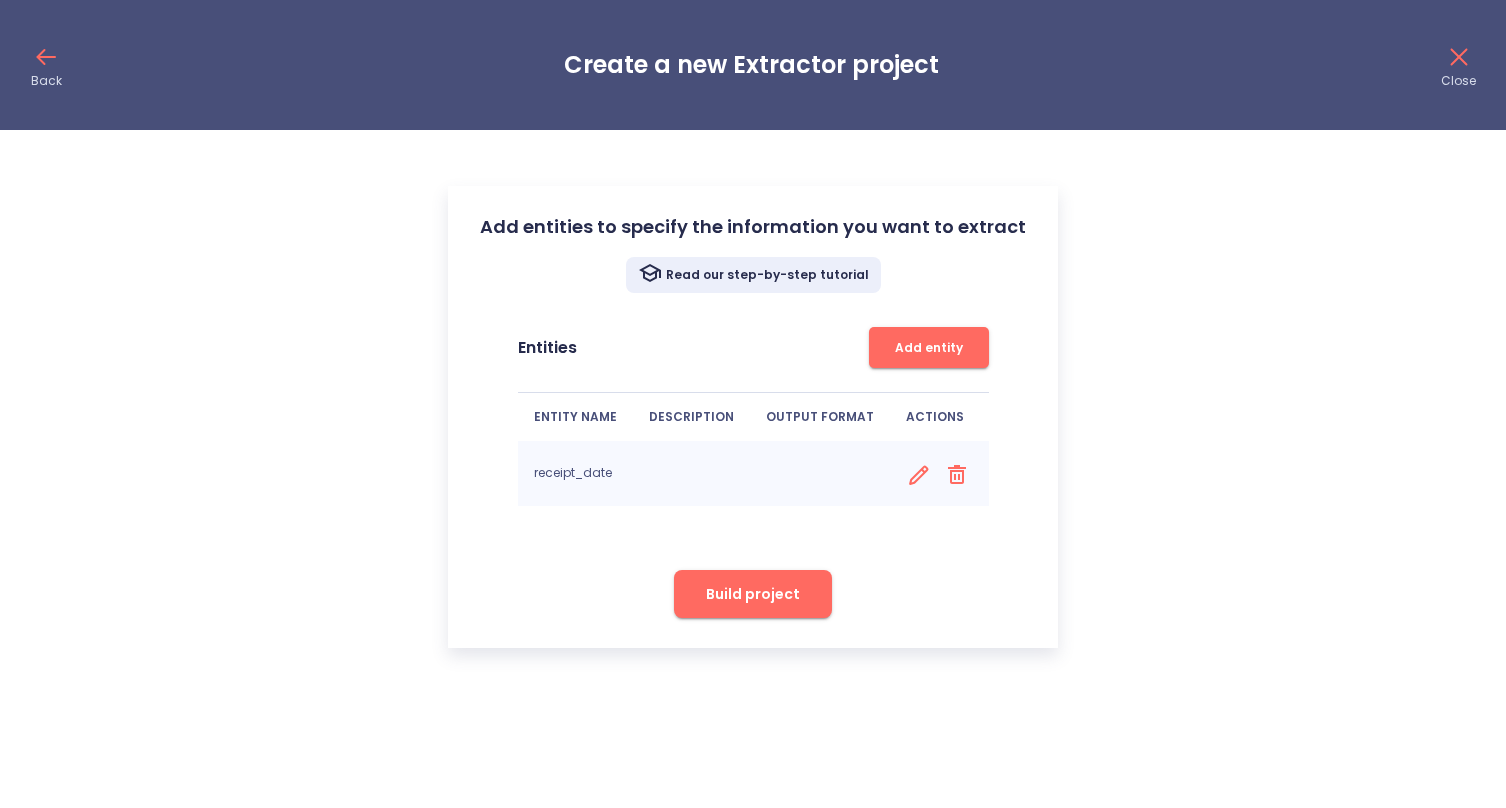 click on "Add entity" at bounding box center [929, 347] 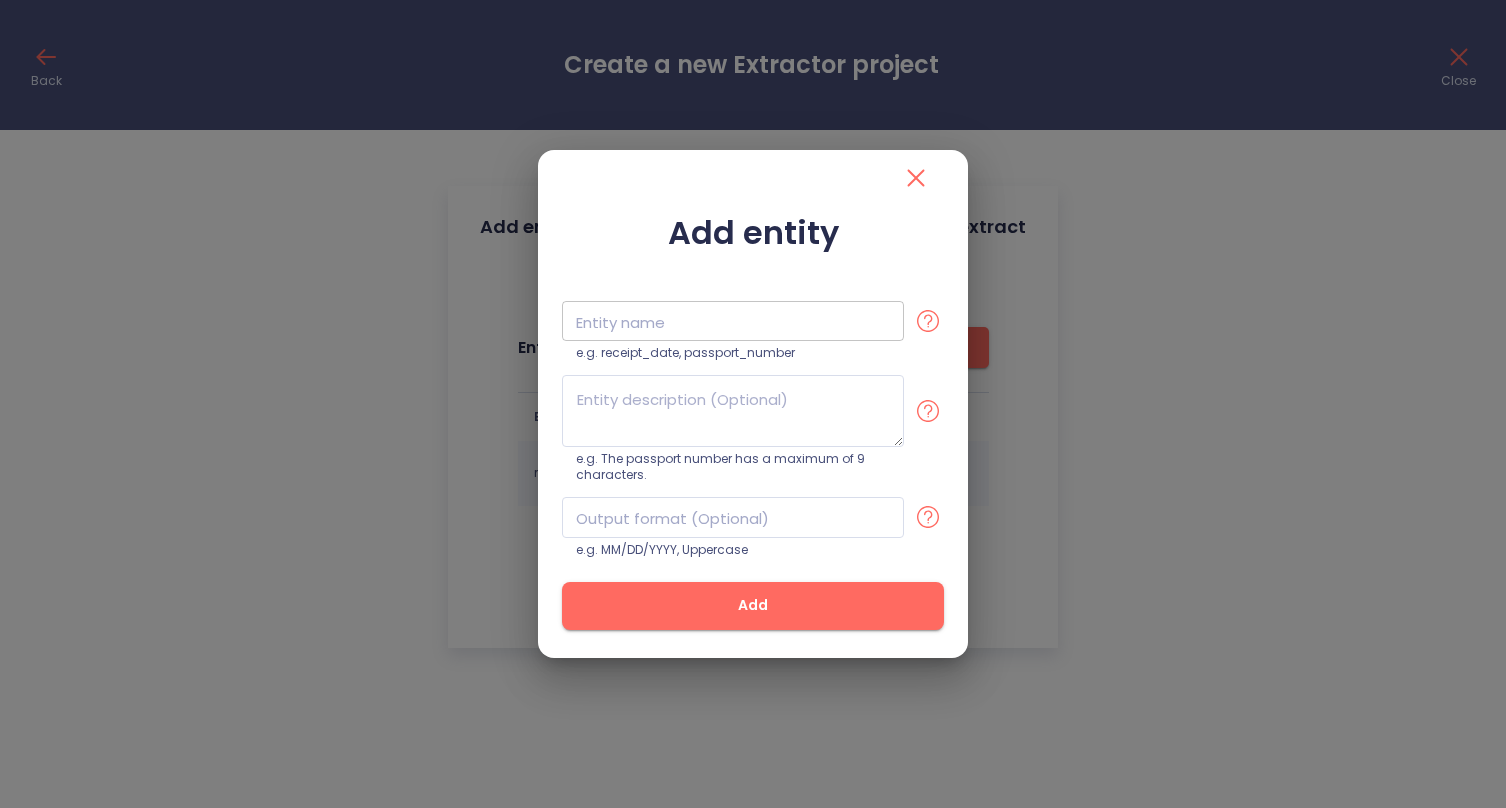 click at bounding box center [733, 321] 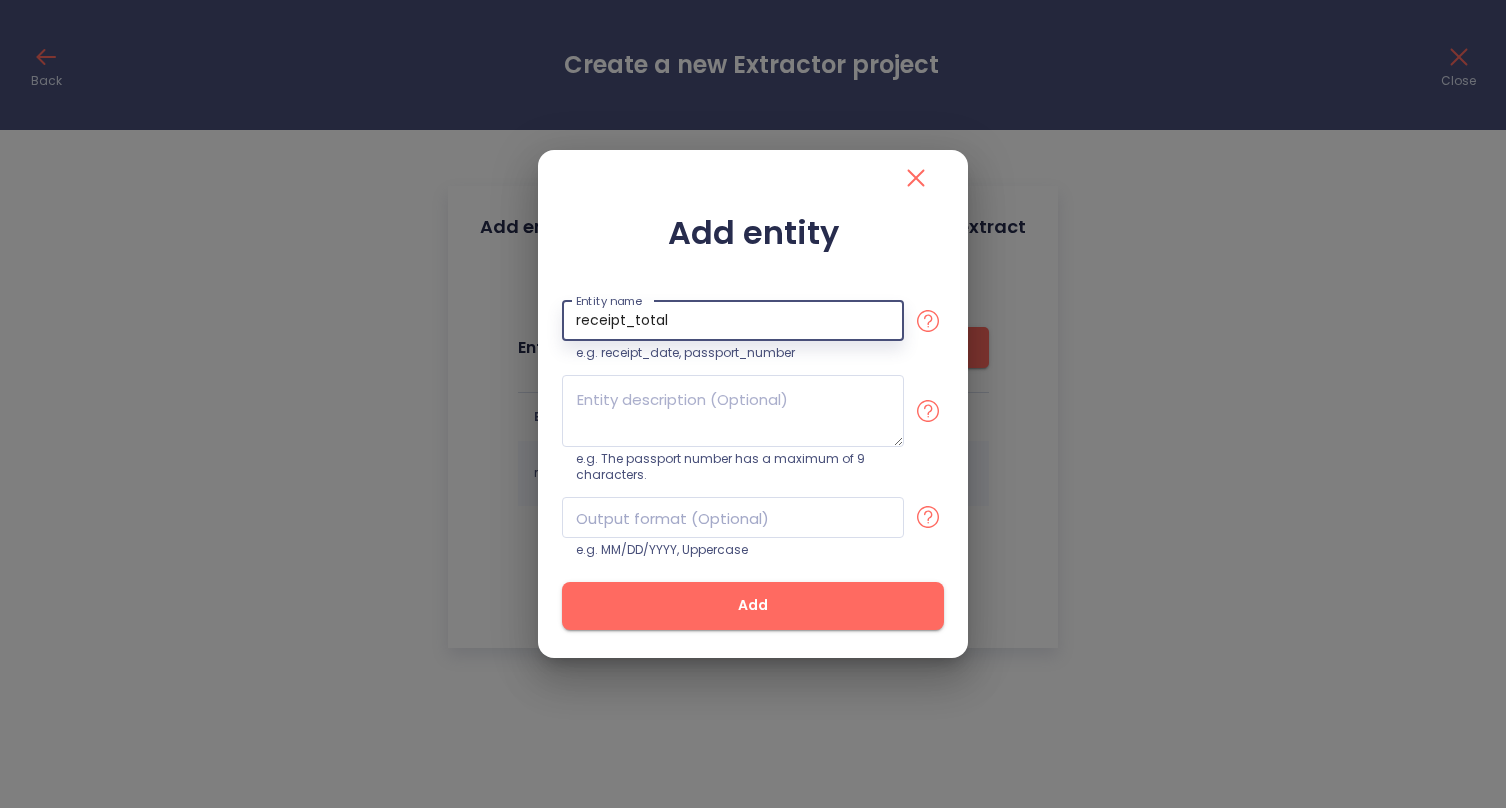 type on "receipt_total" 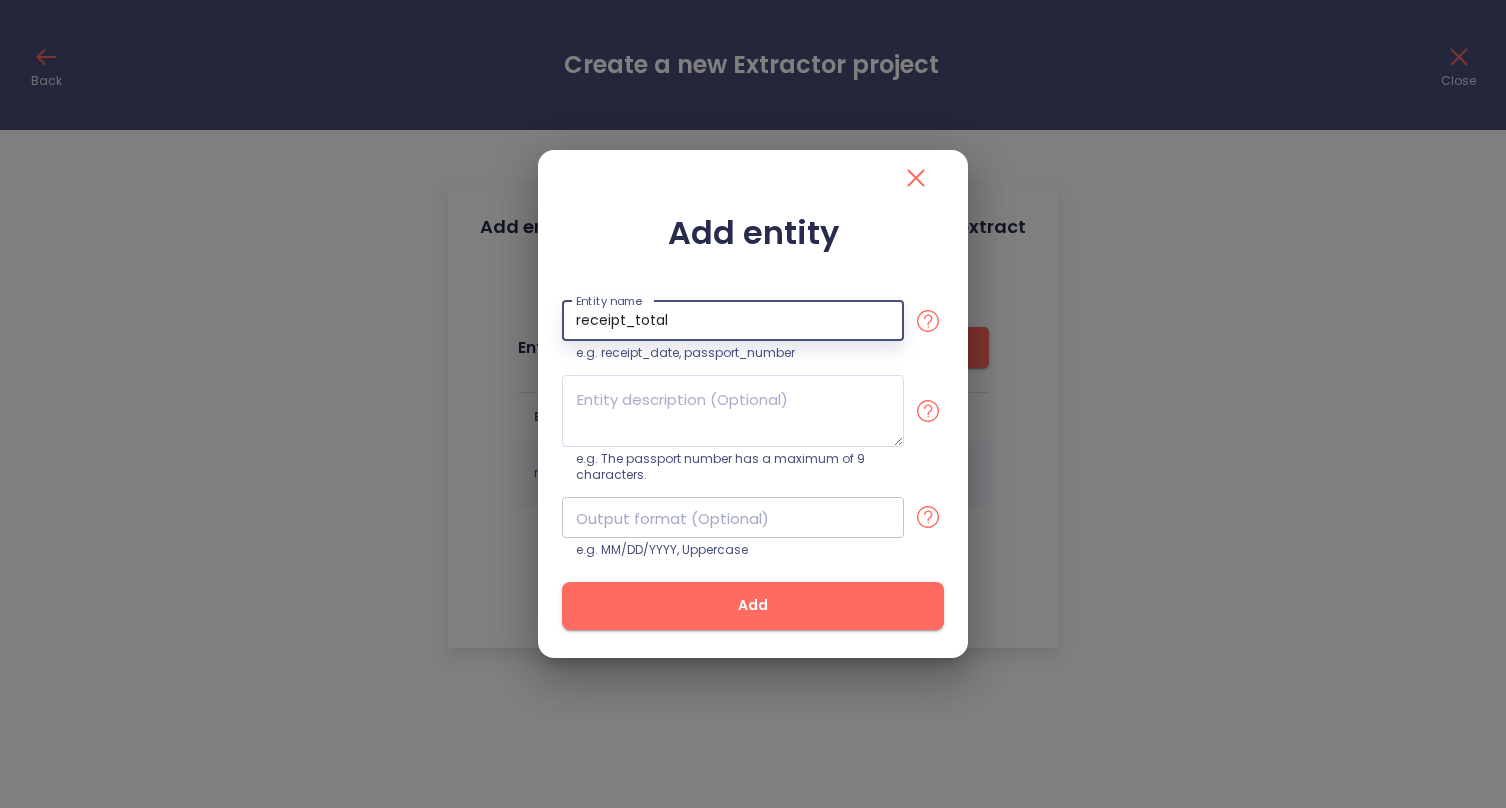 drag, startPoint x: 817, startPoint y: 603, endPoint x: 806, endPoint y: 501, distance: 102.59142 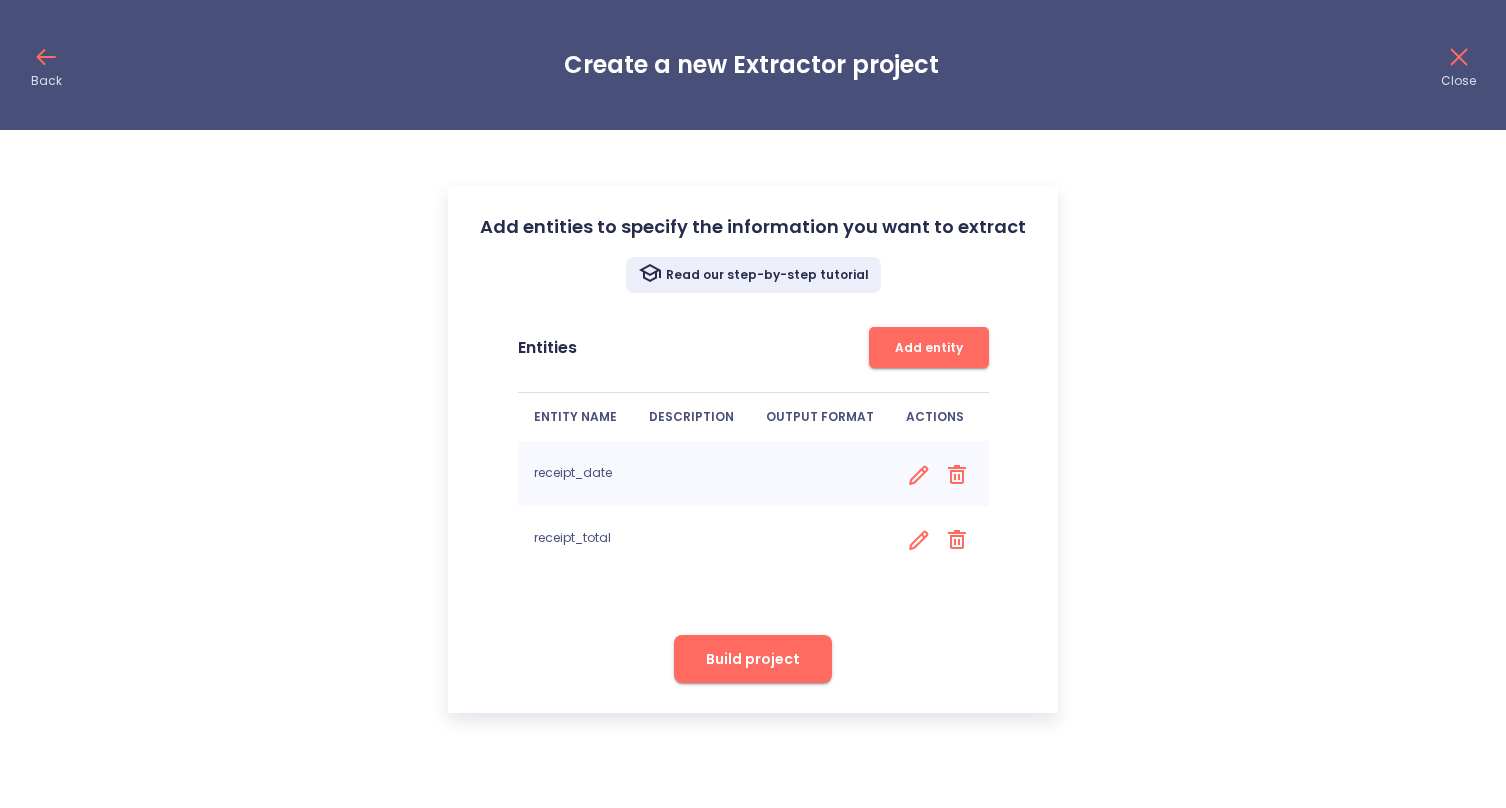 click on "Add entity" at bounding box center (929, 347) 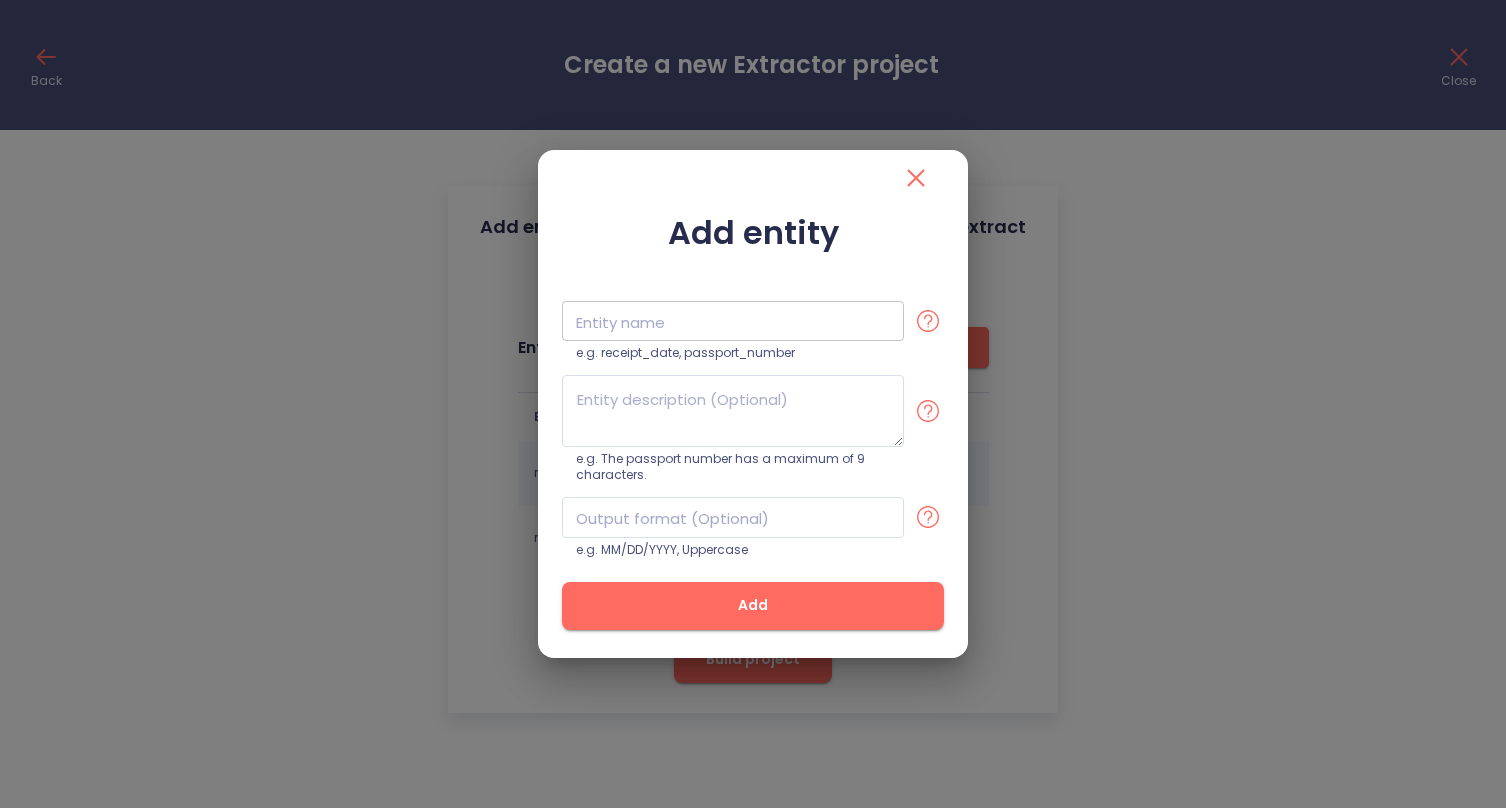 click at bounding box center (733, 321) 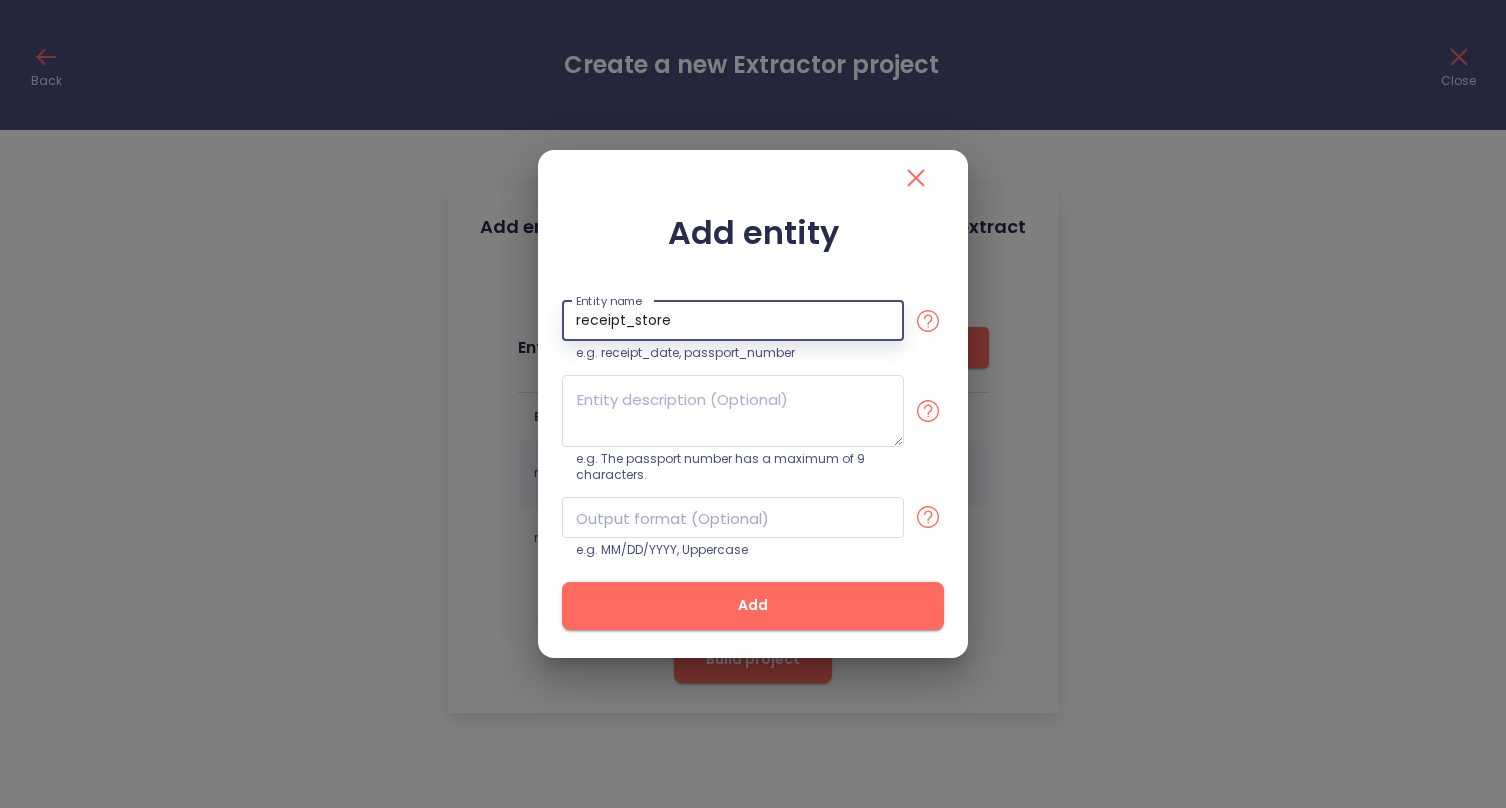 type on "receipt_store" 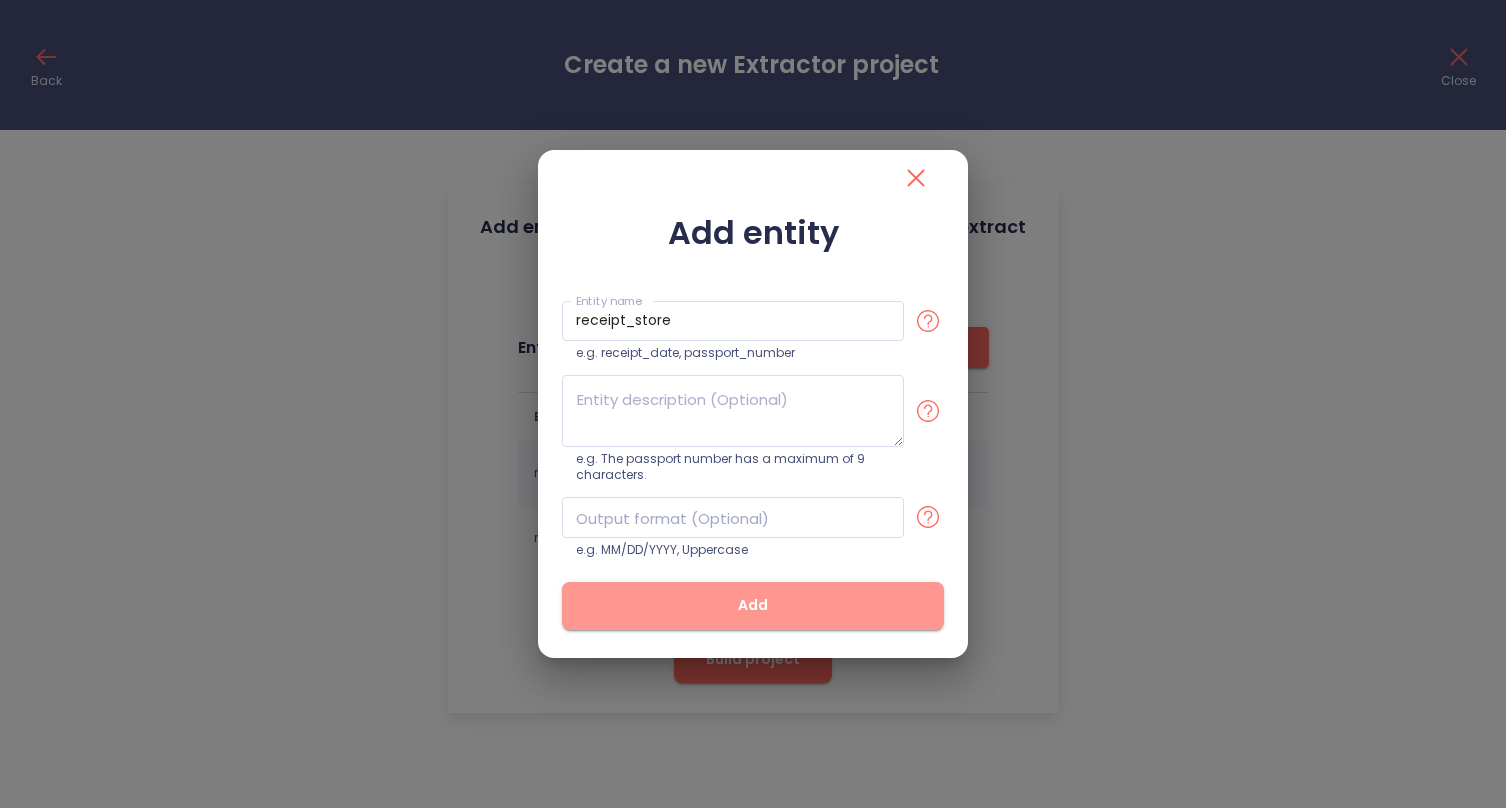 drag, startPoint x: 816, startPoint y: 595, endPoint x: 800, endPoint y: 592, distance: 16.27882 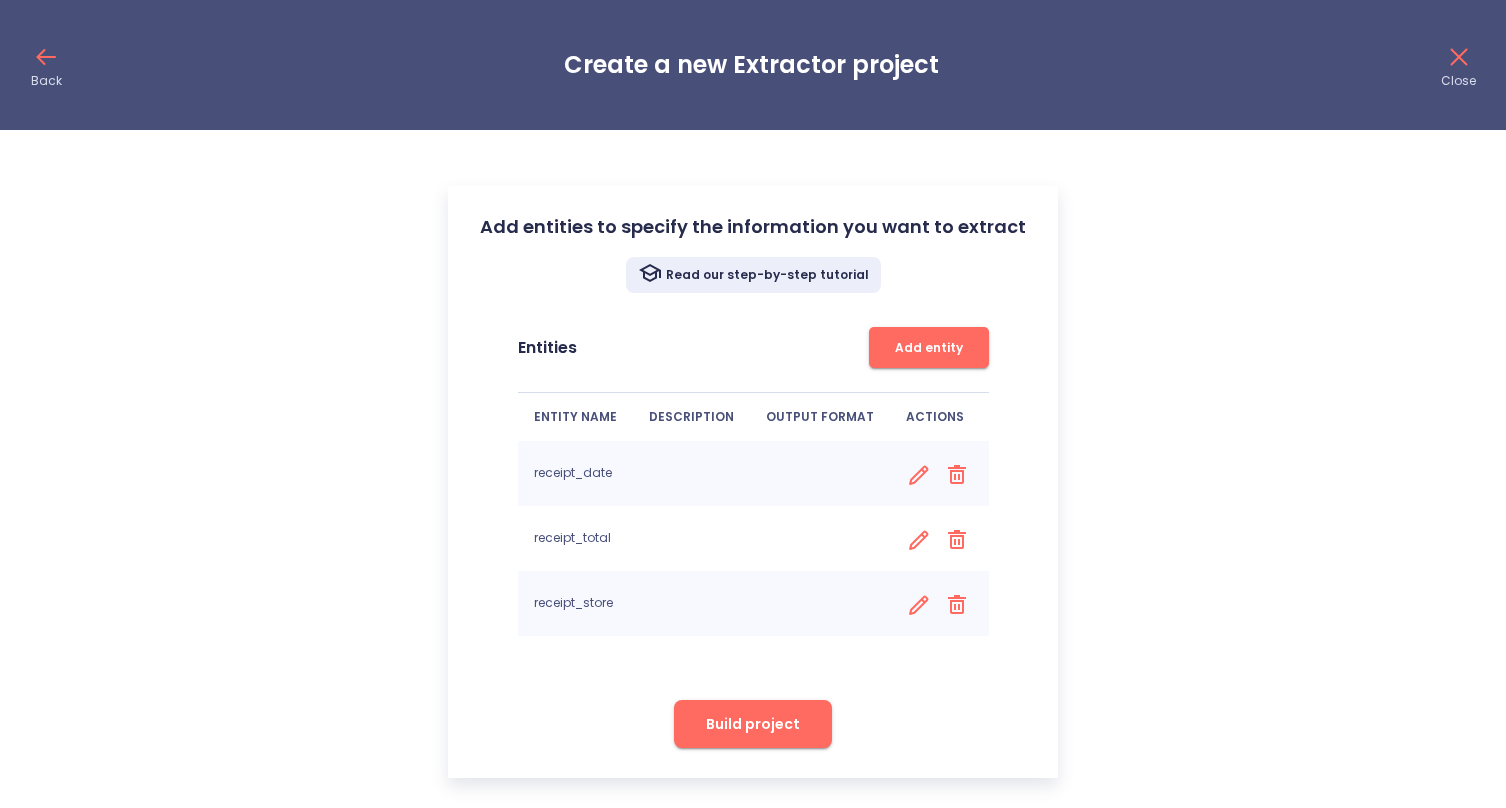 click on "Build project" at bounding box center (753, 724) 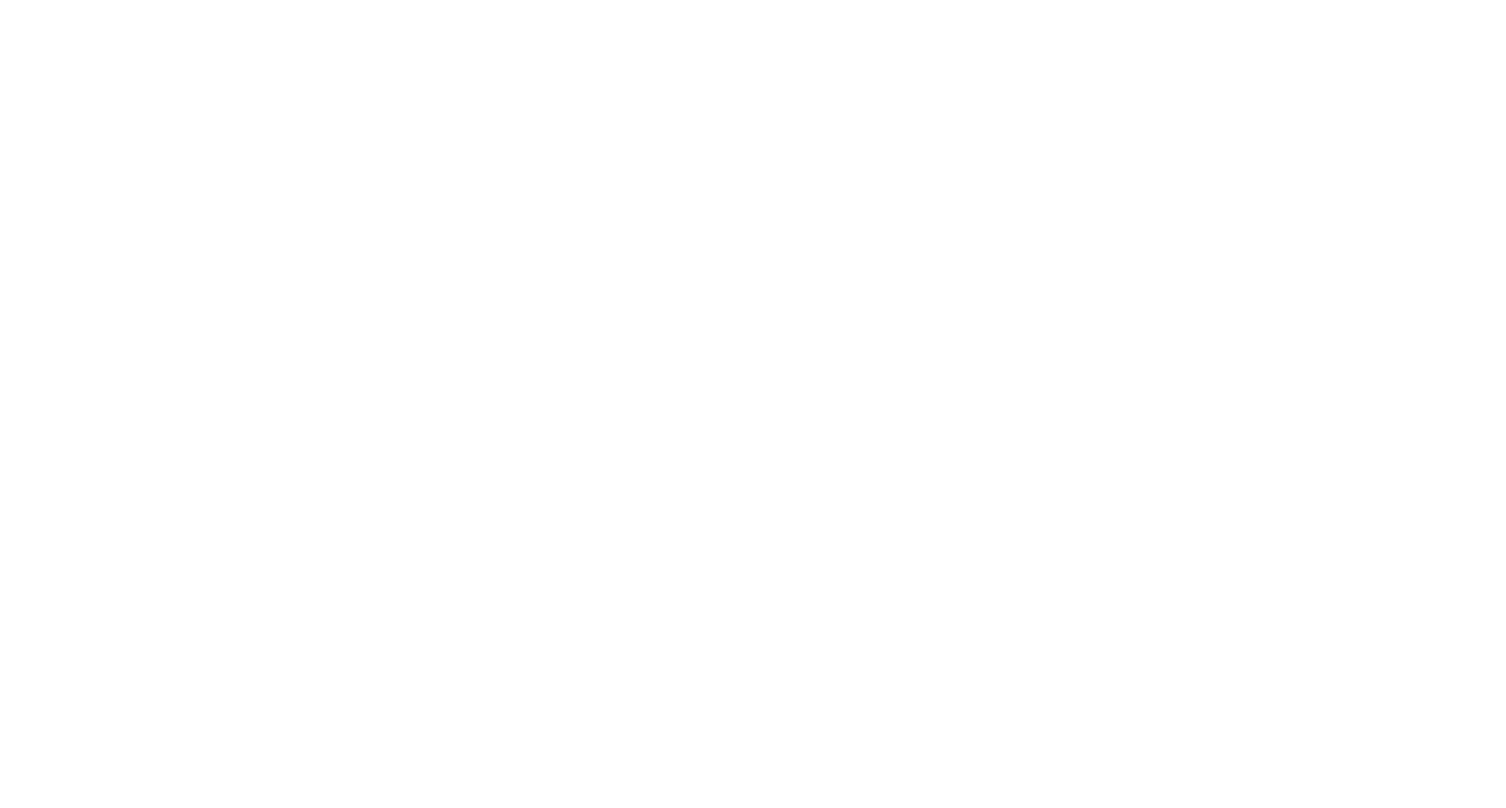 scroll, scrollTop: 0, scrollLeft: 0, axis: both 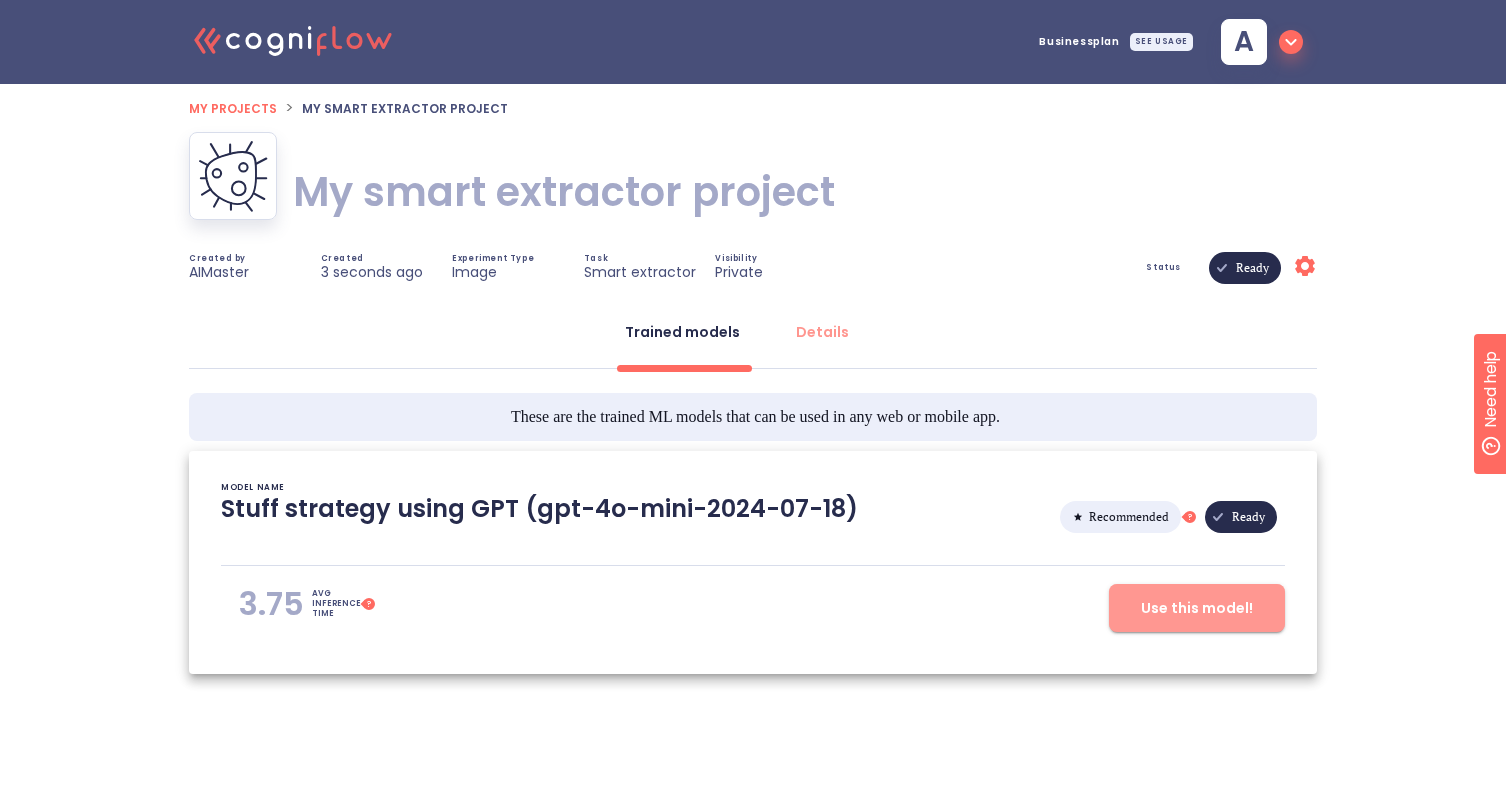 click on "Use this model!" at bounding box center [1197, 608] 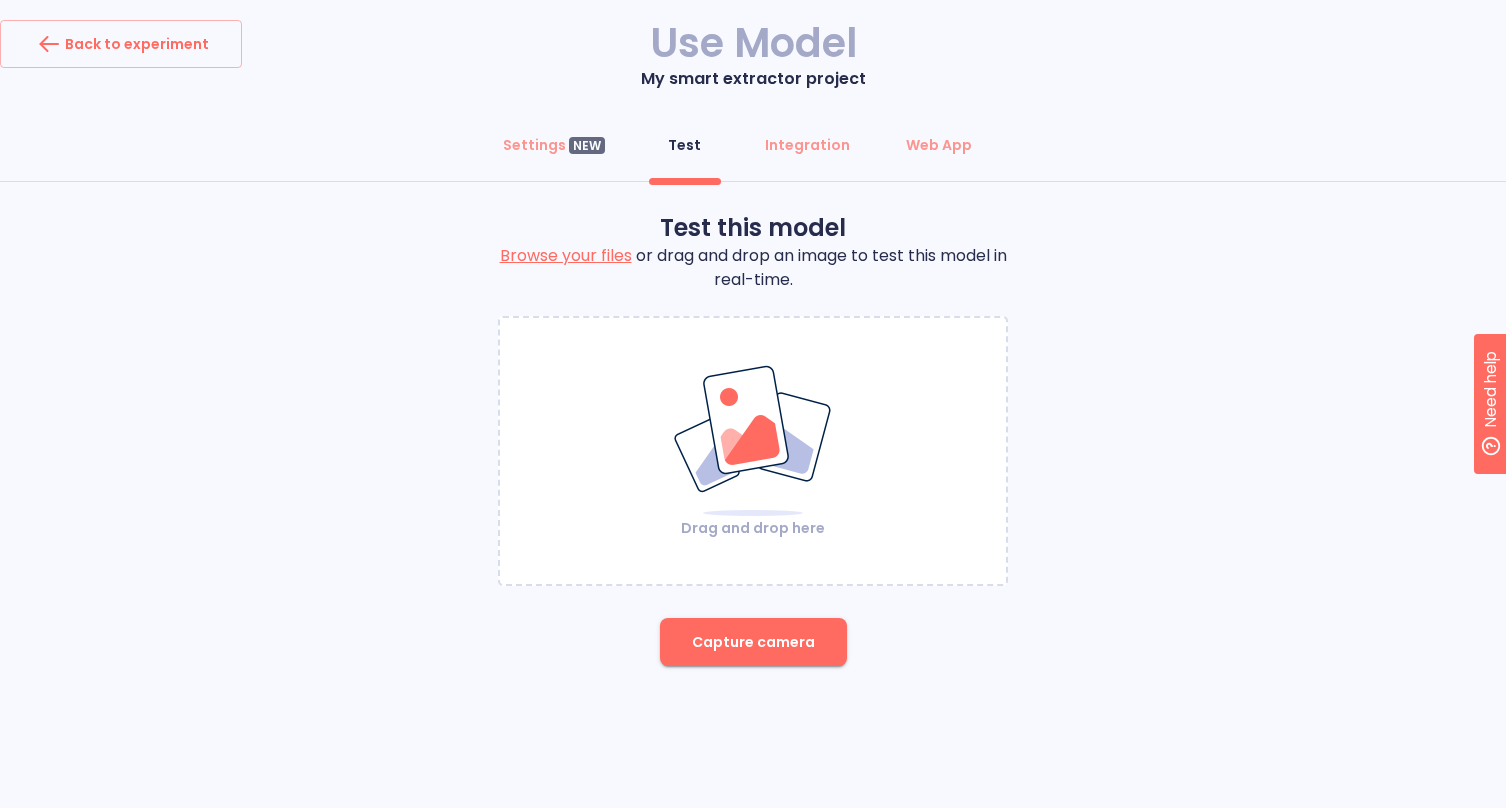 drag, startPoint x: 1116, startPoint y: 567, endPoint x: 1088, endPoint y: 517, distance: 57.306194 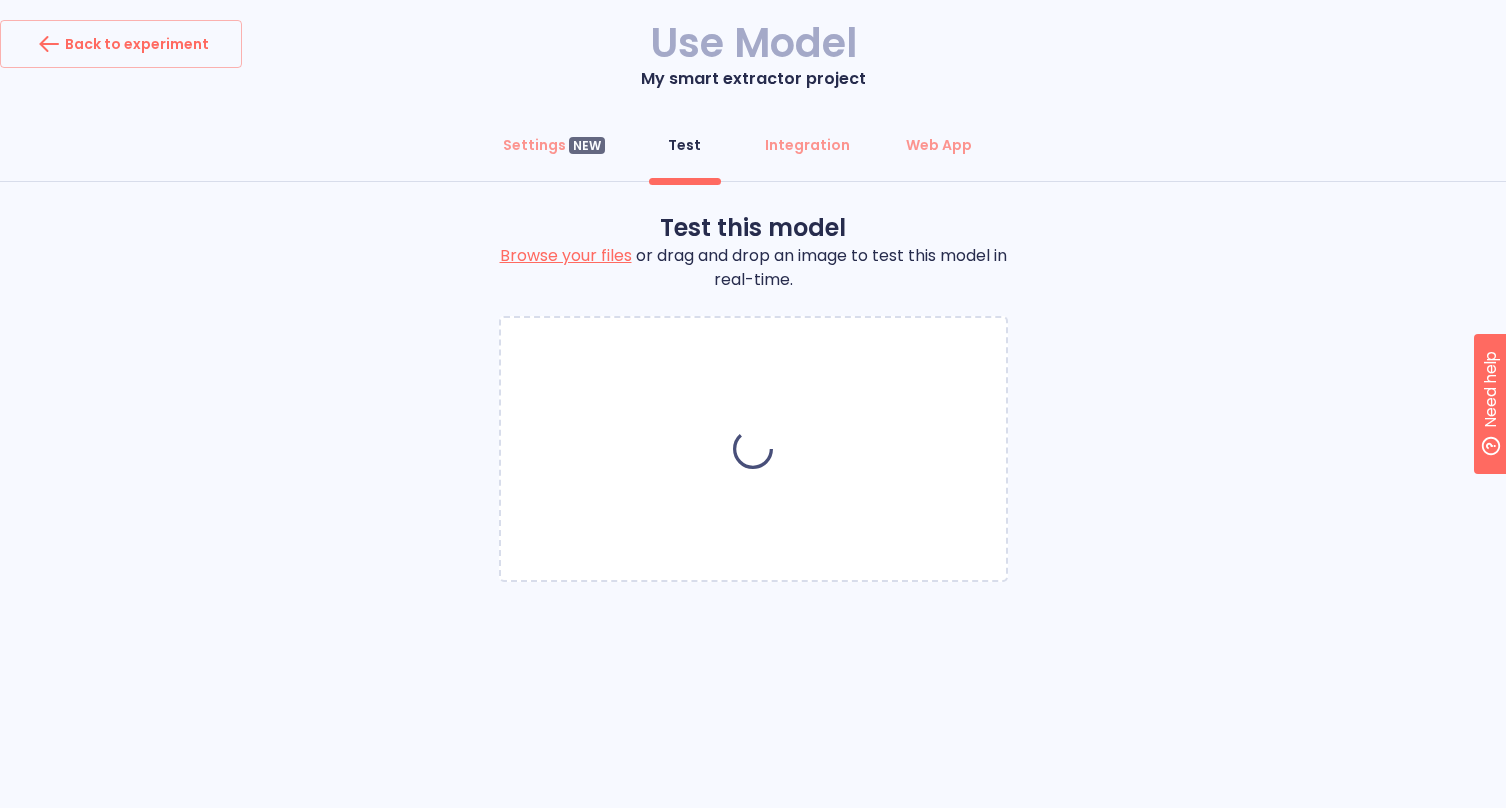 click on "Test this model Browse your files   or drag and drop an image to test this model in real-time." at bounding box center (753, 405) 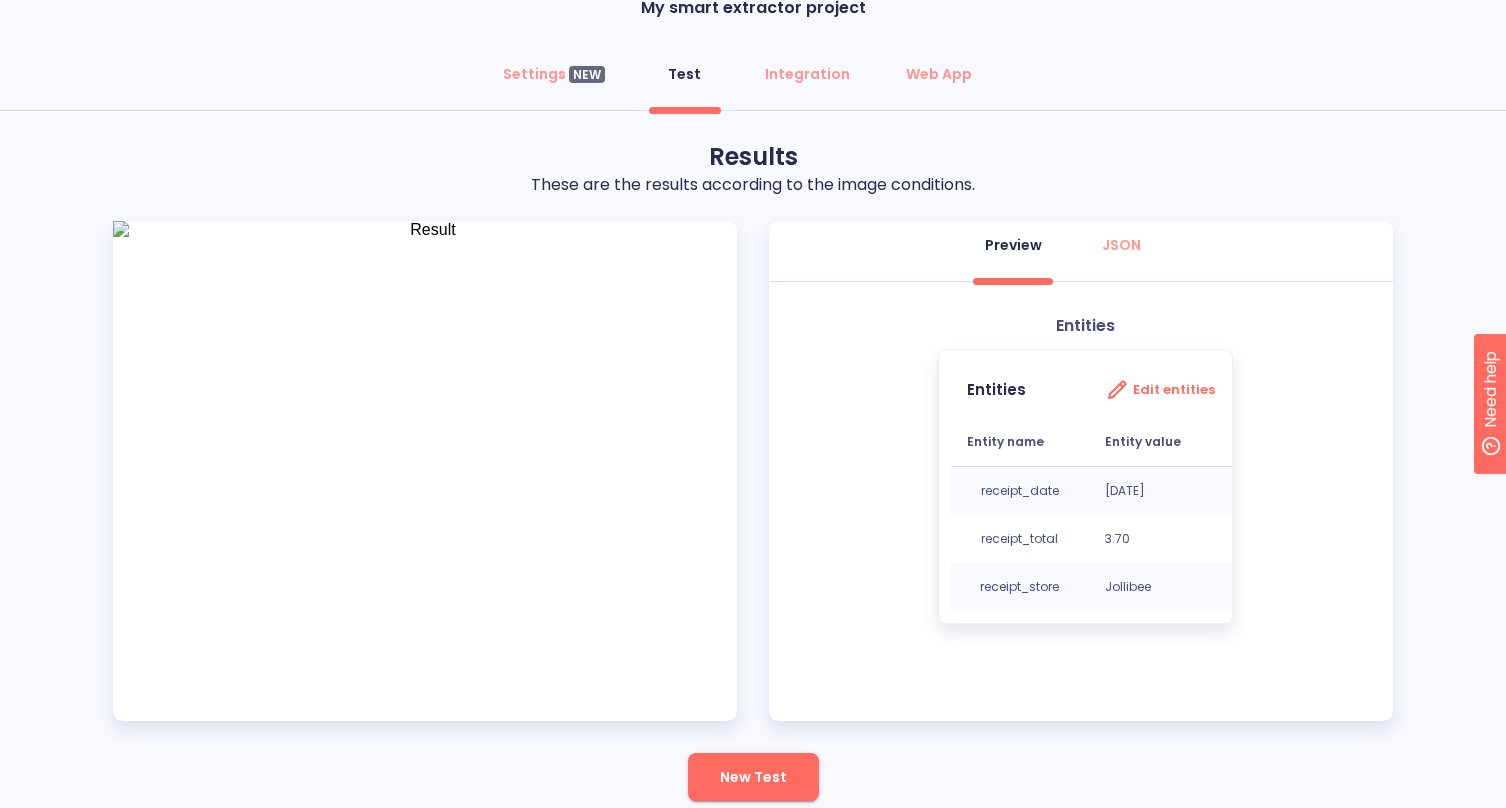 scroll, scrollTop: 92, scrollLeft: 0, axis: vertical 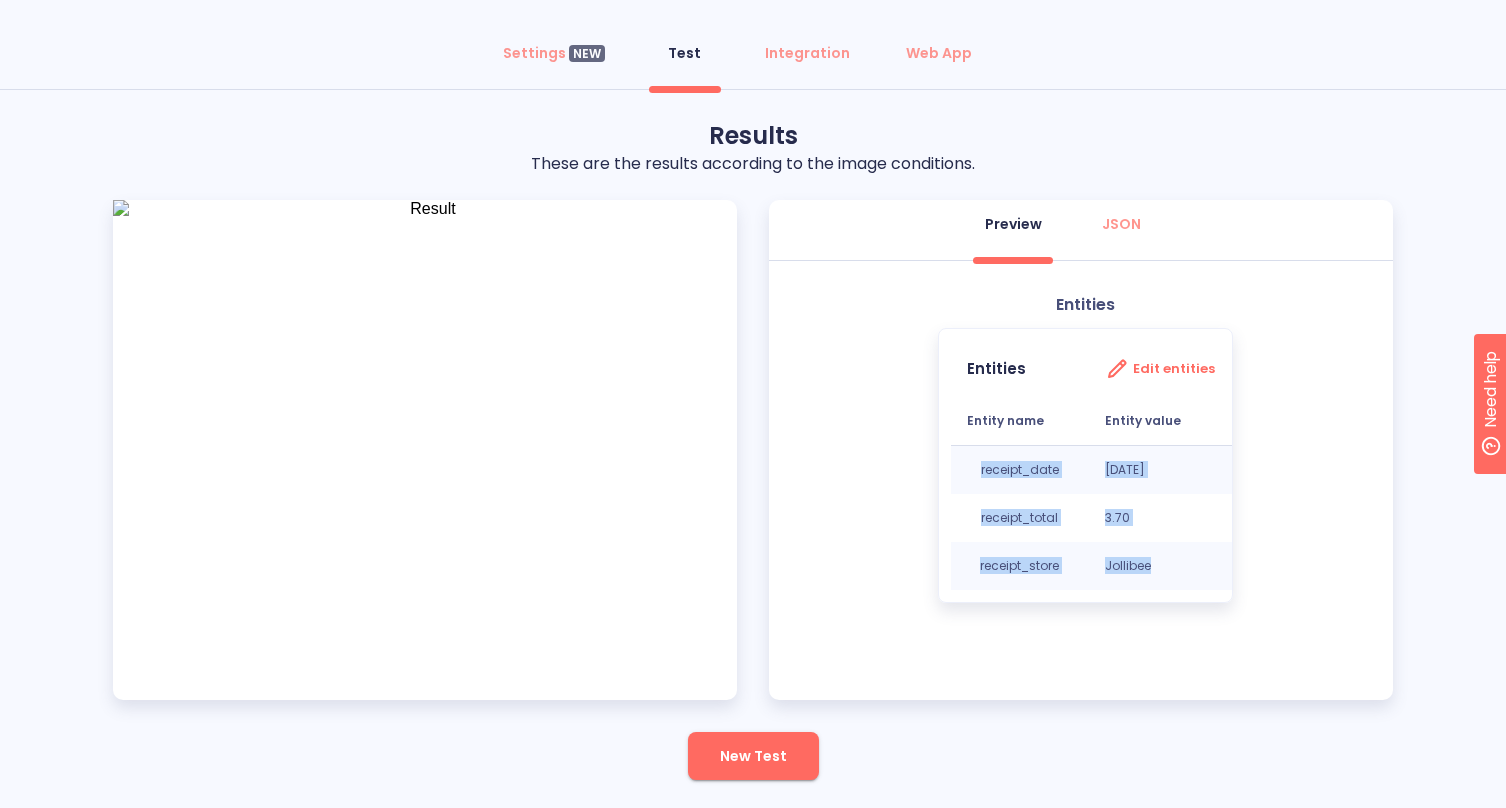 drag, startPoint x: 995, startPoint y: 456, endPoint x: 1204, endPoint y: 575, distance: 240.50363 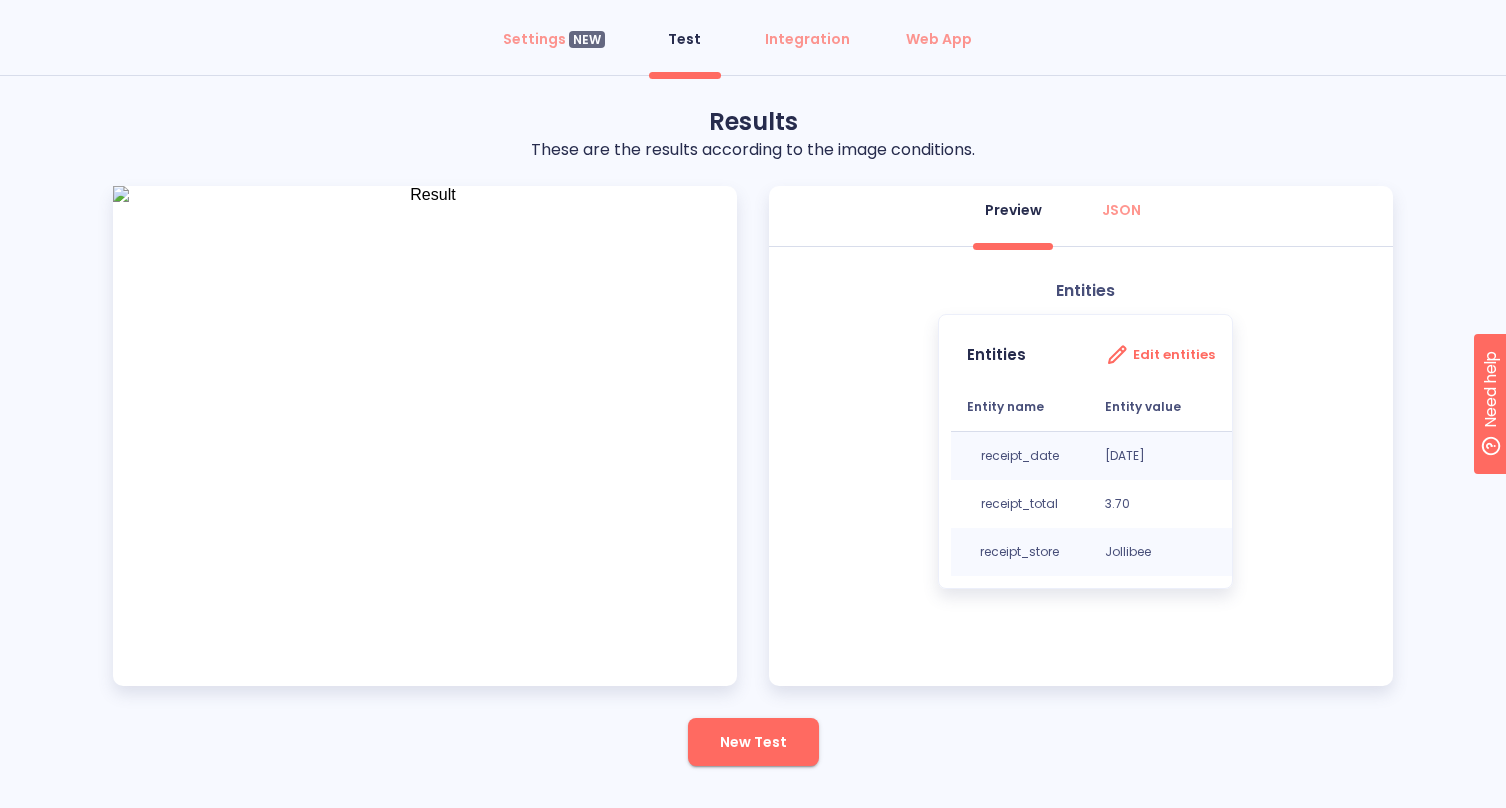 scroll, scrollTop: 97, scrollLeft: 0, axis: vertical 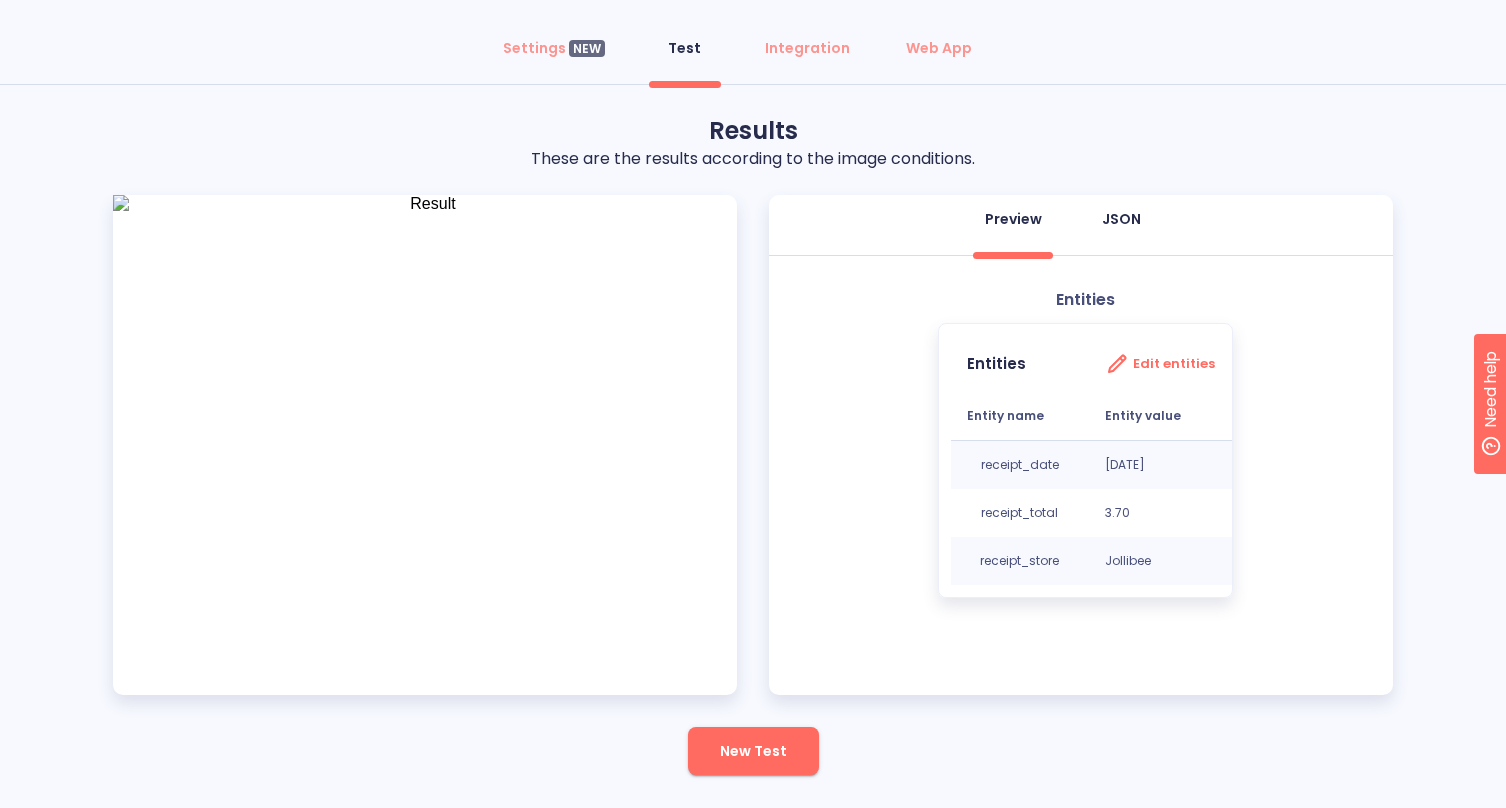 click on "JSON" at bounding box center (1121, 219) 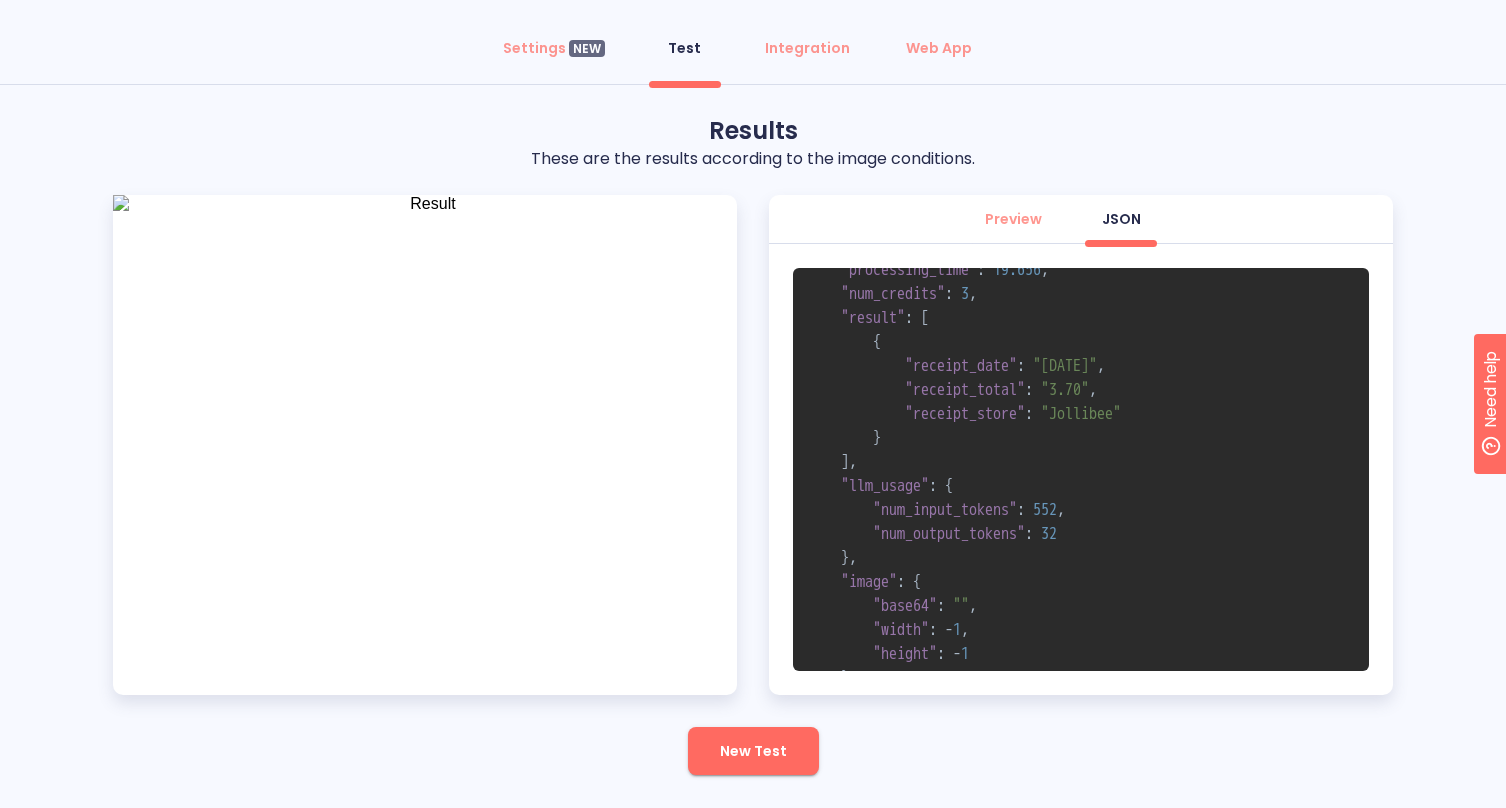 scroll, scrollTop: 0, scrollLeft: 0, axis: both 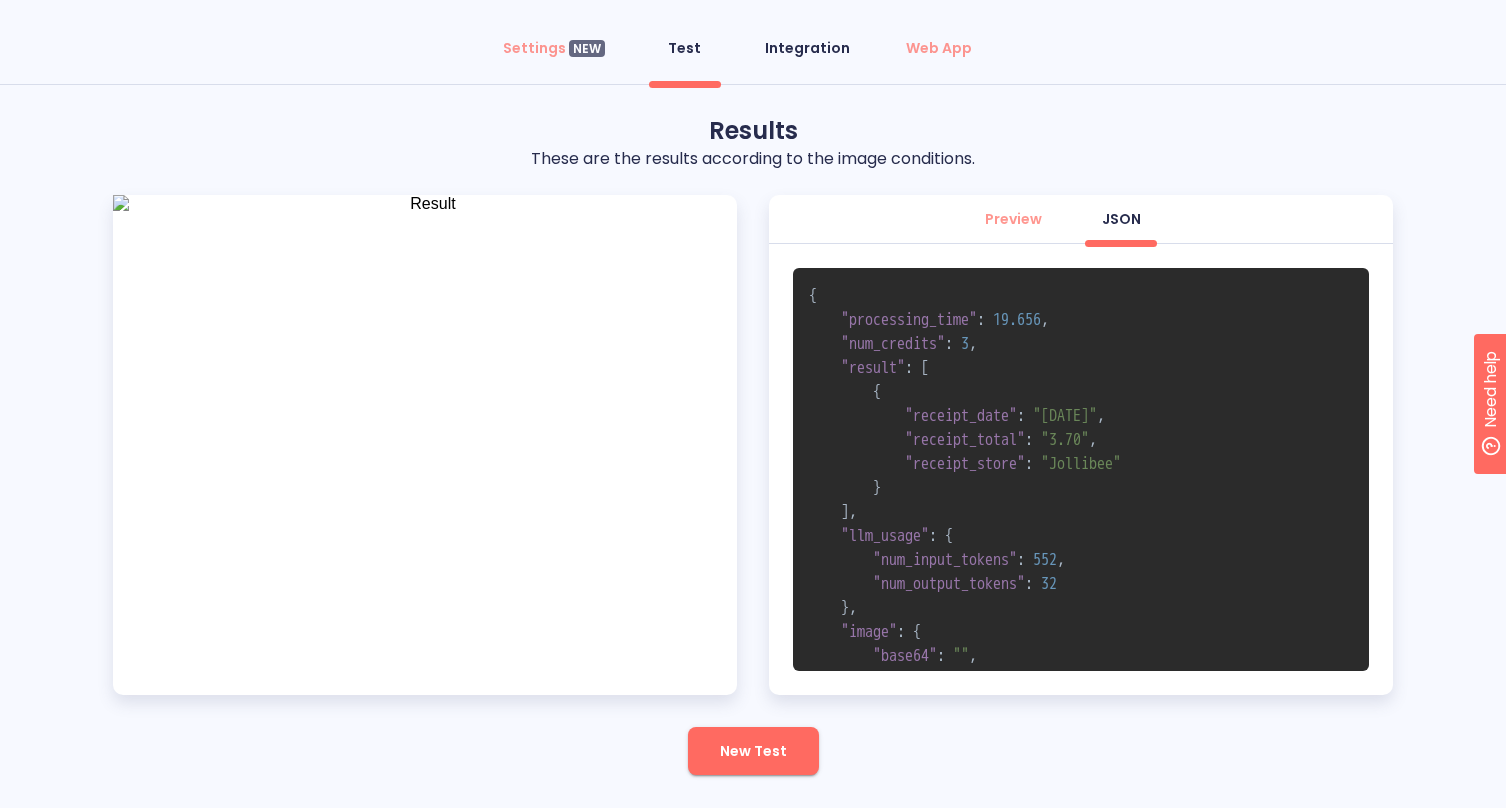 click on "Integration" at bounding box center [807, 48] 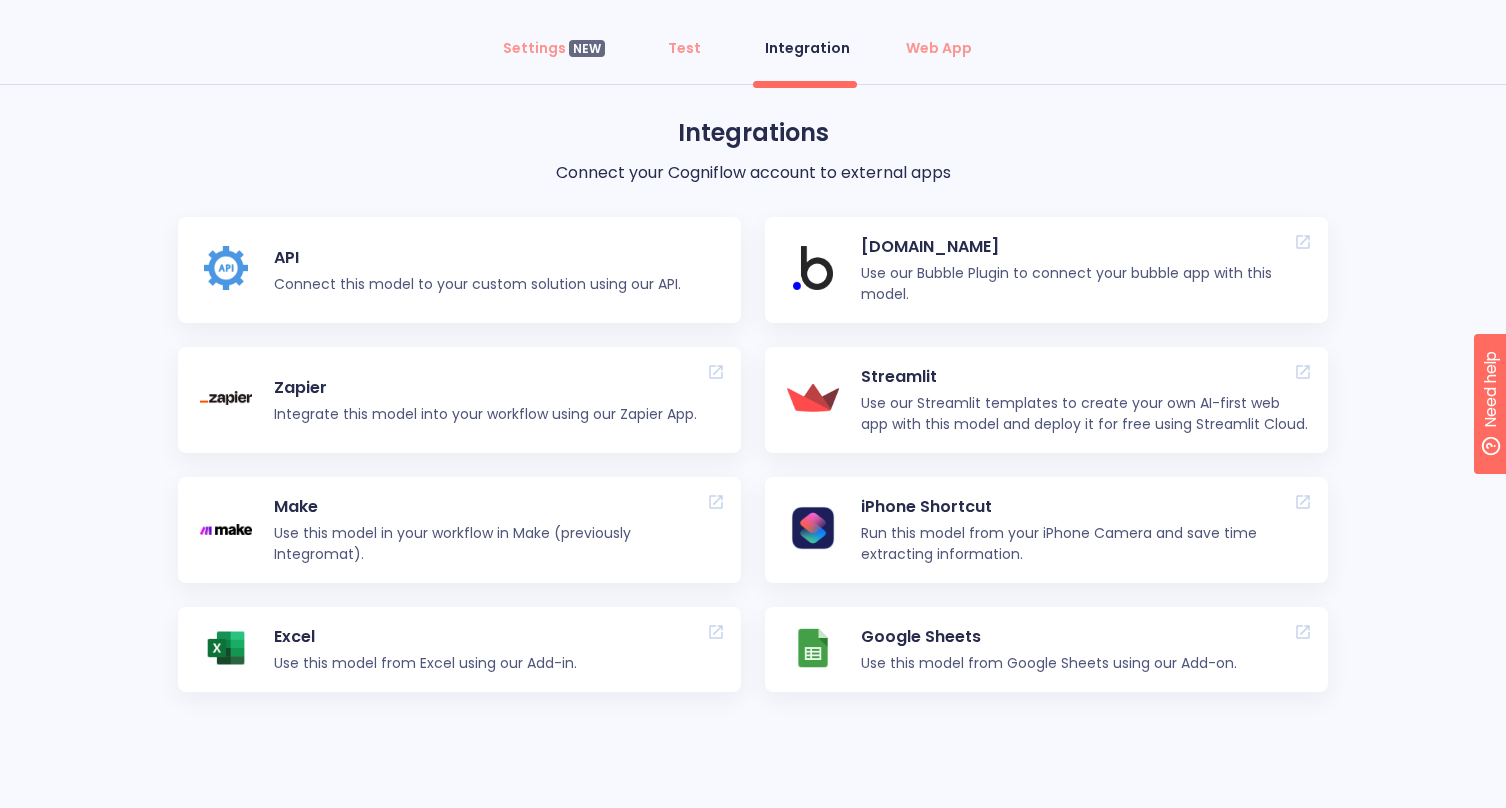 click on "API" at bounding box center (477, 258) 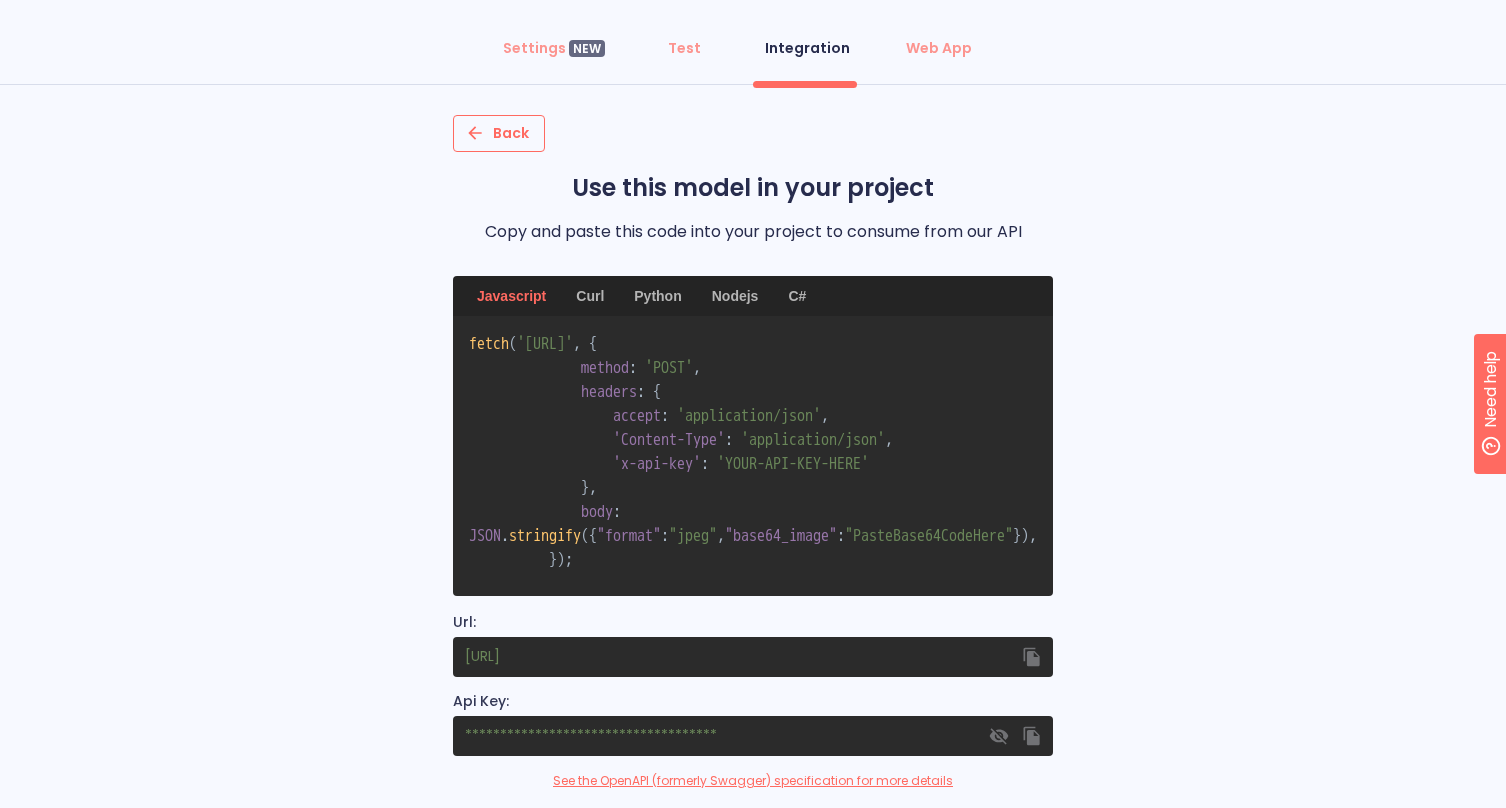click on "Back" at bounding box center (499, 133) 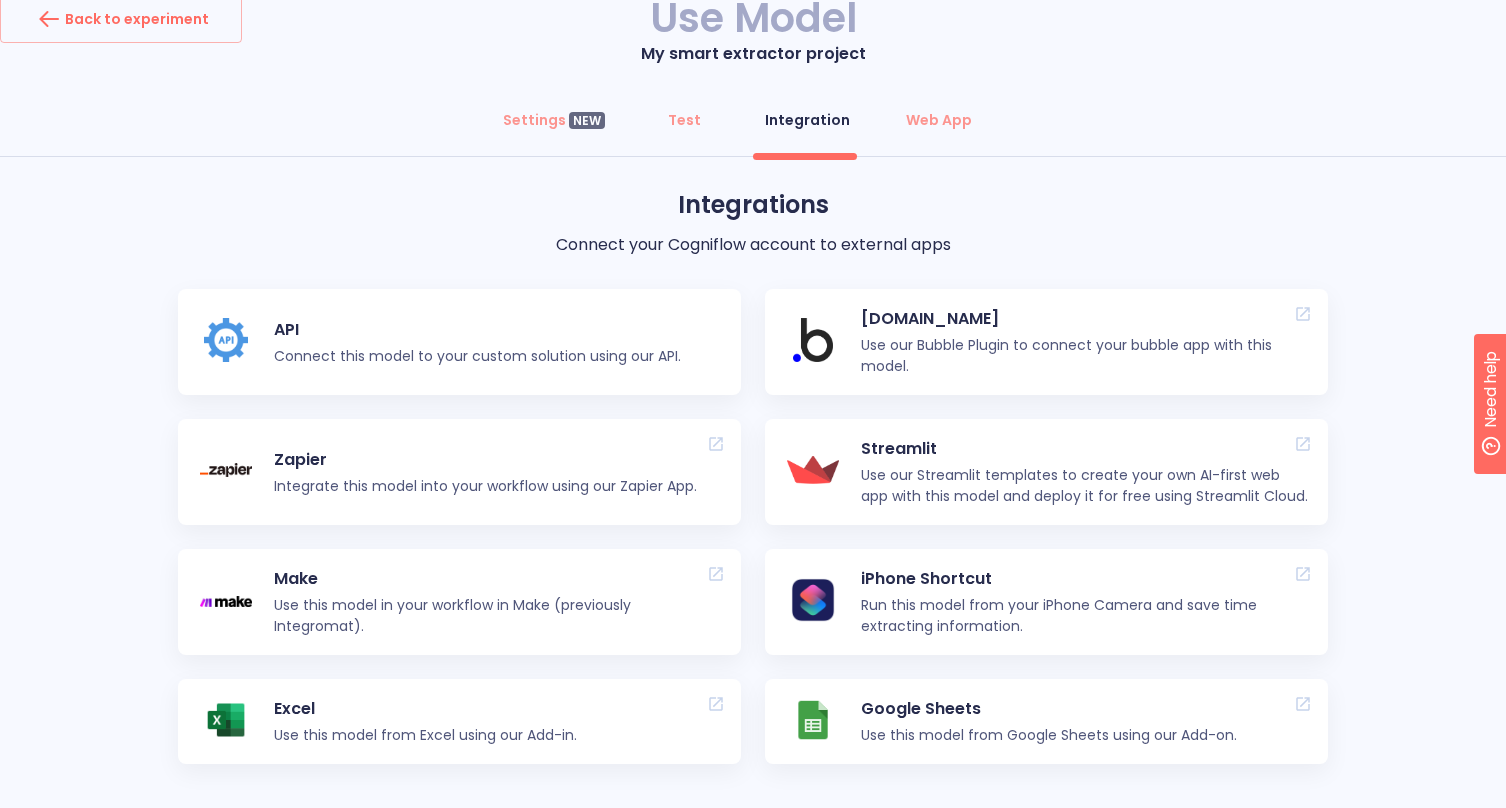 scroll, scrollTop: 0, scrollLeft: 0, axis: both 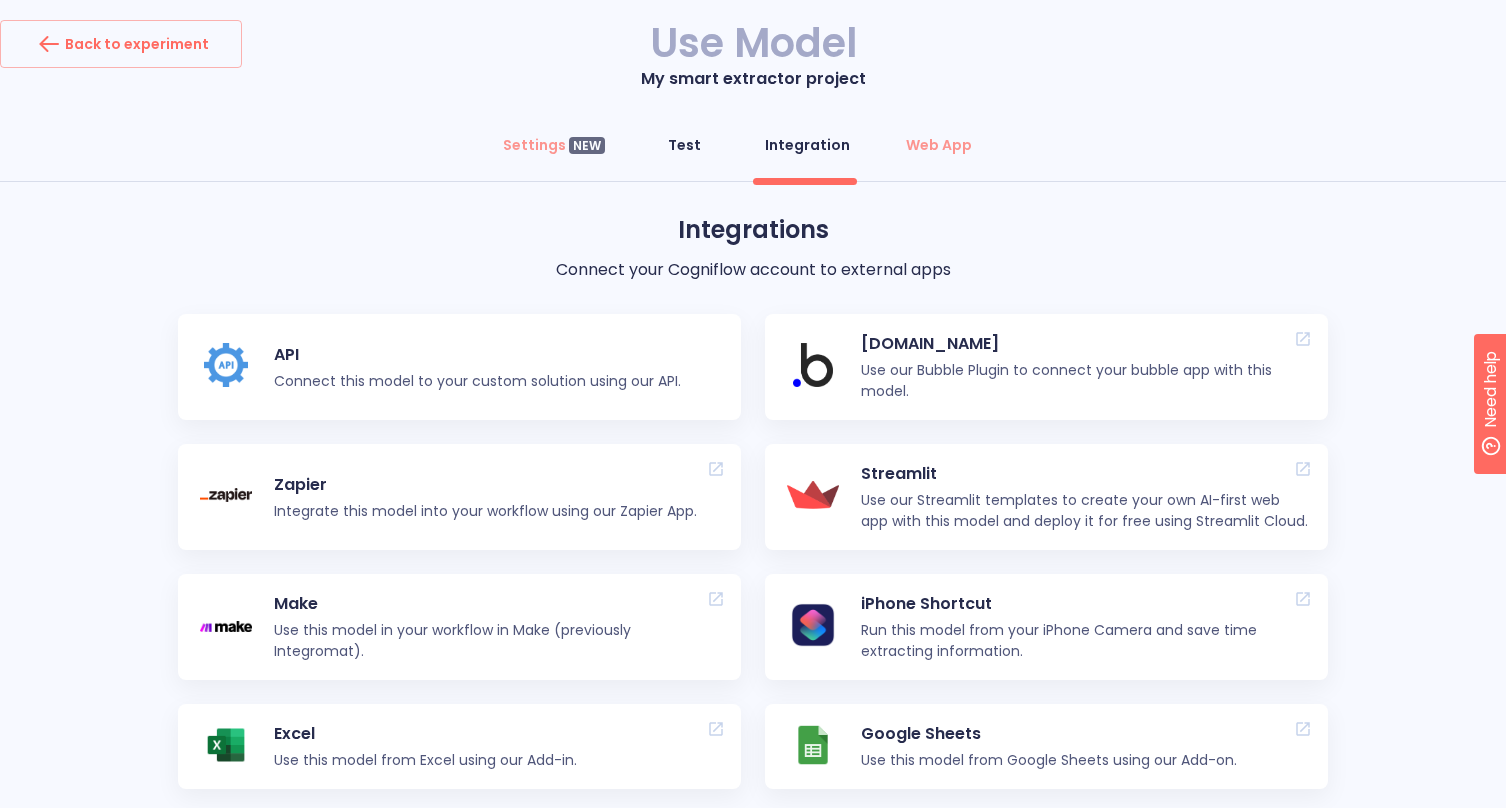 click on "Test" at bounding box center [684, 145] 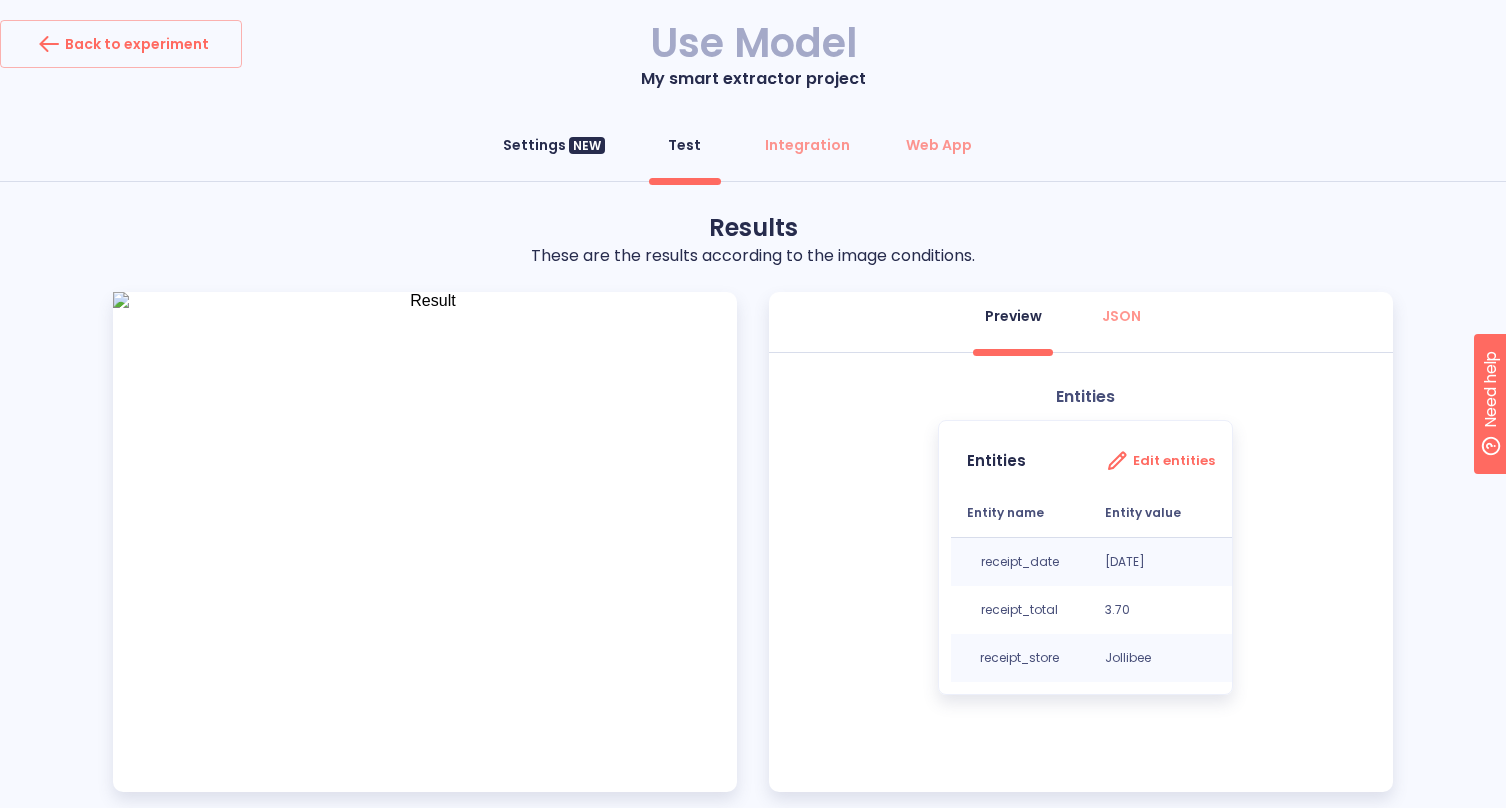 click on "Settings   NEW" at bounding box center [554, 145] 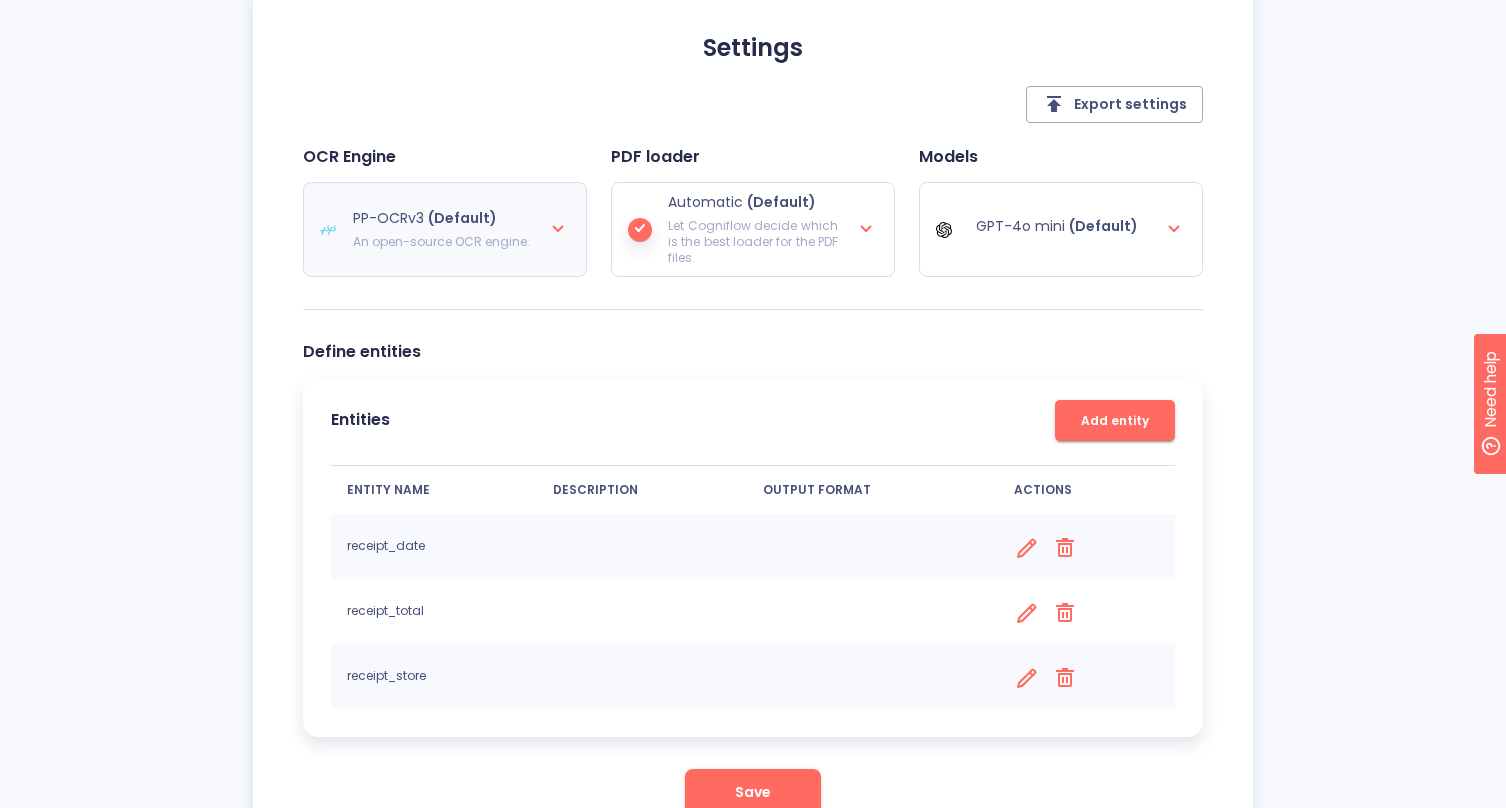 scroll, scrollTop: 229, scrollLeft: 0, axis: vertical 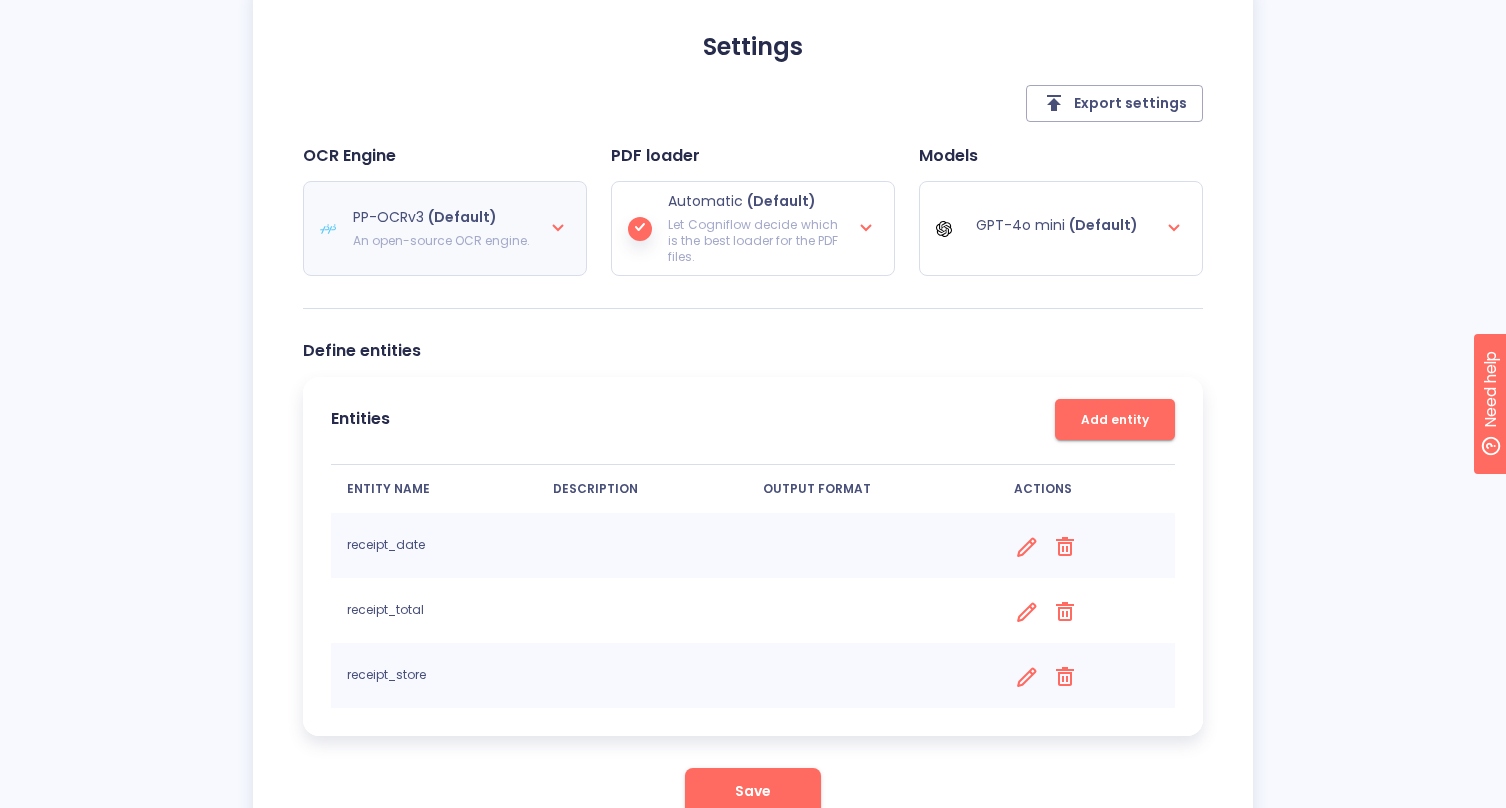 click 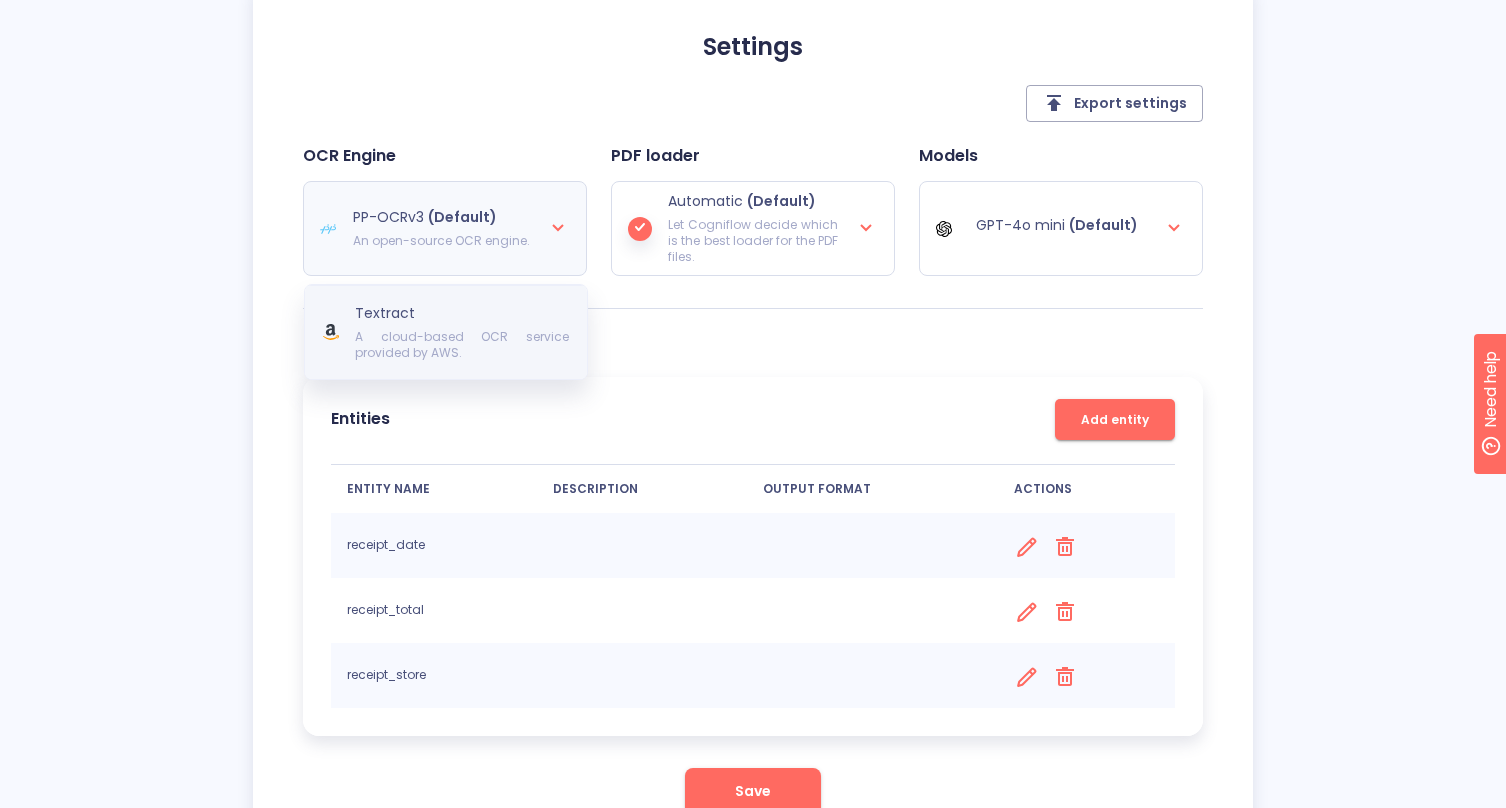 click on "A cloud-based OCR service provided by AWS." at bounding box center (462, 345) 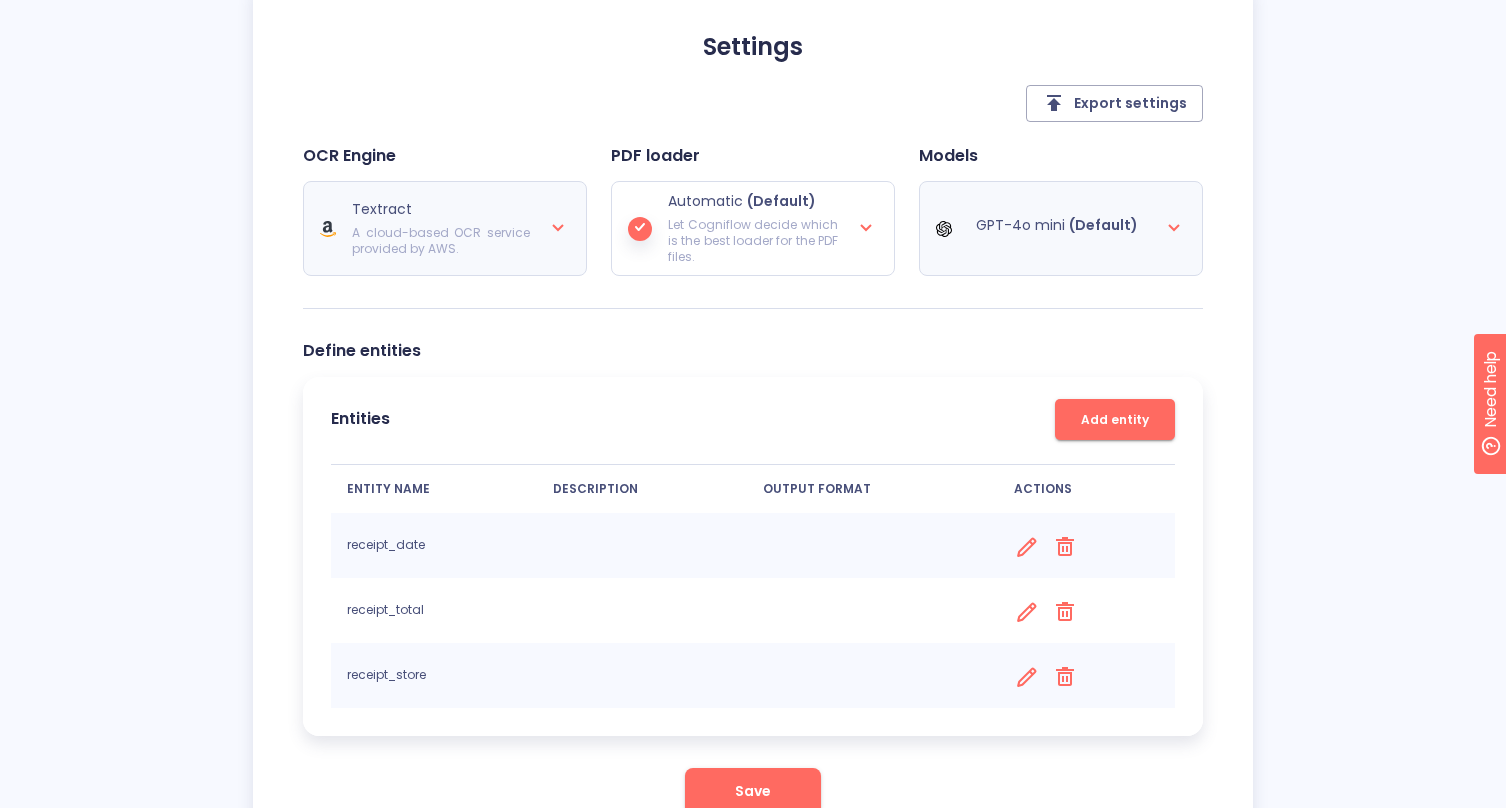 click 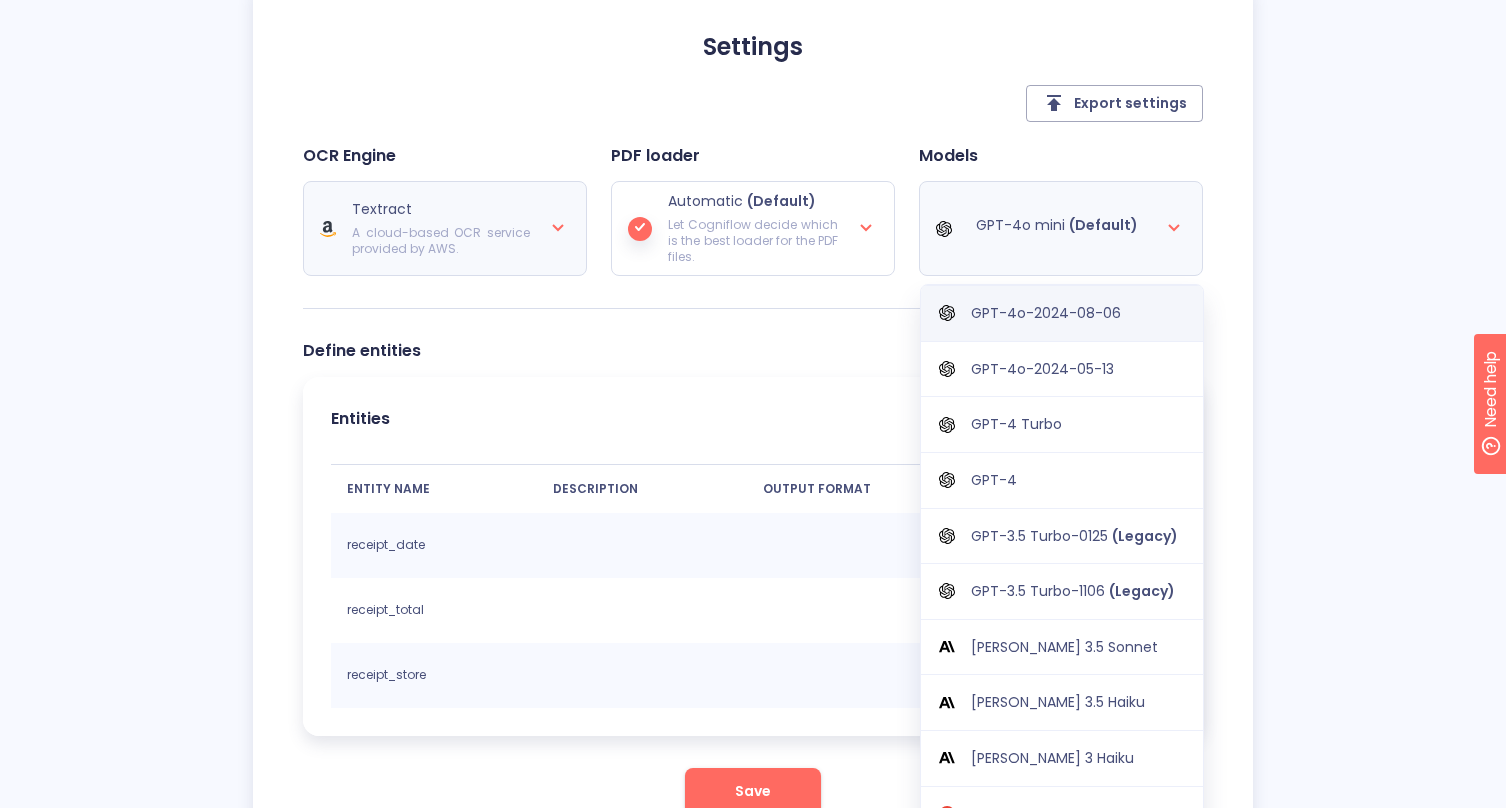 click on "GPT-4o-2024-08-06" at bounding box center [1046, 313] 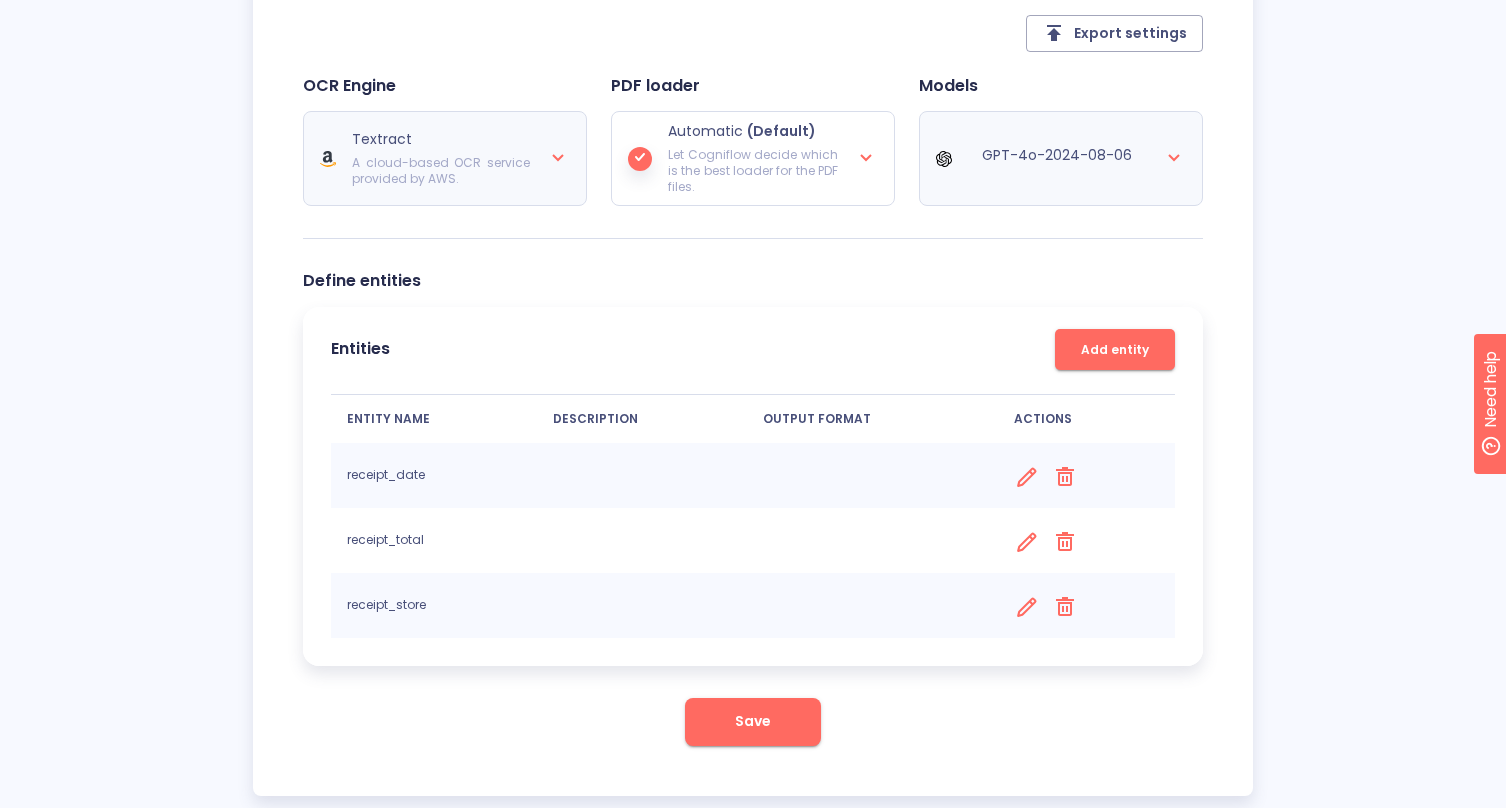 scroll, scrollTop: 336, scrollLeft: 0, axis: vertical 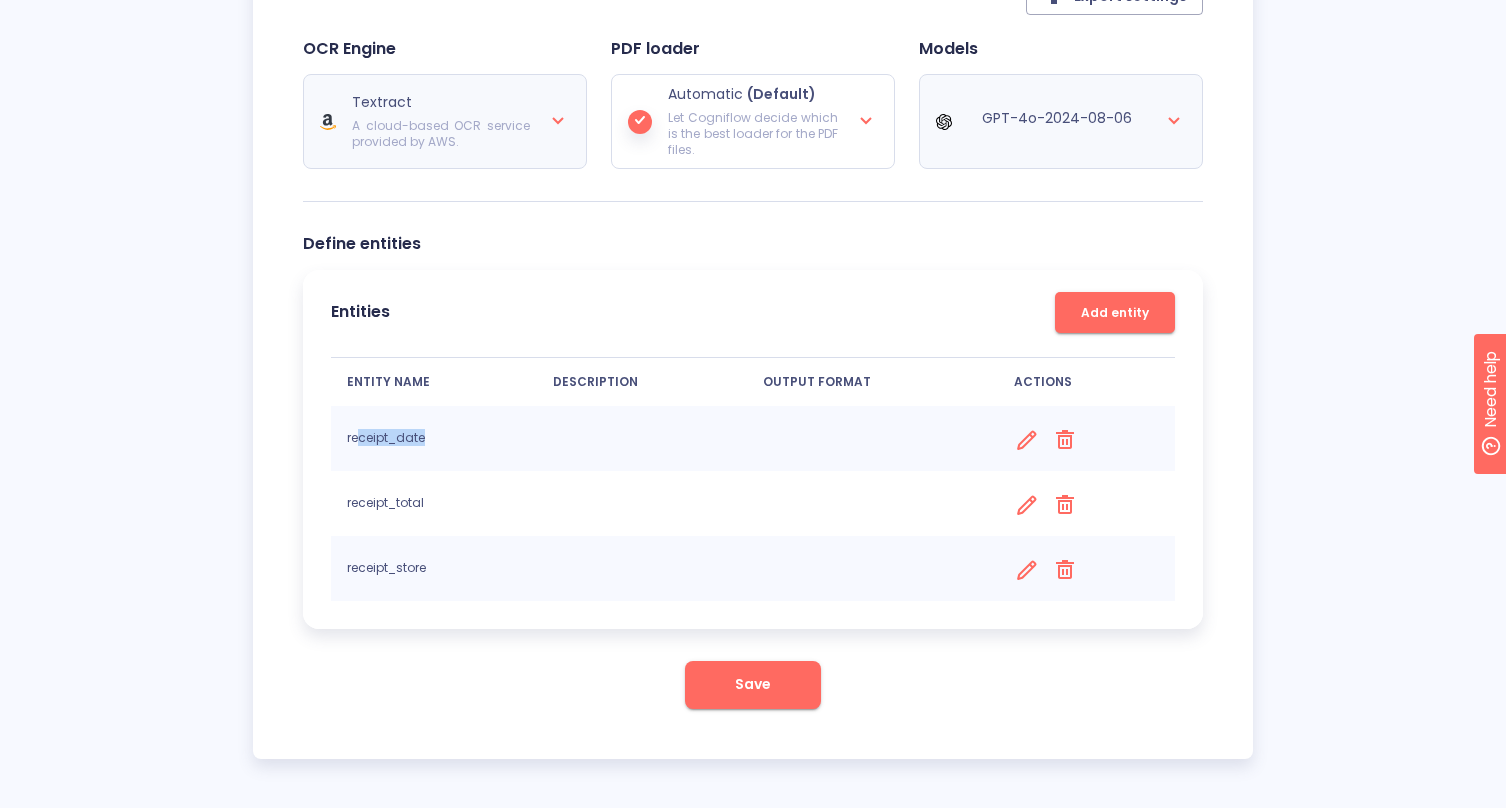 drag, startPoint x: 360, startPoint y: 443, endPoint x: 464, endPoint y: 445, distance: 104.019226 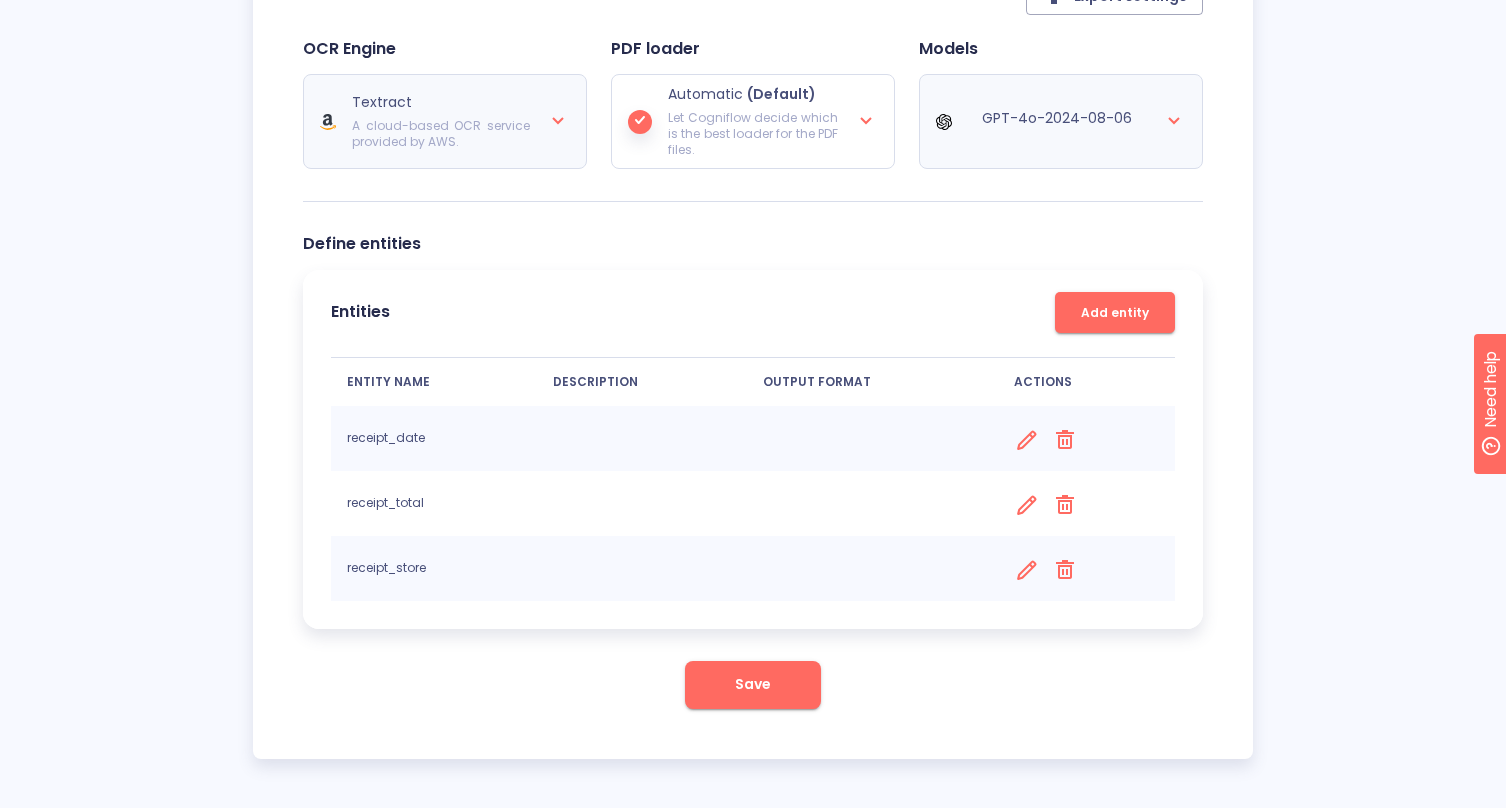 drag, startPoint x: 501, startPoint y: 448, endPoint x: 943, endPoint y: 483, distance: 443.38358 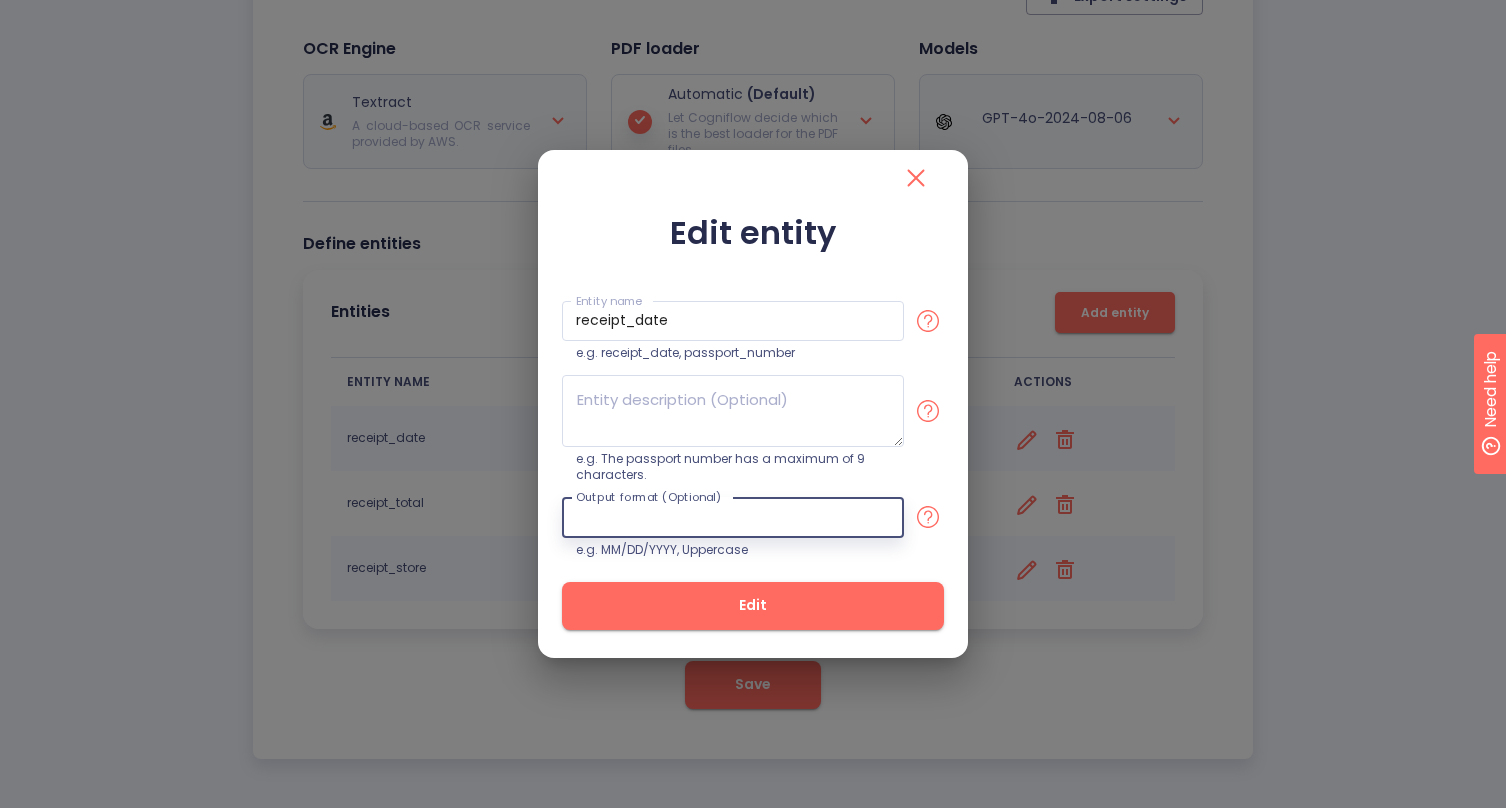 click at bounding box center (733, 517) 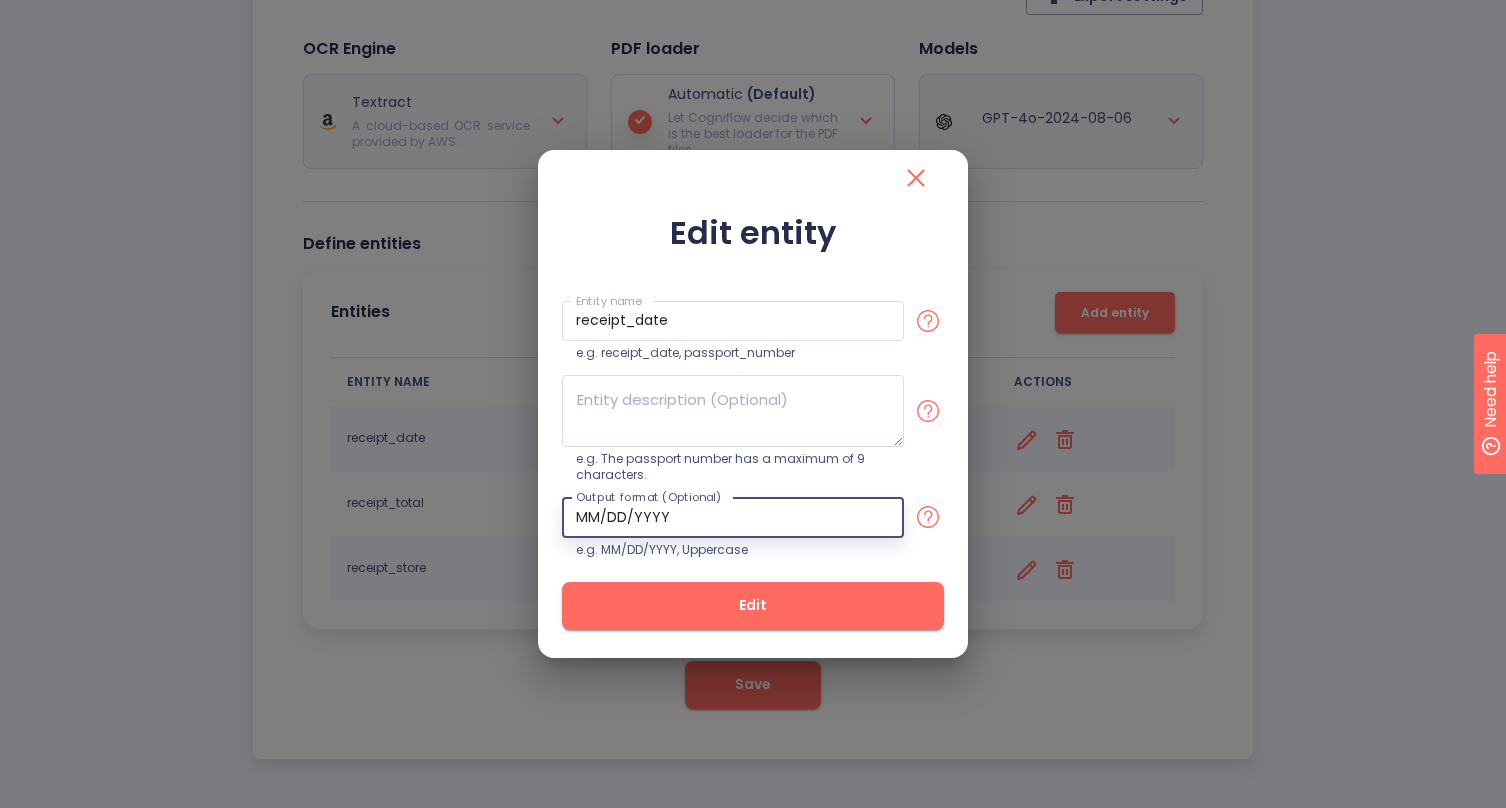 type on "MM/DD/YYYY" 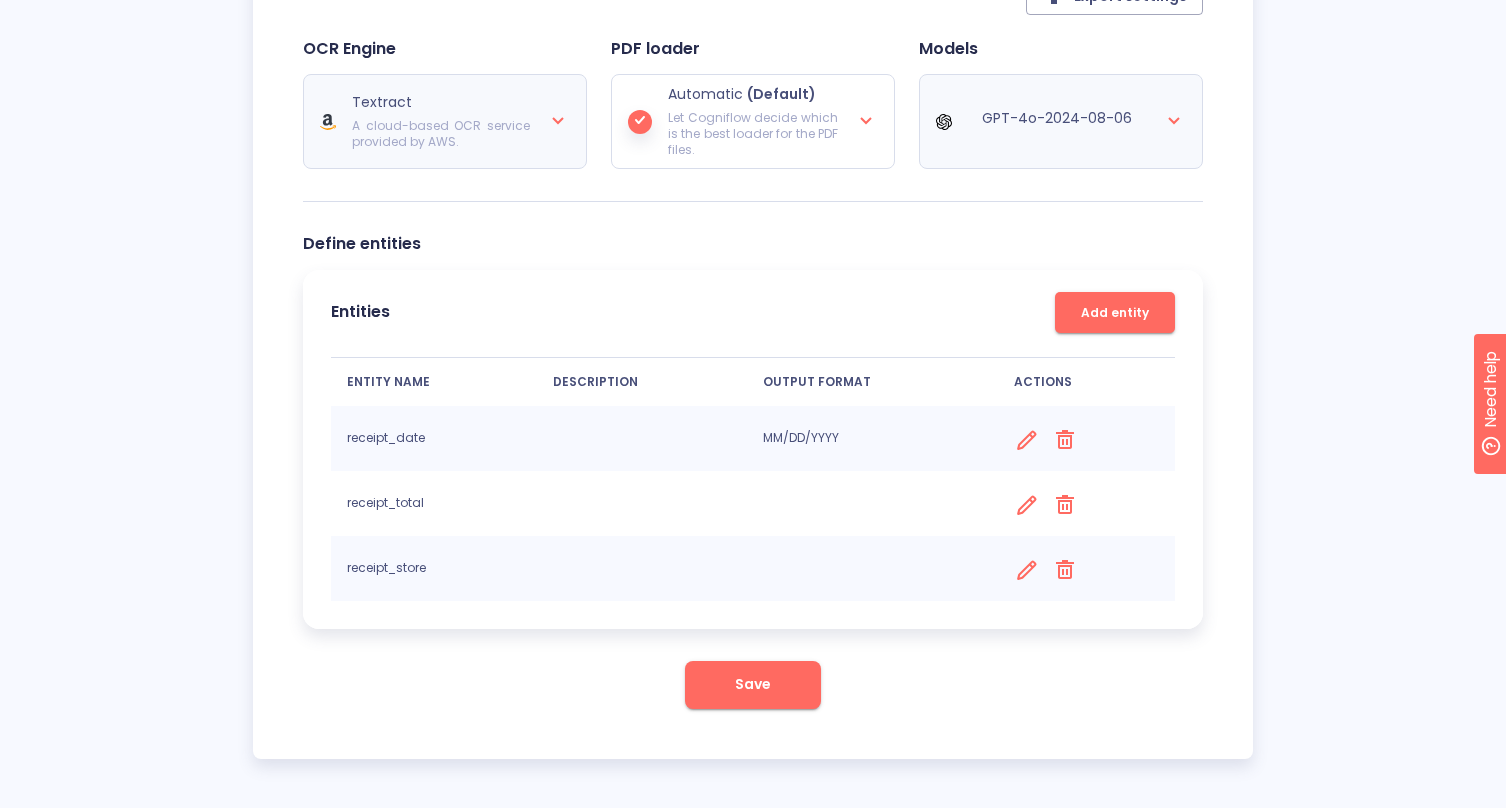 click on "Save" at bounding box center (753, 685) 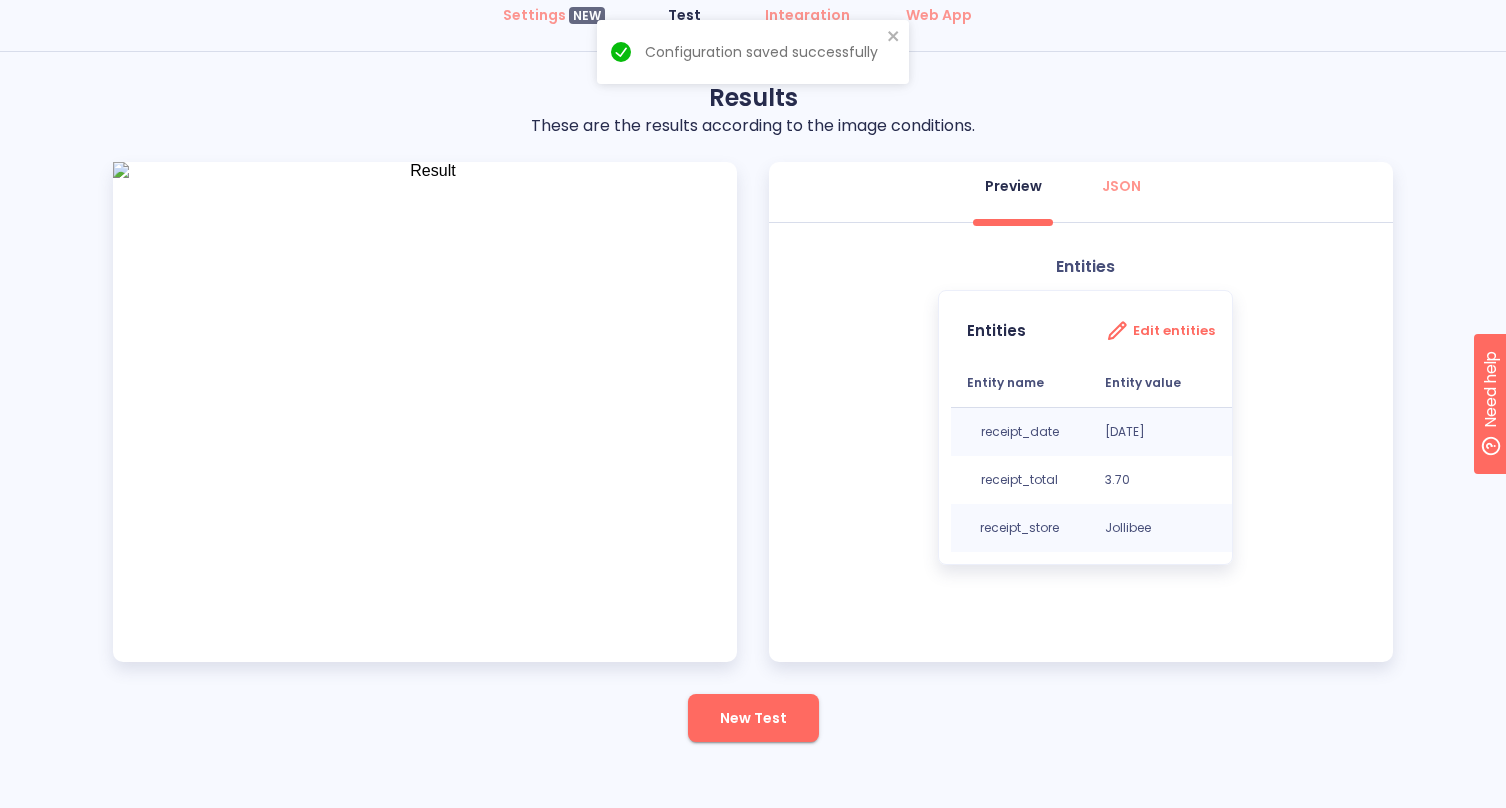 scroll, scrollTop: 130, scrollLeft: 0, axis: vertical 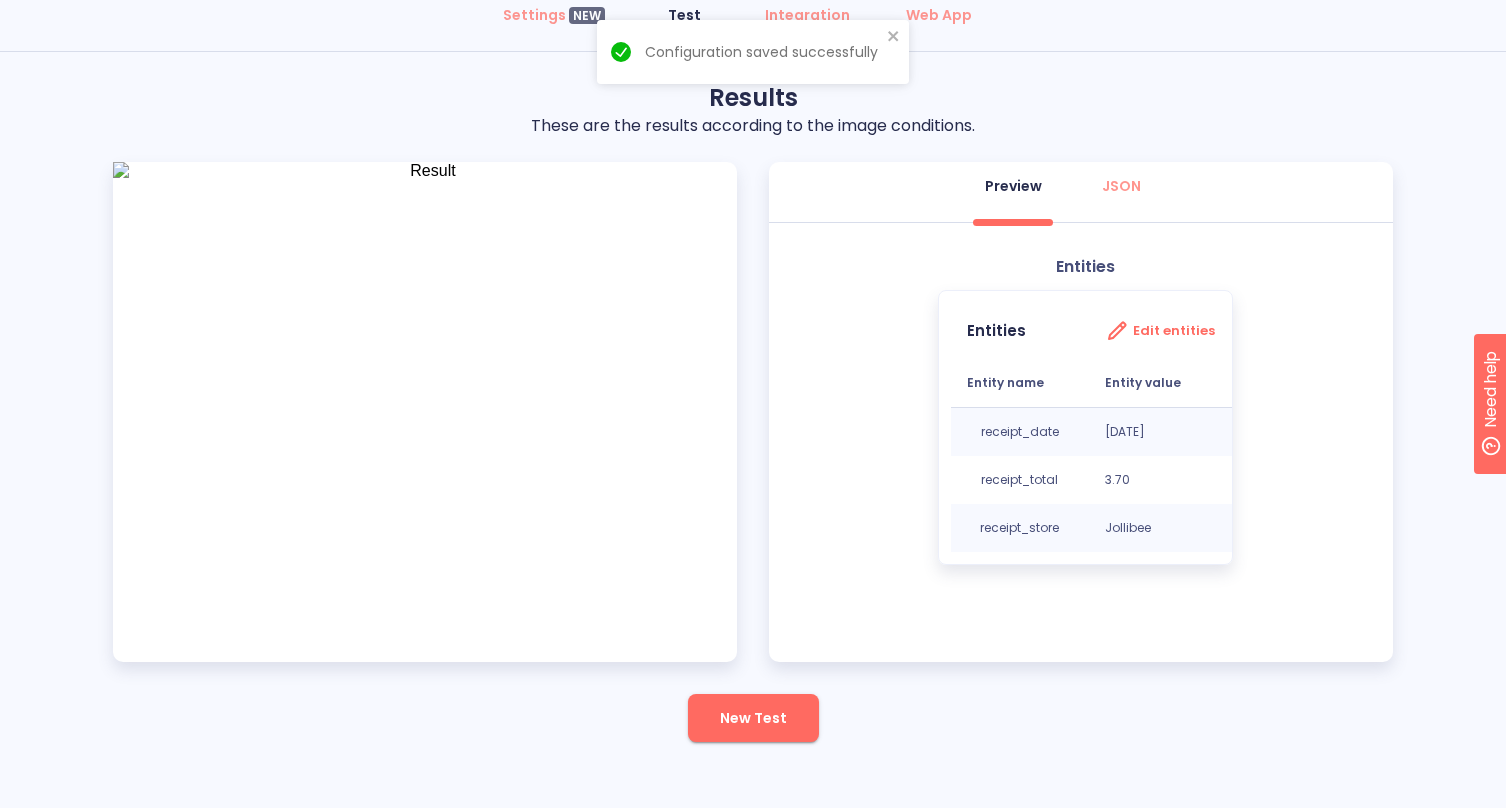 click on "Results These are the results according to the image conditions. Preview   JSON   Entities Entities Edit entities Entity name Entity value receipt_date 18 Feb 14 receipt_total 3.70 receipt_store Jollibee New Test" at bounding box center [753, 412] 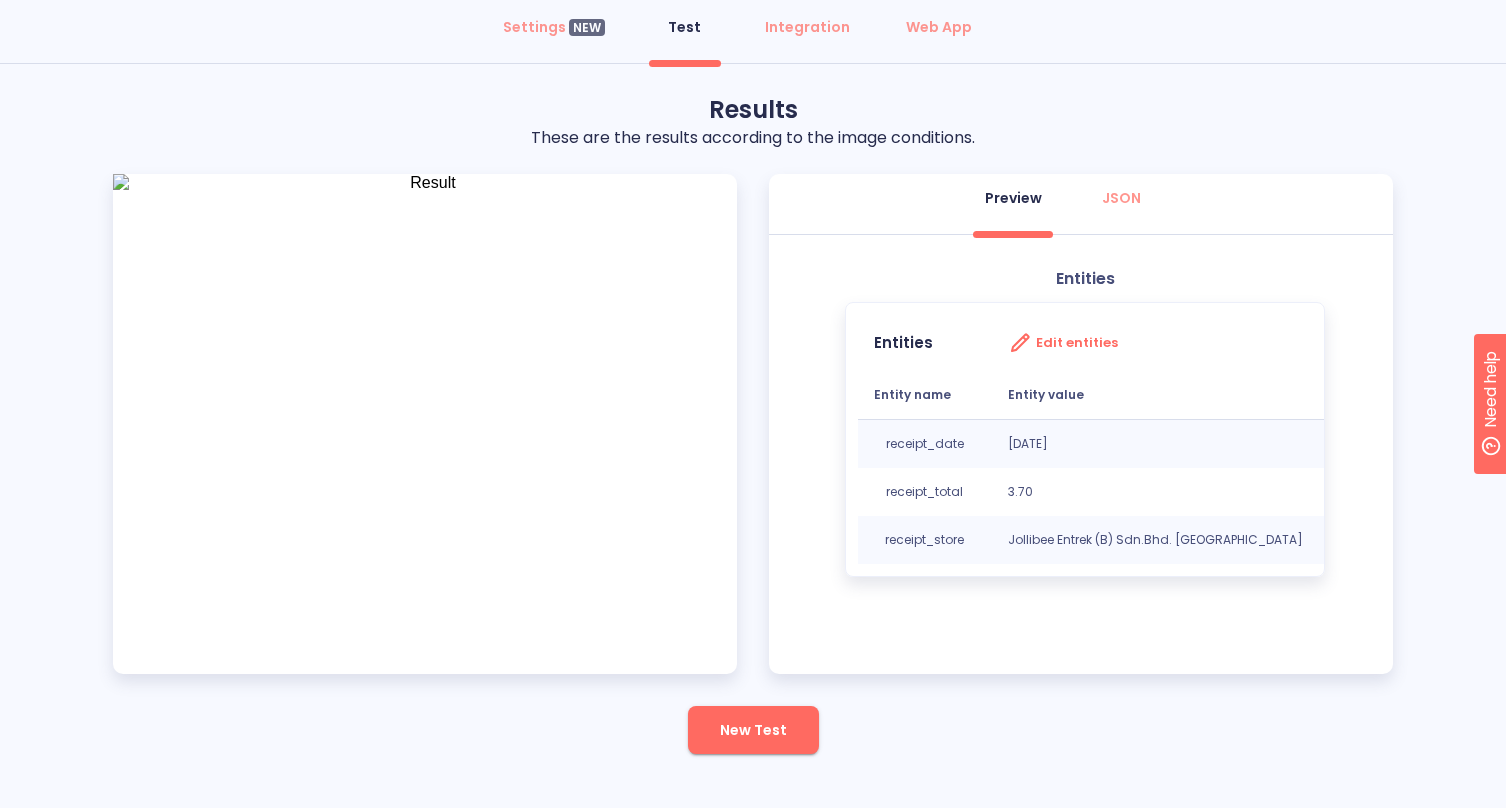 scroll, scrollTop: 120, scrollLeft: 0, axis: vertical 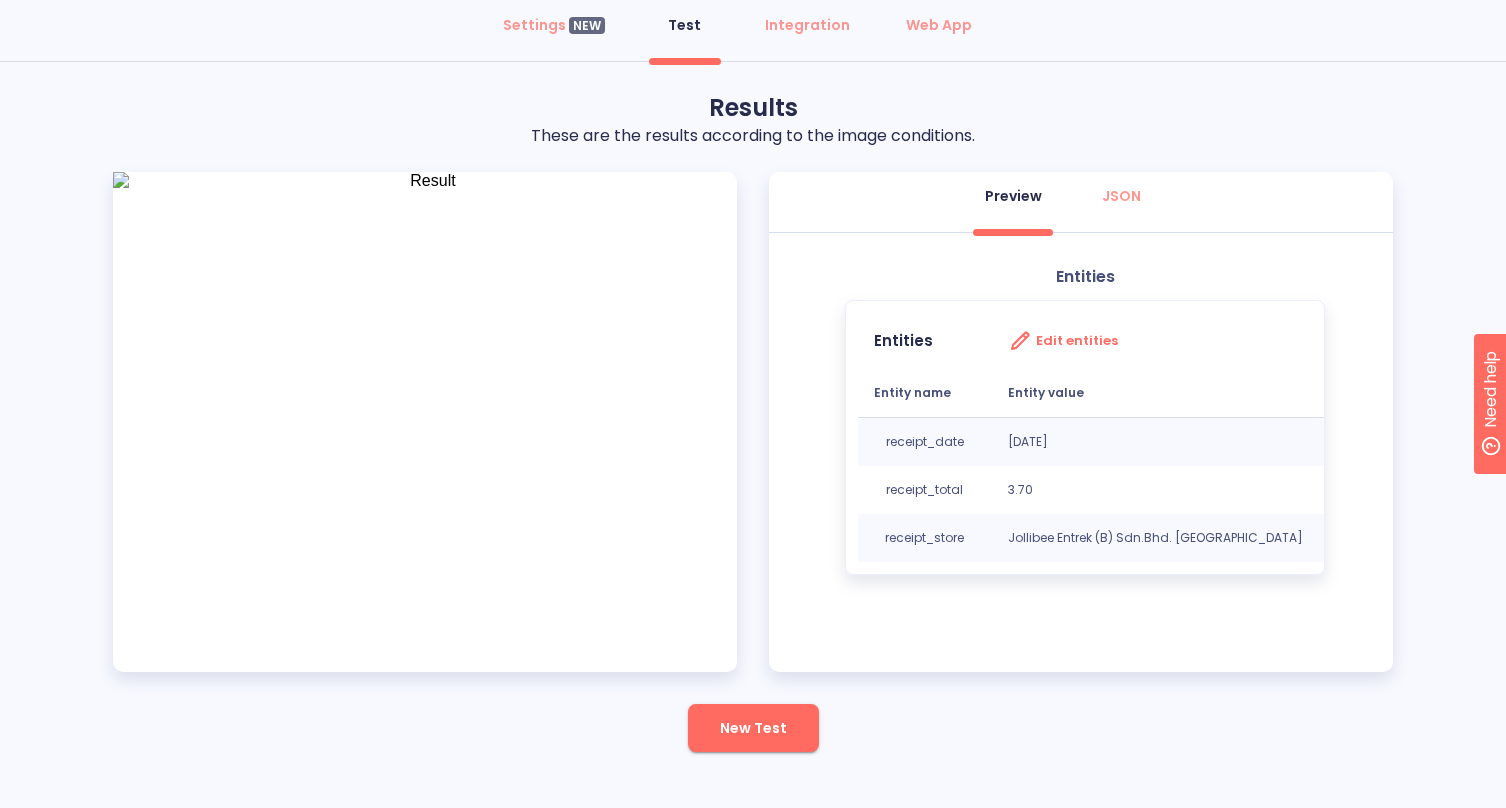 drag, startPoint x: 994, startPoint y: 442, endPoint x: 1098, endPoint y: 448, distance: 104.172935 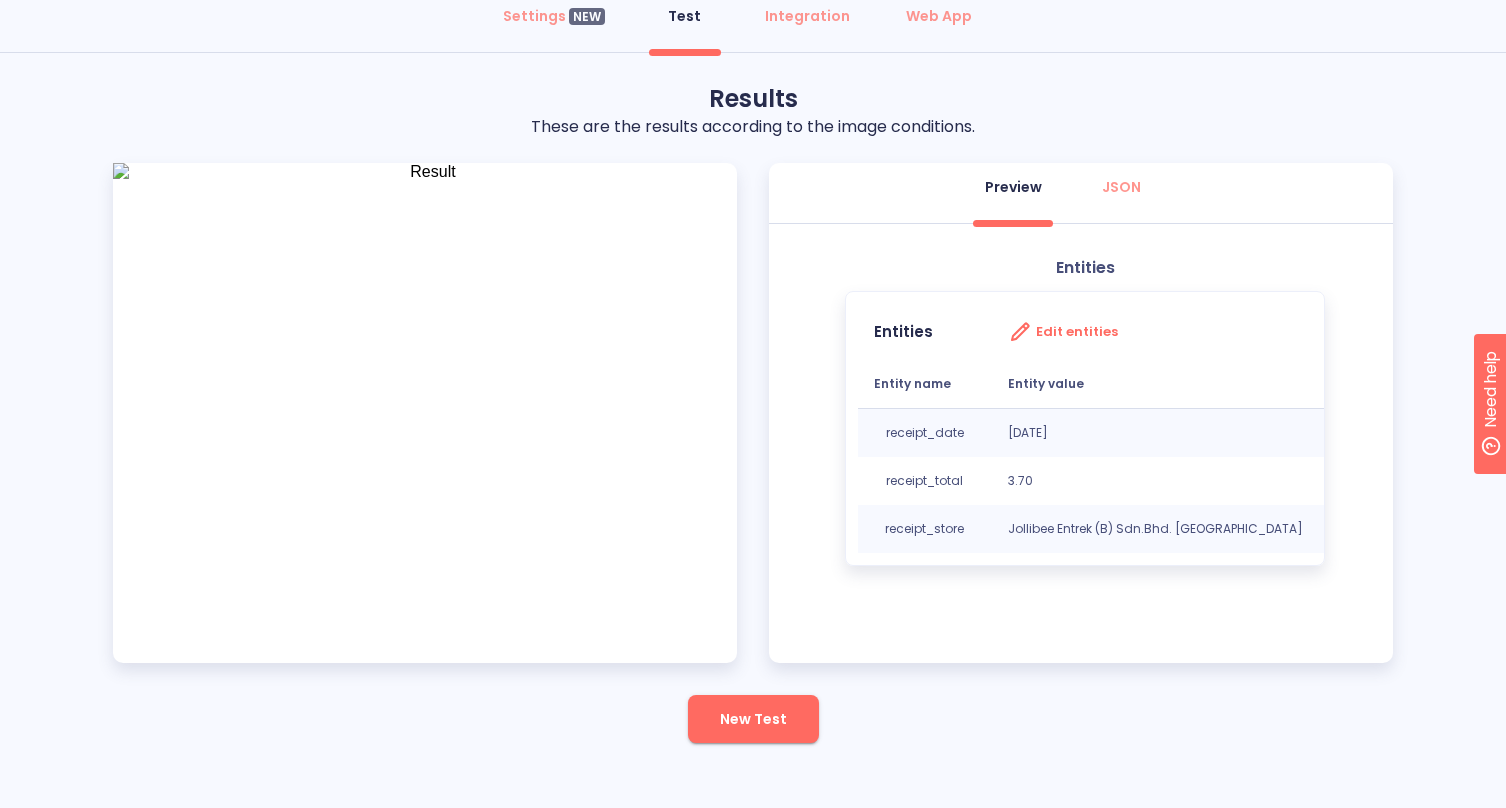 scroll, scrollTop: 130, scrollLeft: 0, axis: vertical 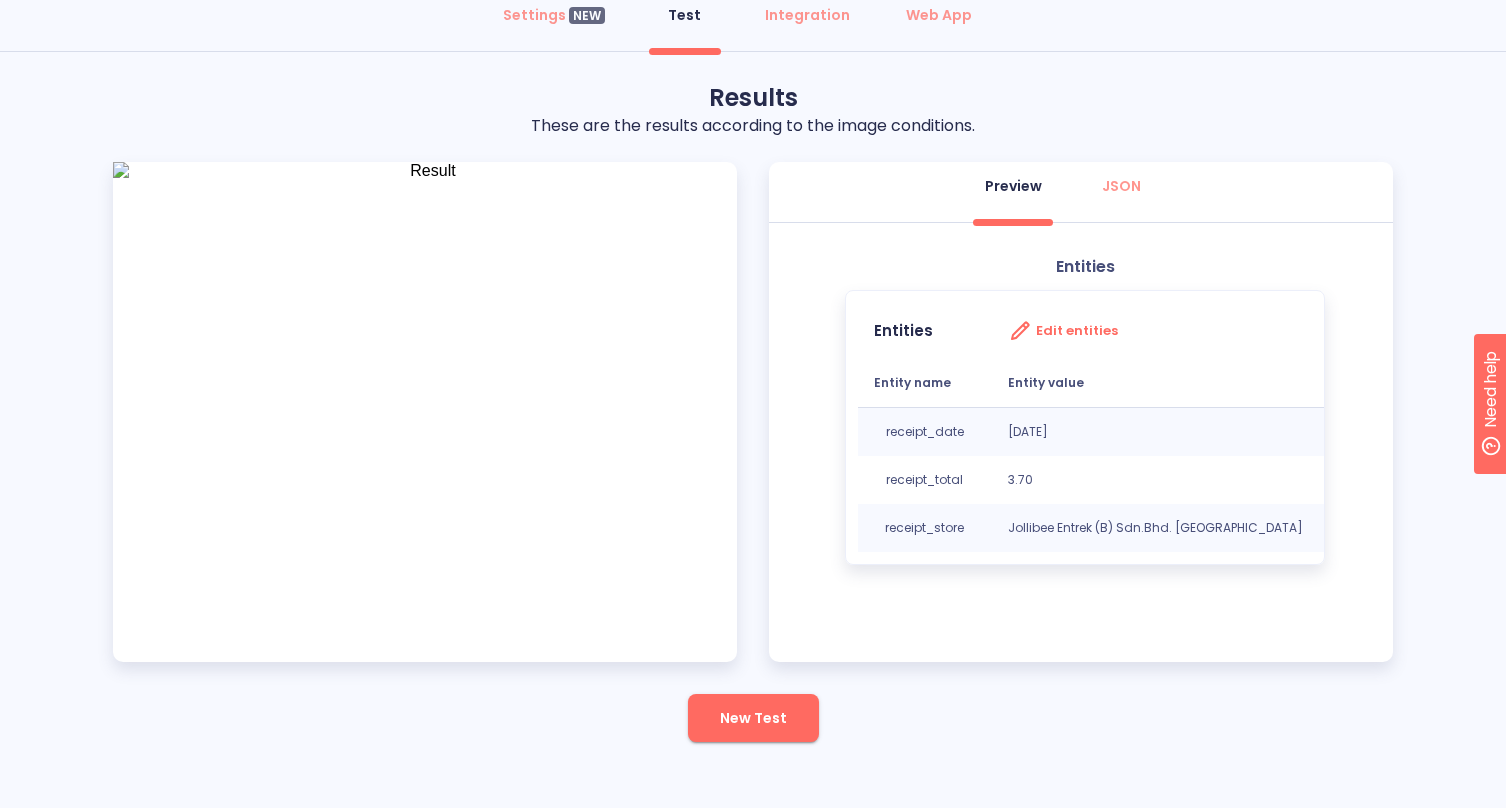 click on "02/18/2014" at bounding box center [1164, 431] 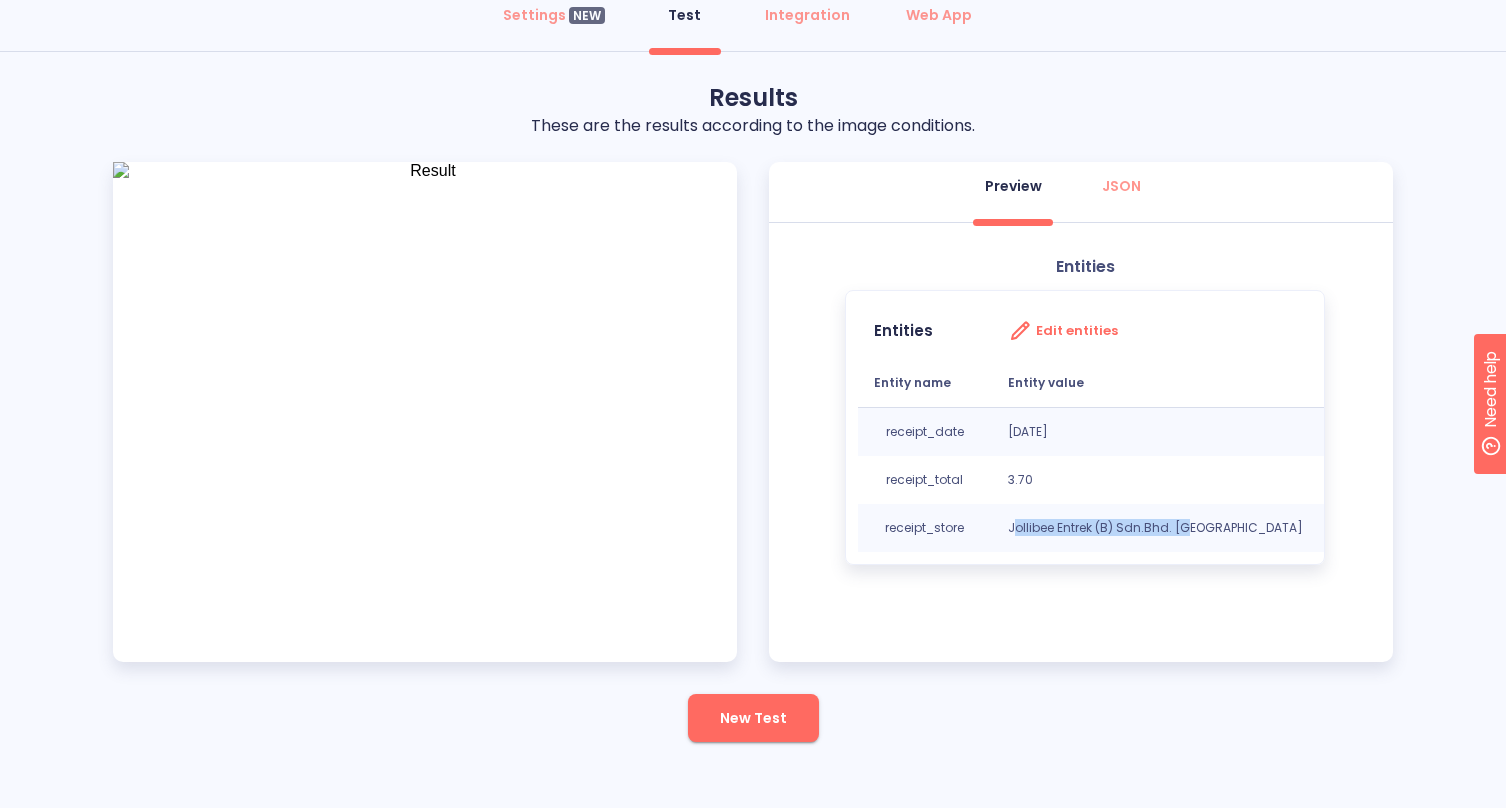 drag, startPoint x: 999, startPoint y: 524, endPoint x: 1182, endPoint y: 524, distance: 183 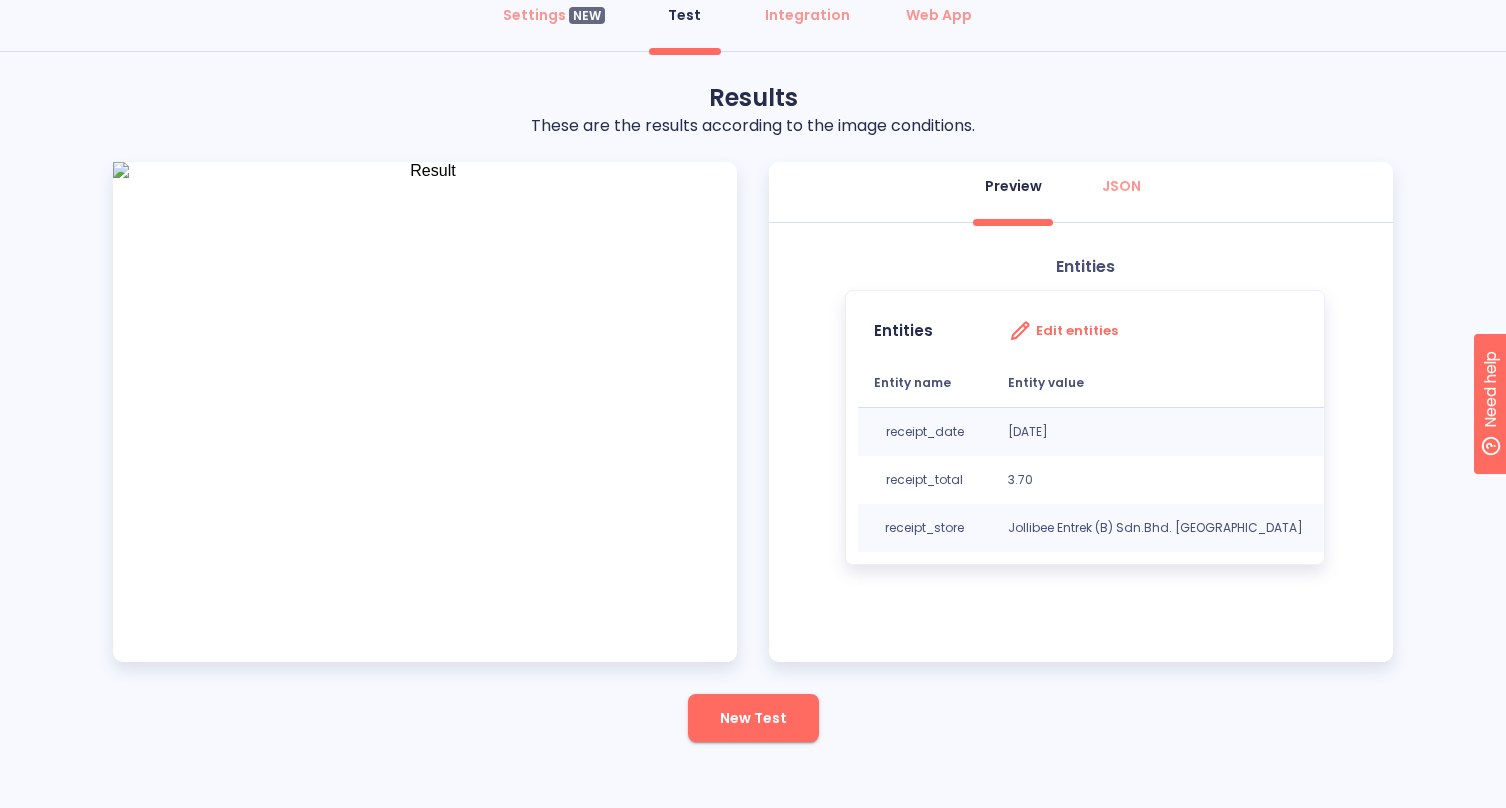 click on "Jollibee Entrek (B) Sdn.Bhd. Jollibee Yayasan Complex" at bounding box center [1164, 528] 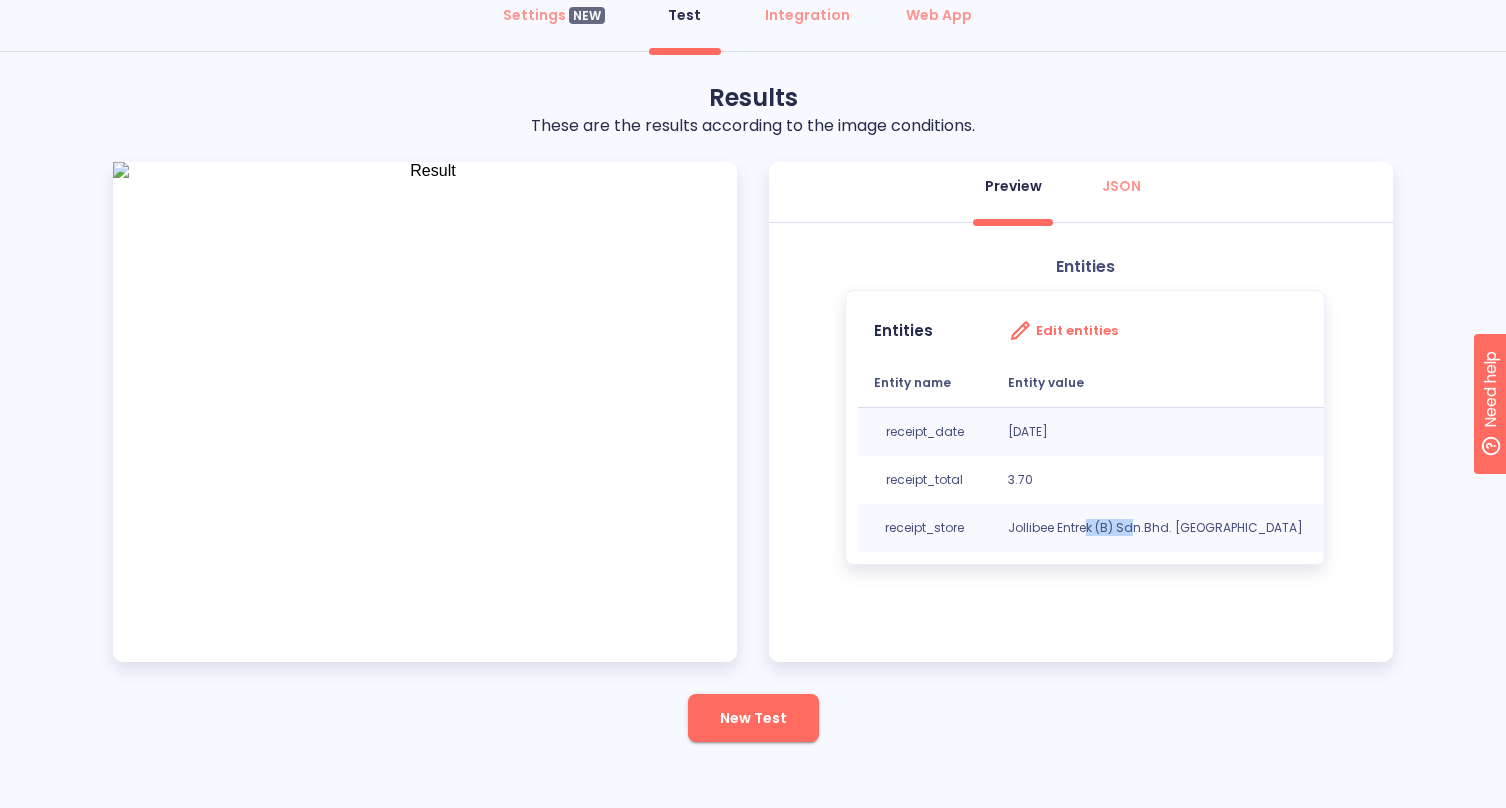 drag, startPoint x: 1106, startPoint y: 528, endPoint x: 1131, endPoint y: 526, distance: 25.079872 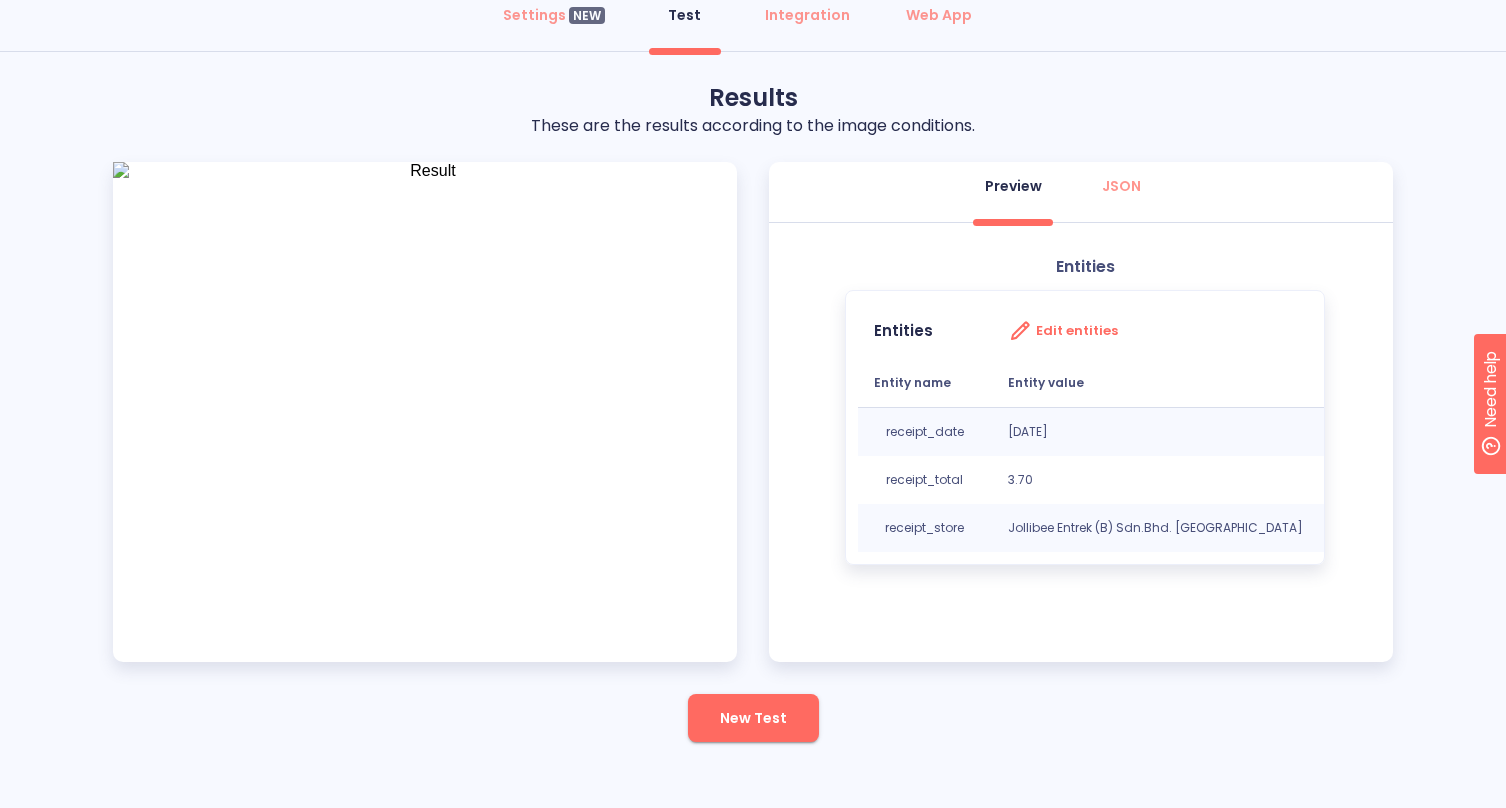 click on "Jollibee Entrek (B) Sdn.Bhd. Jollibee Yayasan Complex" at bounding box center [1164, 528] 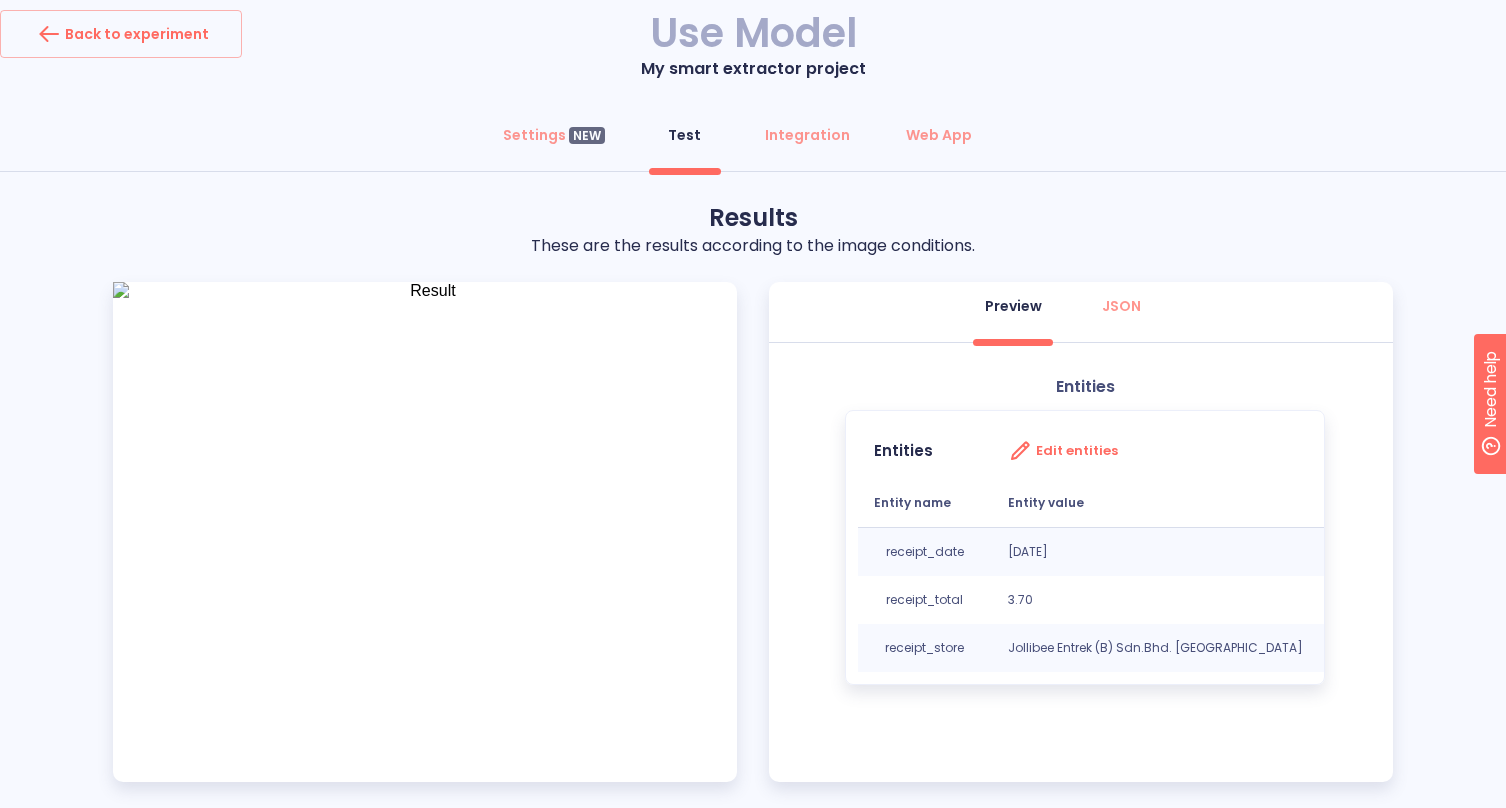scroll, scrollTop: 0, scrollLeft: 0, axis: both 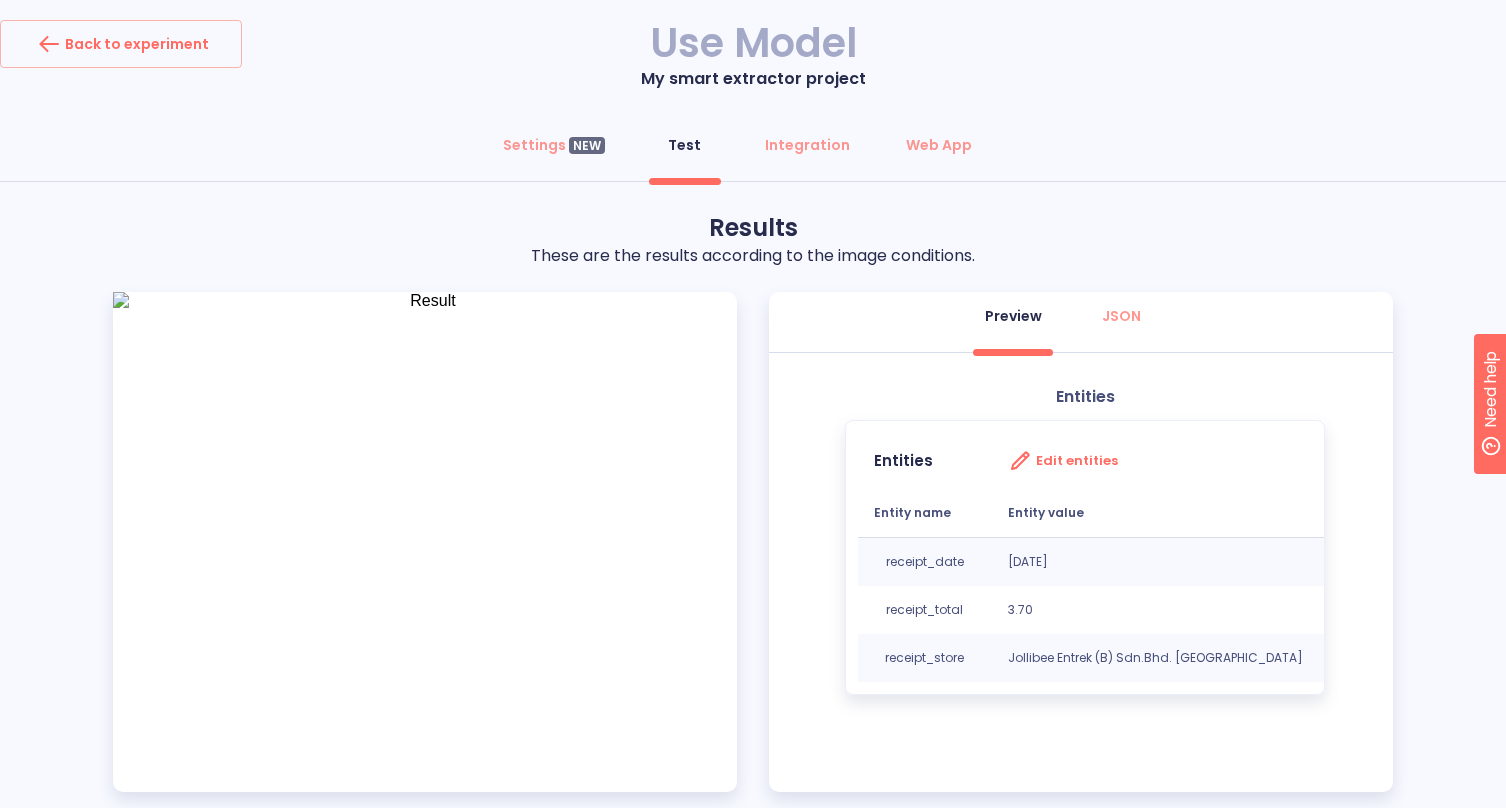 drag, startPoint x: 1115, startPoint y: 127, endPoint x: 1058, endPoint y: 138, distance: 58.0517 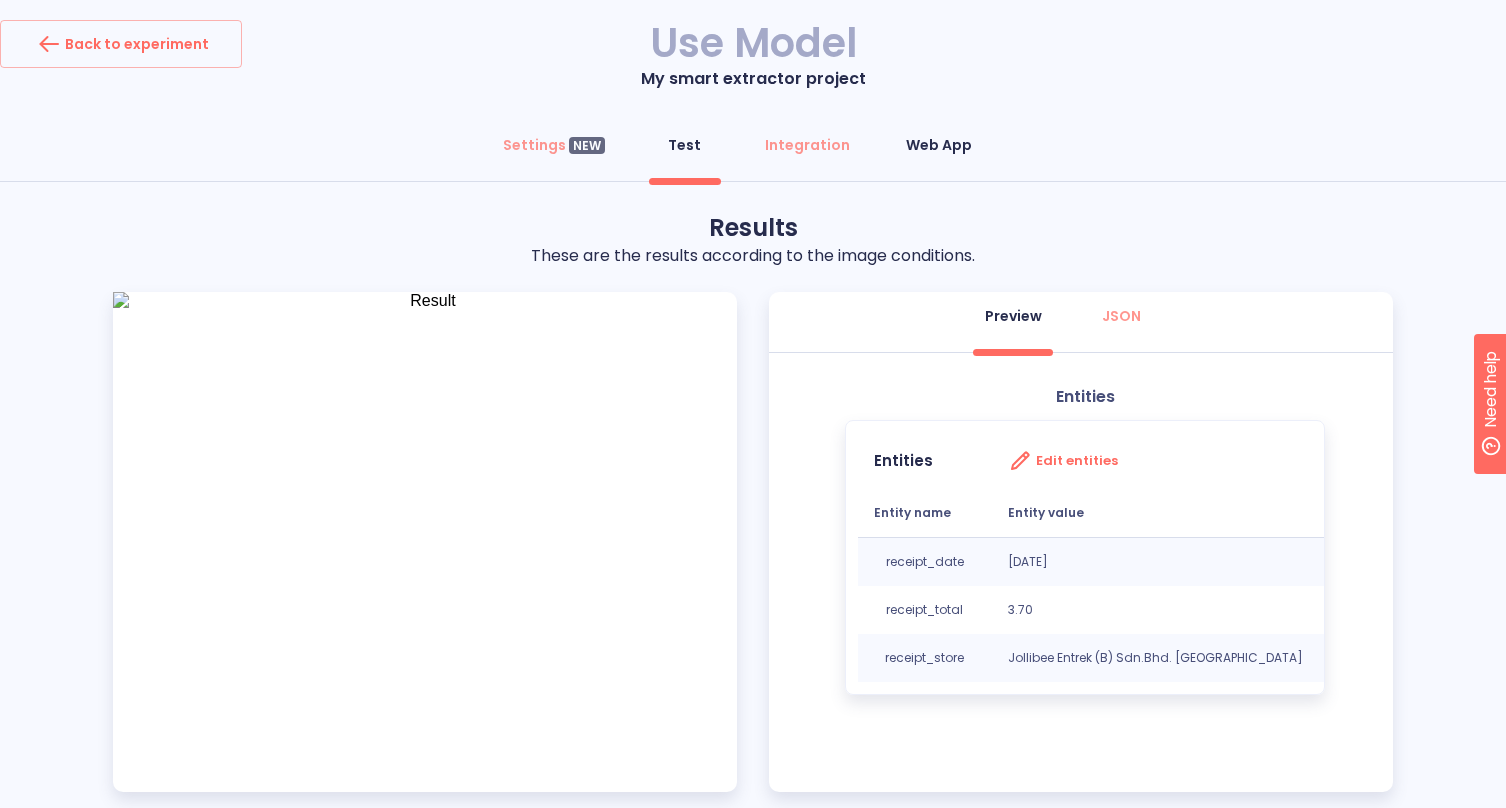 click on "Web App" at bounding box center (939, 145) 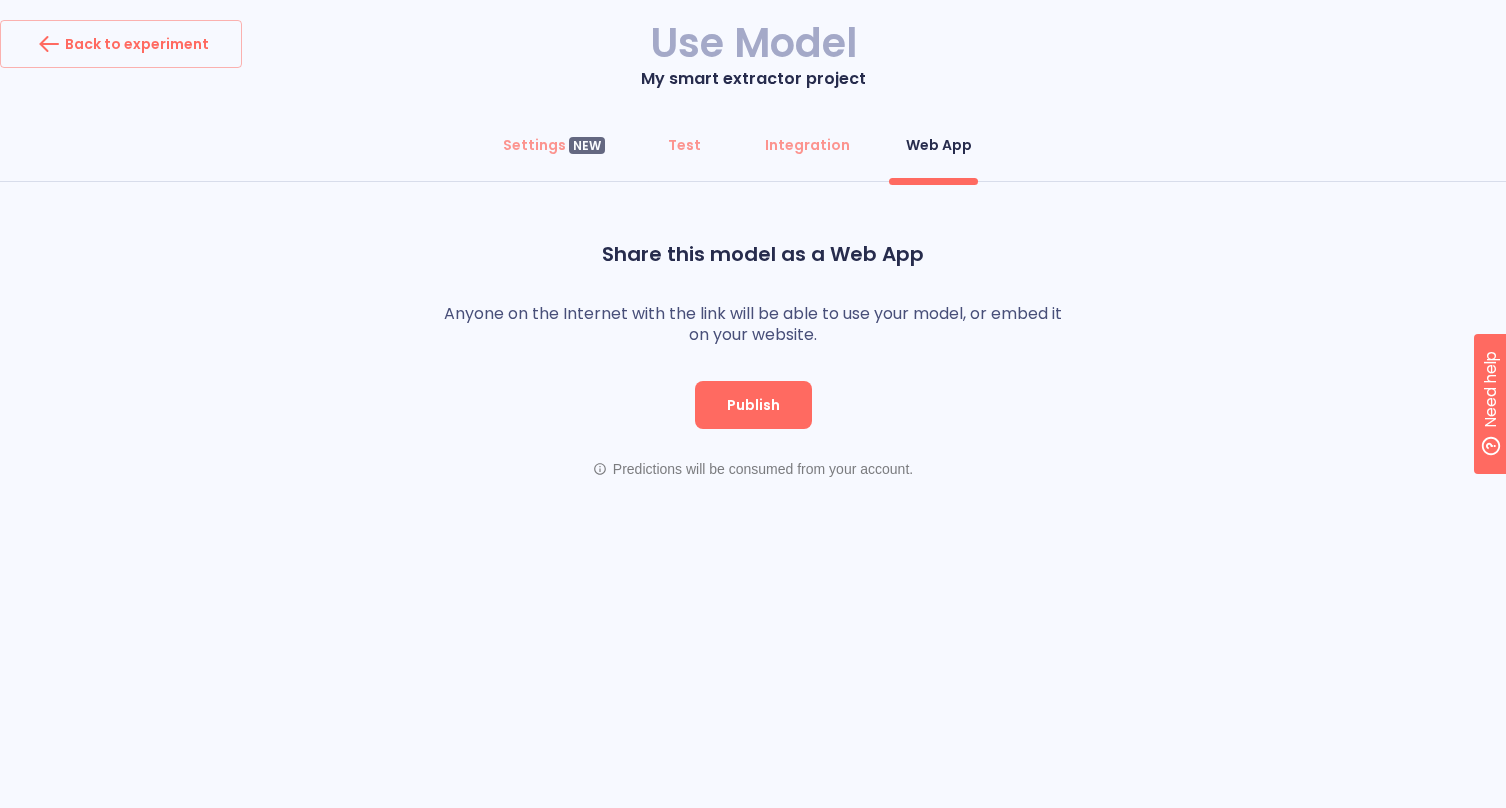 click on "Share this model as a Web App Anyone on the Internet with the link will be able to use your model, or embed it on your website. Publish Predictions will be consumed from your account." at bounding box center (753, 359) 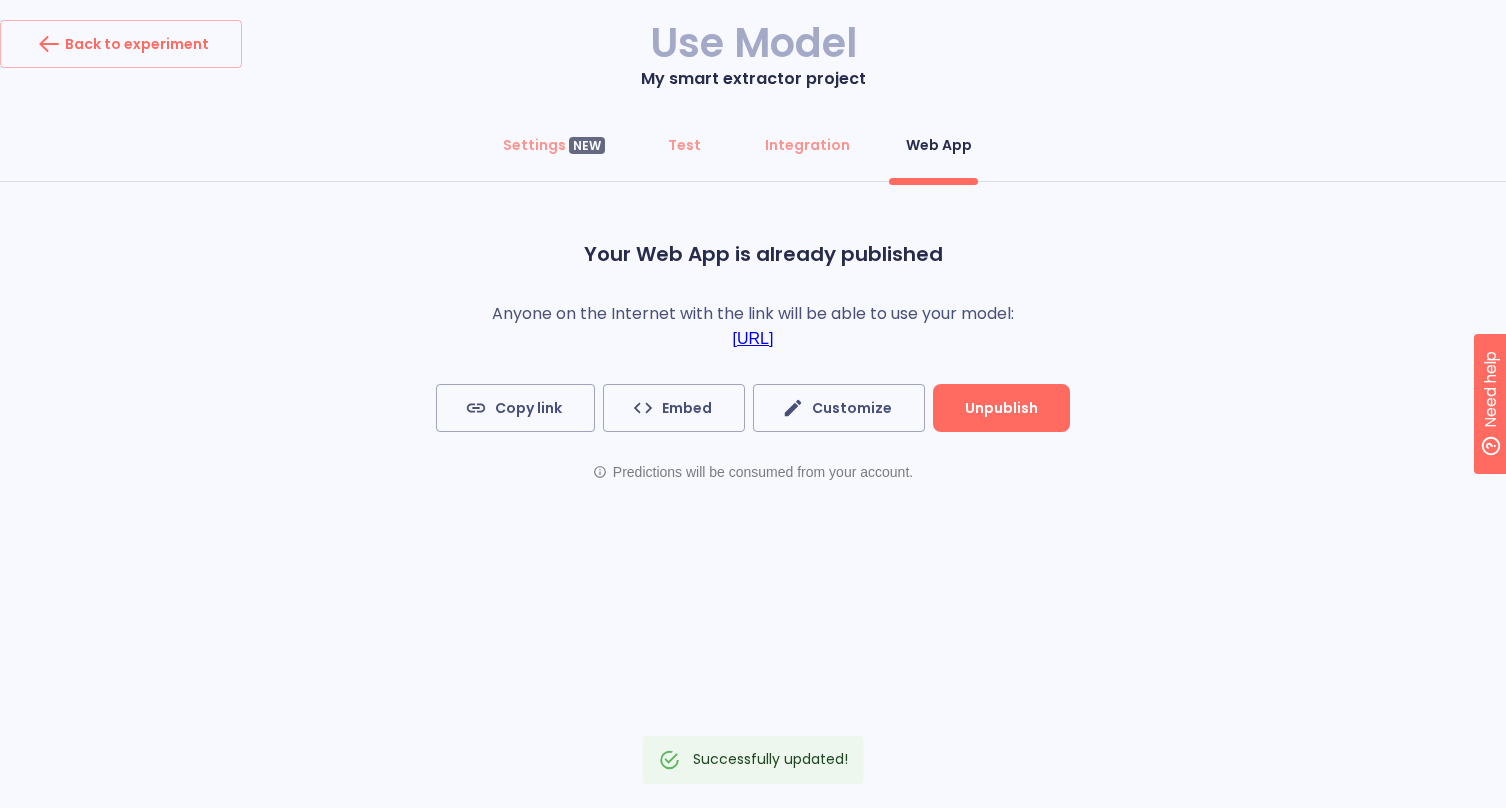 click on "Back to experiment Use Model My smart extractor project Settings   NEW Test   Integration   Web App   Your Web App is already published Anyone on the Internet with the link will be able to use your model: https://app.cogniflow.ai/app/617b97ac-2827-4585-81f7-24bed4575ec4 Copy link Embed Customize Unpublish Predictions will be consumed from your account. Successfully updated!" at bounding box center (753, 295) 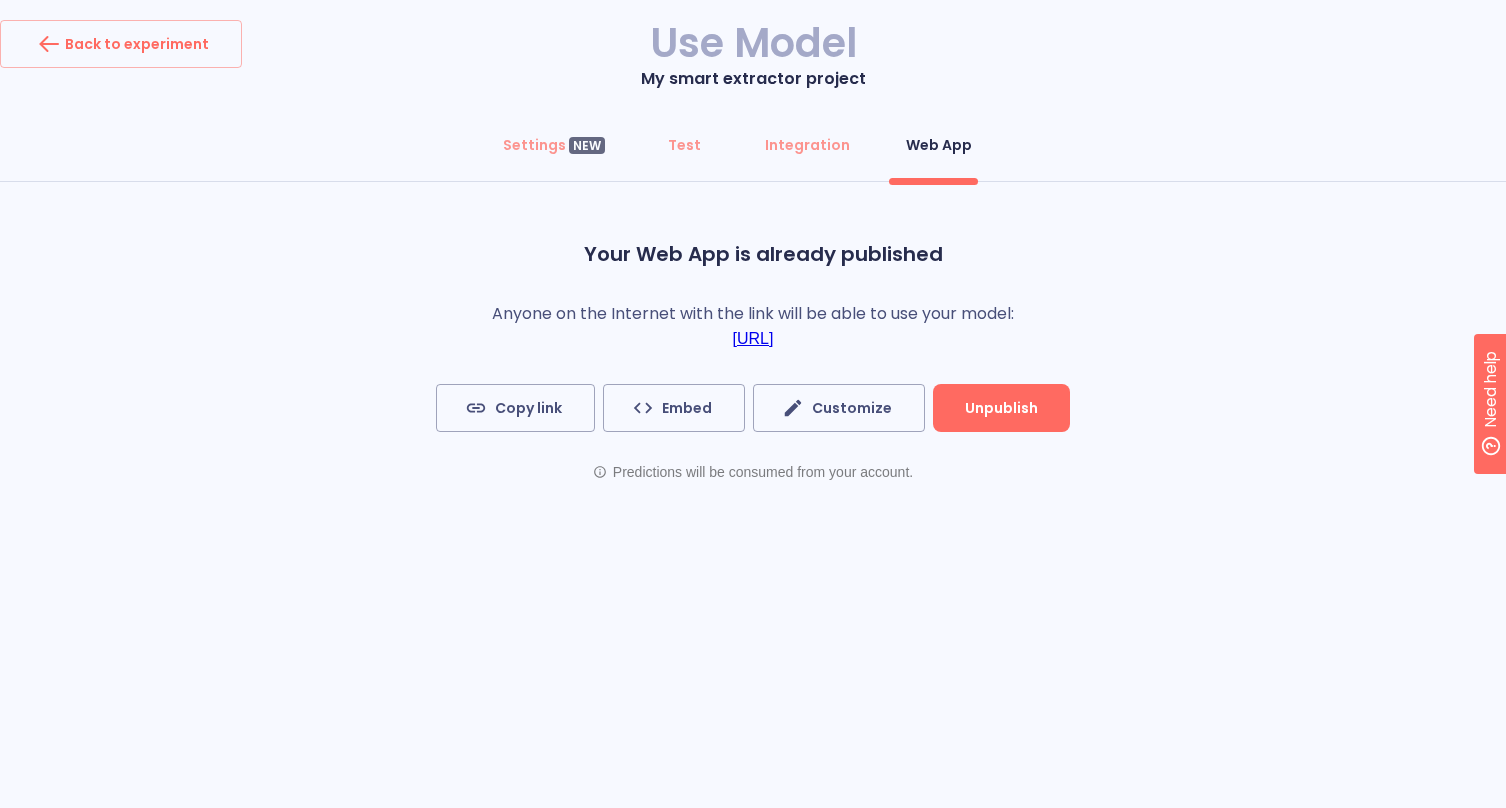 click on "Back to experiment Use Model My smart extractor project Settings   NEW Test   Integration   Web App   Your Web App is already published Anyone on the Internet with the link will be able to use your model: https://app.cogniflow.ai/app/617b97ac-2827-4585-81f7-24bed4575ec4 Copy link Embed Customize Unpublish Predictions will be consumed from your account." at bounding box center (753, 295) 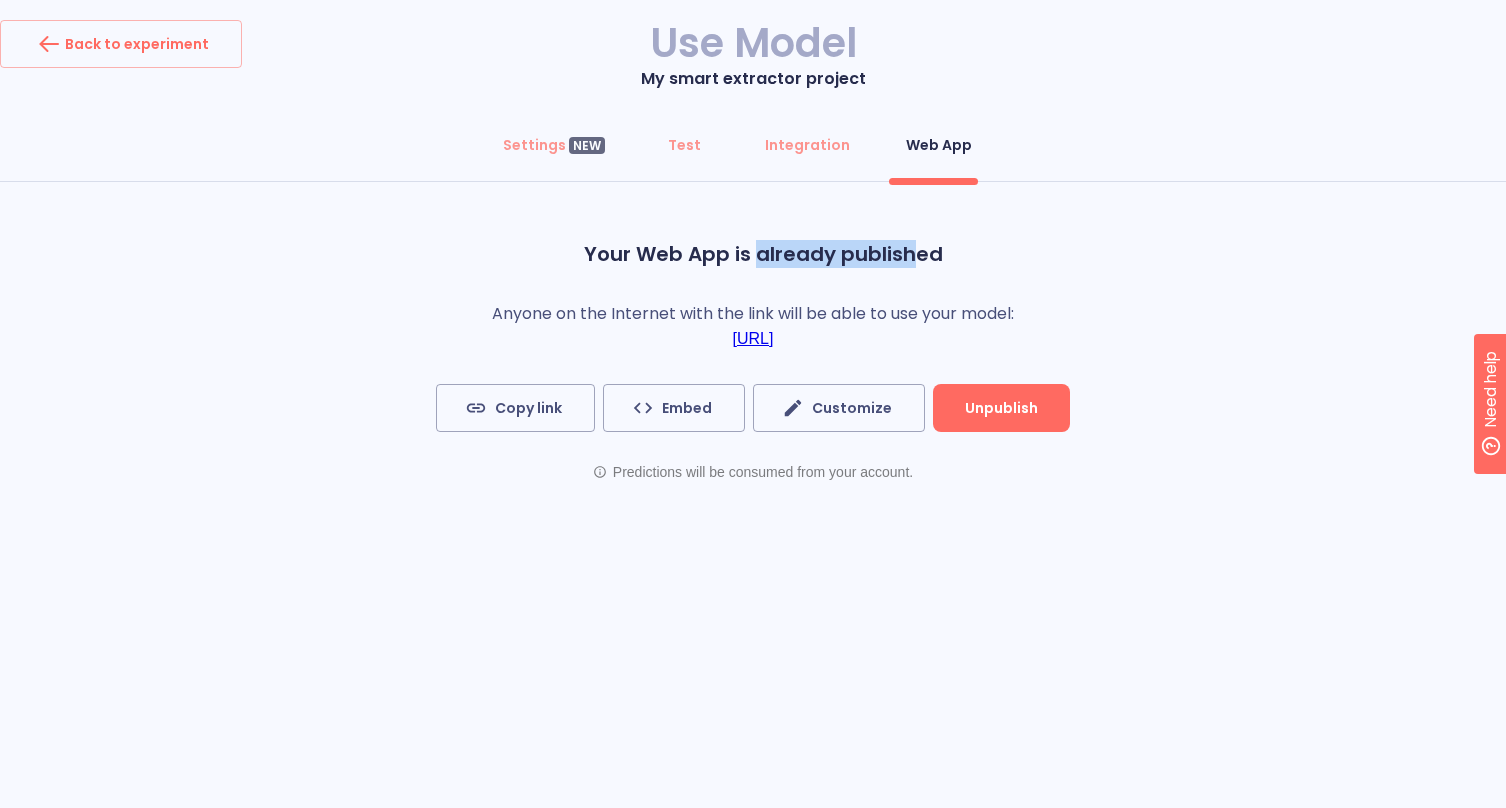 drag, startPoint x: 761, startPoint y: 256, endPoint x: 1078, endPoint y: 269, distance: 317.26645 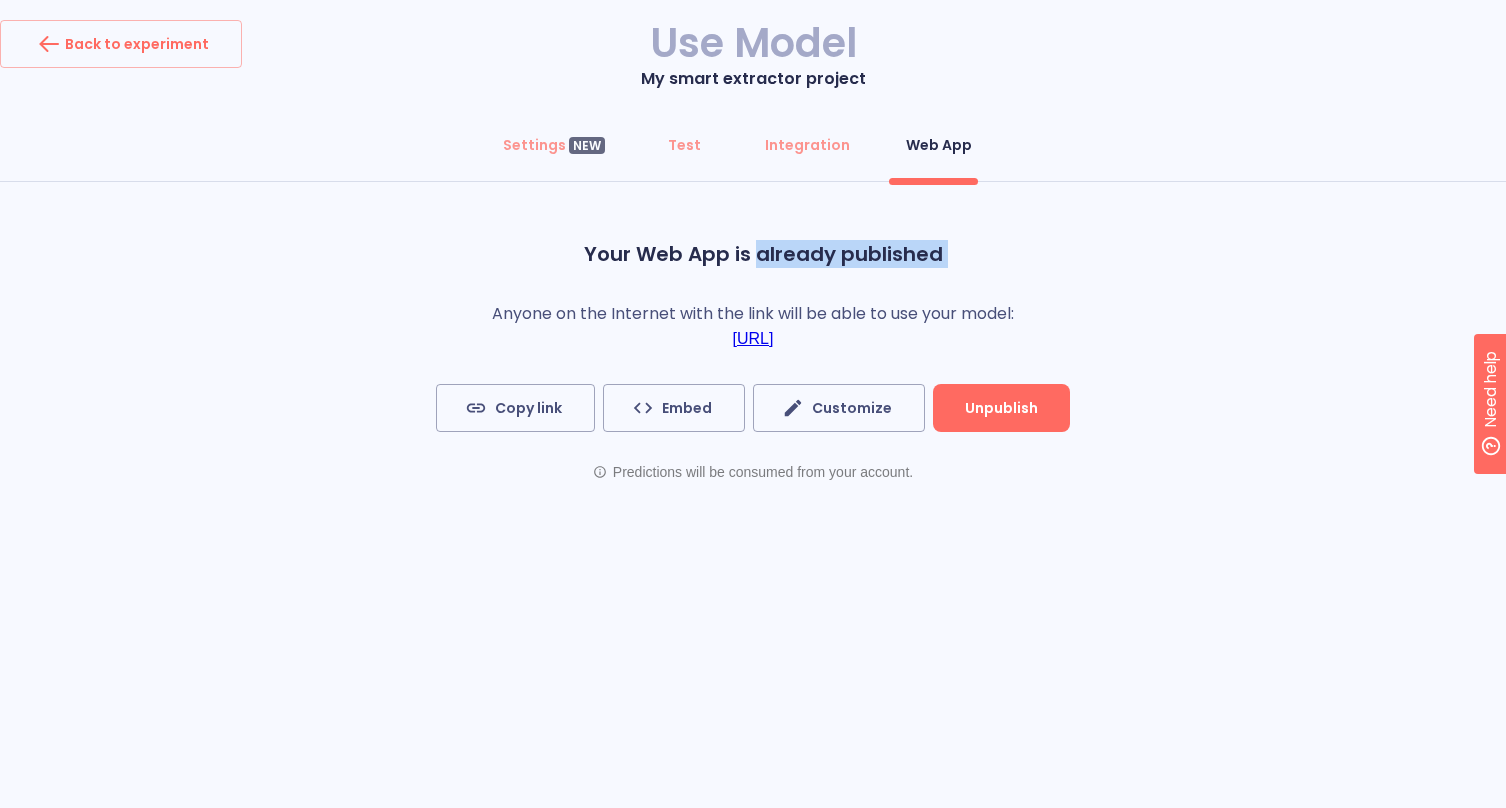 click on "Your Web App is already published Anyone on the Internet with the link will be able to use your model: https://app.cogniflow.ai/app/617b97ac-2827-4585-81f7-24bed4575ec4 Copy link Embed Customize Unpublish Predictions will be consumed from your account." at bounding box center (753, 361) 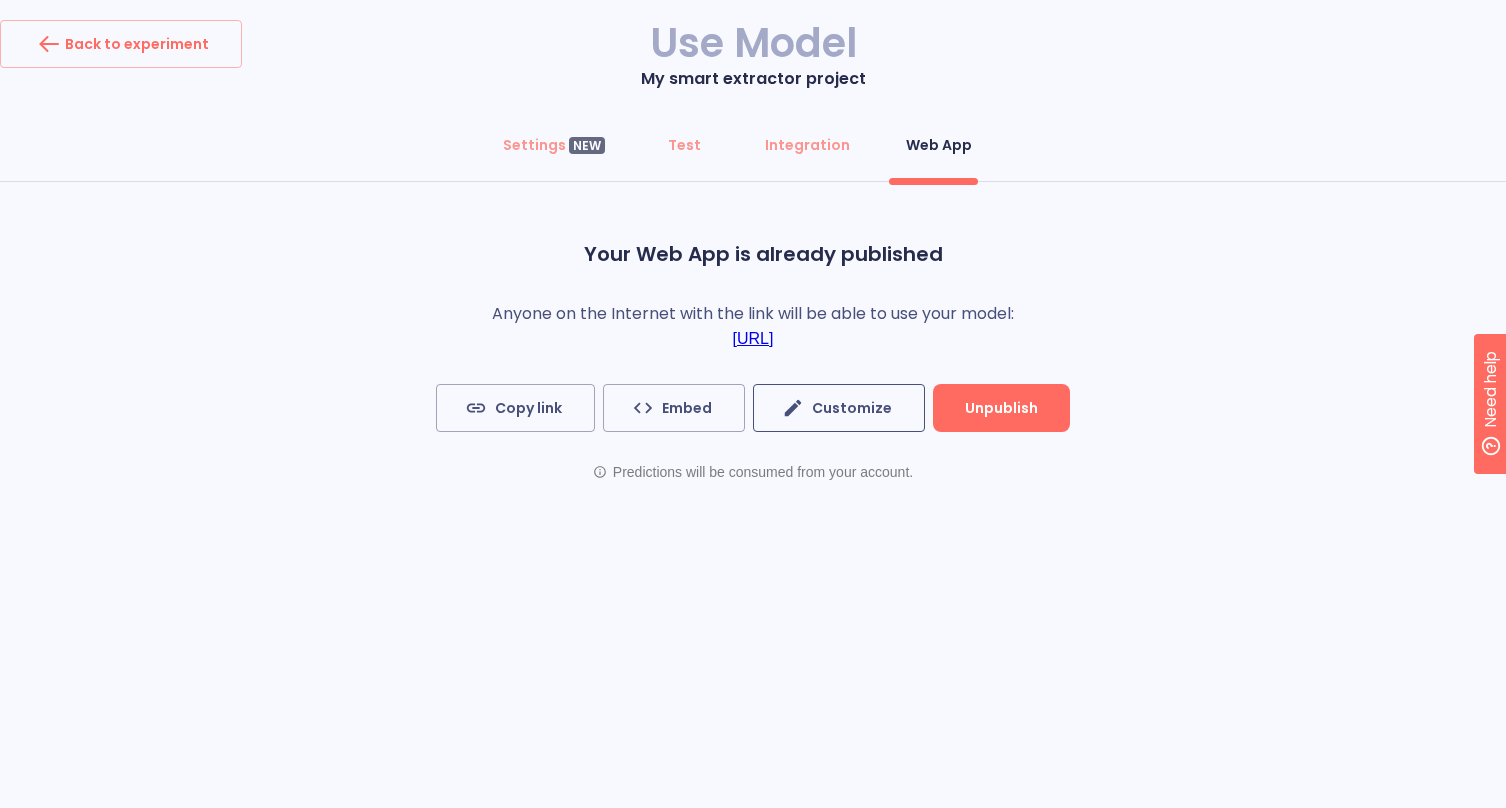 click on "Customize" at bounding box center (839, 408) 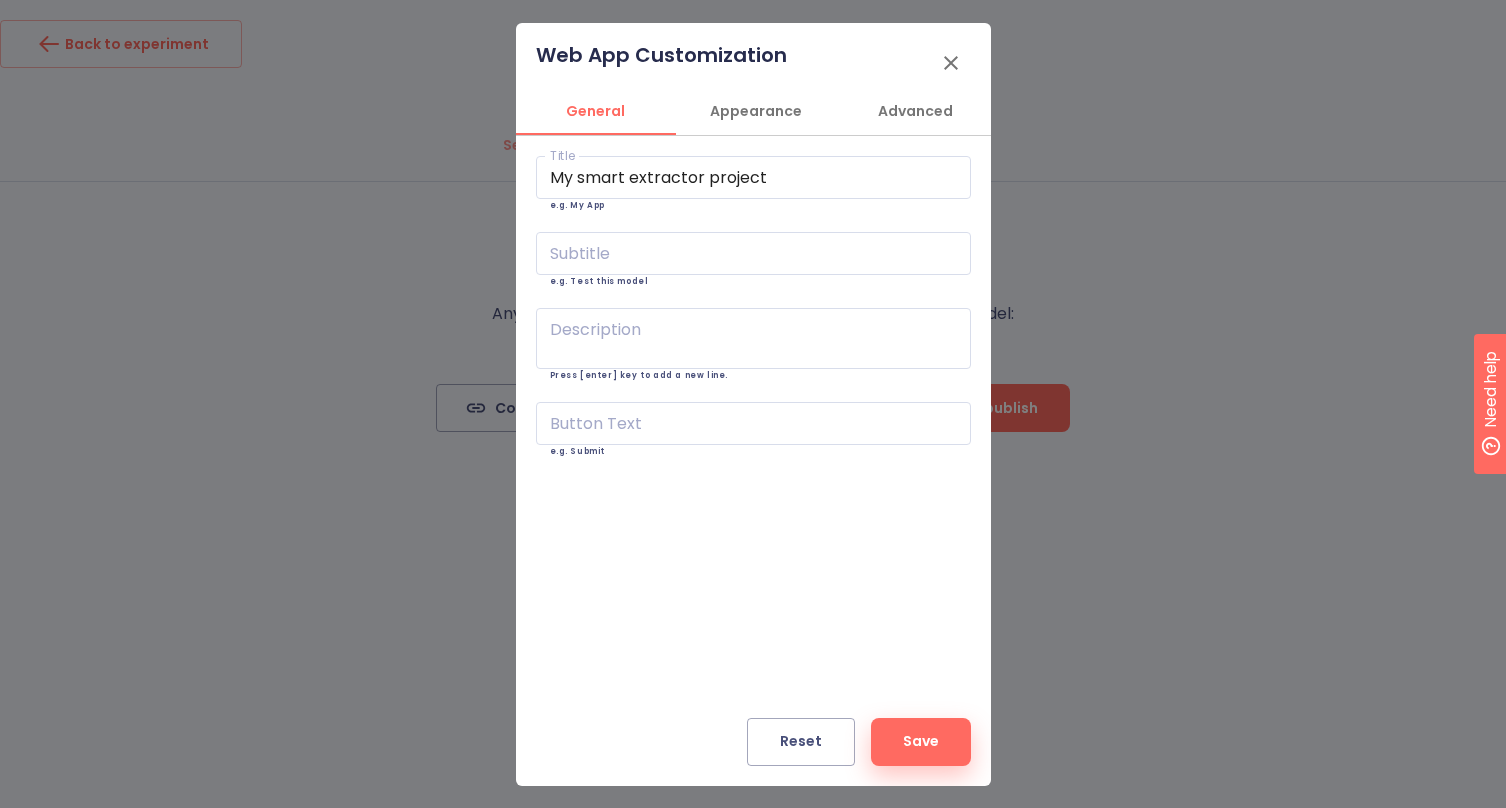 click on "Appearance" at bounding box center (756, 111) 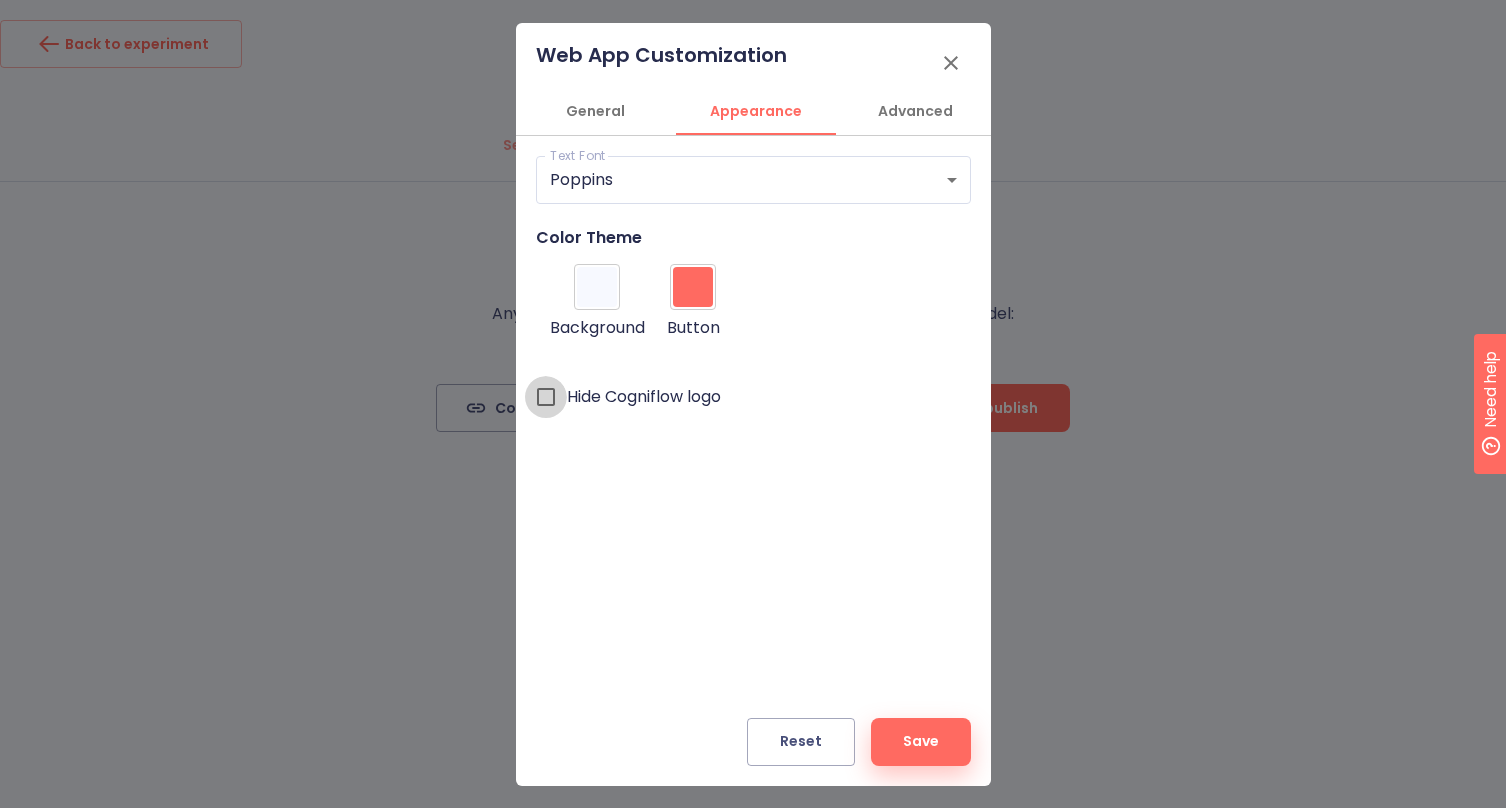 click on "Hide Cogniflow logo" at bounding box center [546, 397] 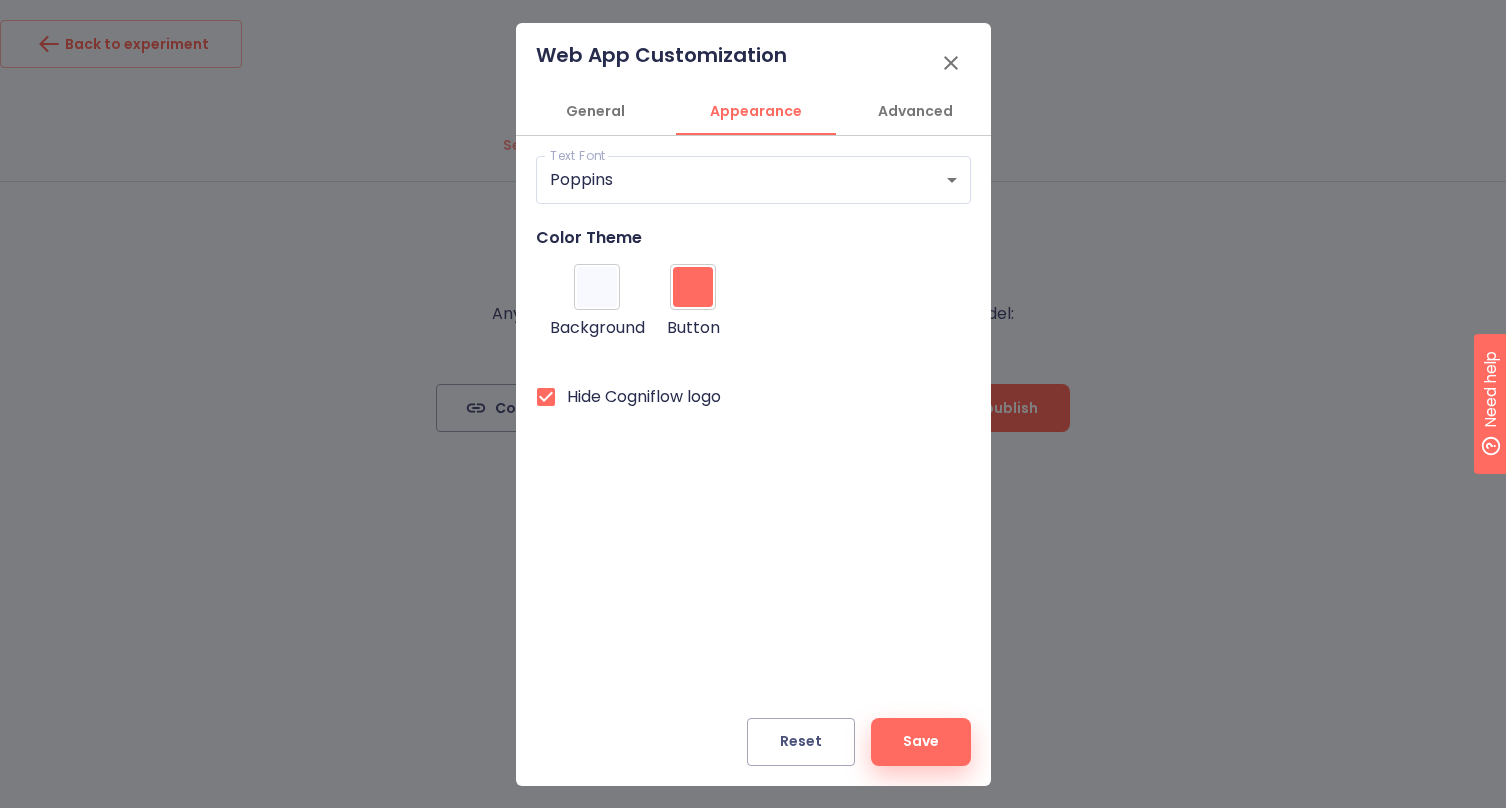 click on "Advanced" at bounding box center (916, 111) 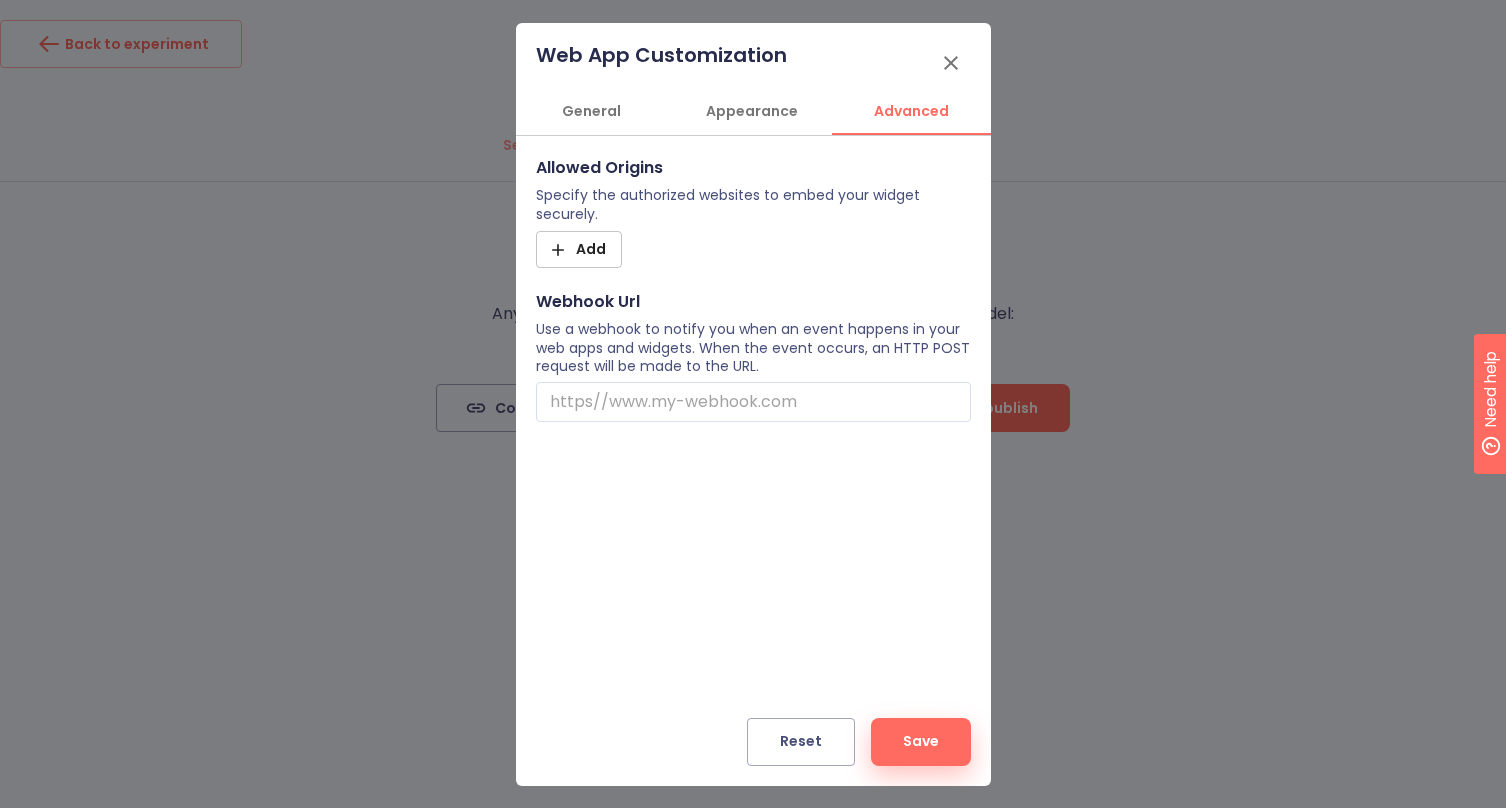 scroll, scrollTop: 0, scrollLeft: 5, axis: horizontal 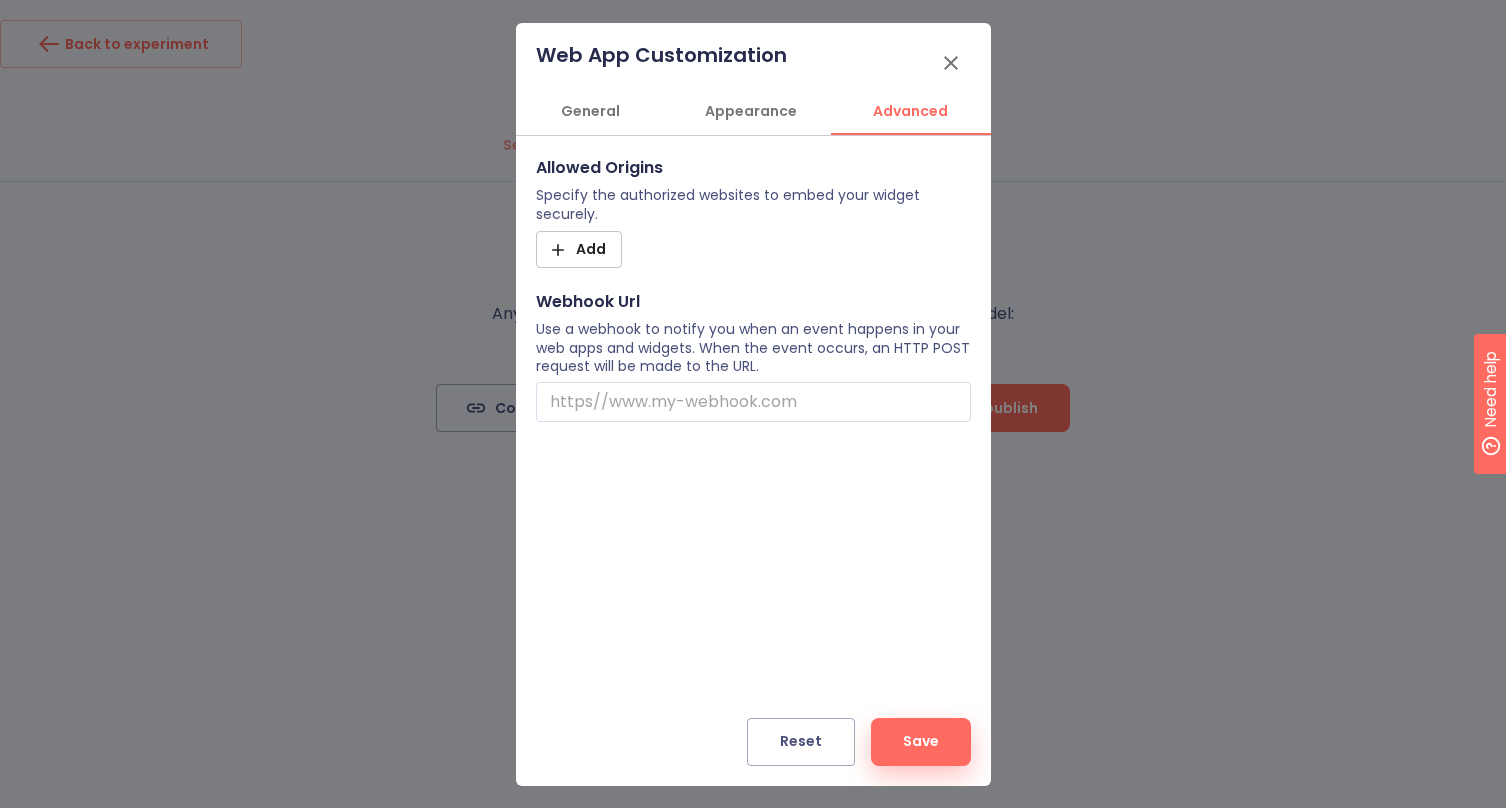 click on "Appearance" at bounding box center (751, 111) 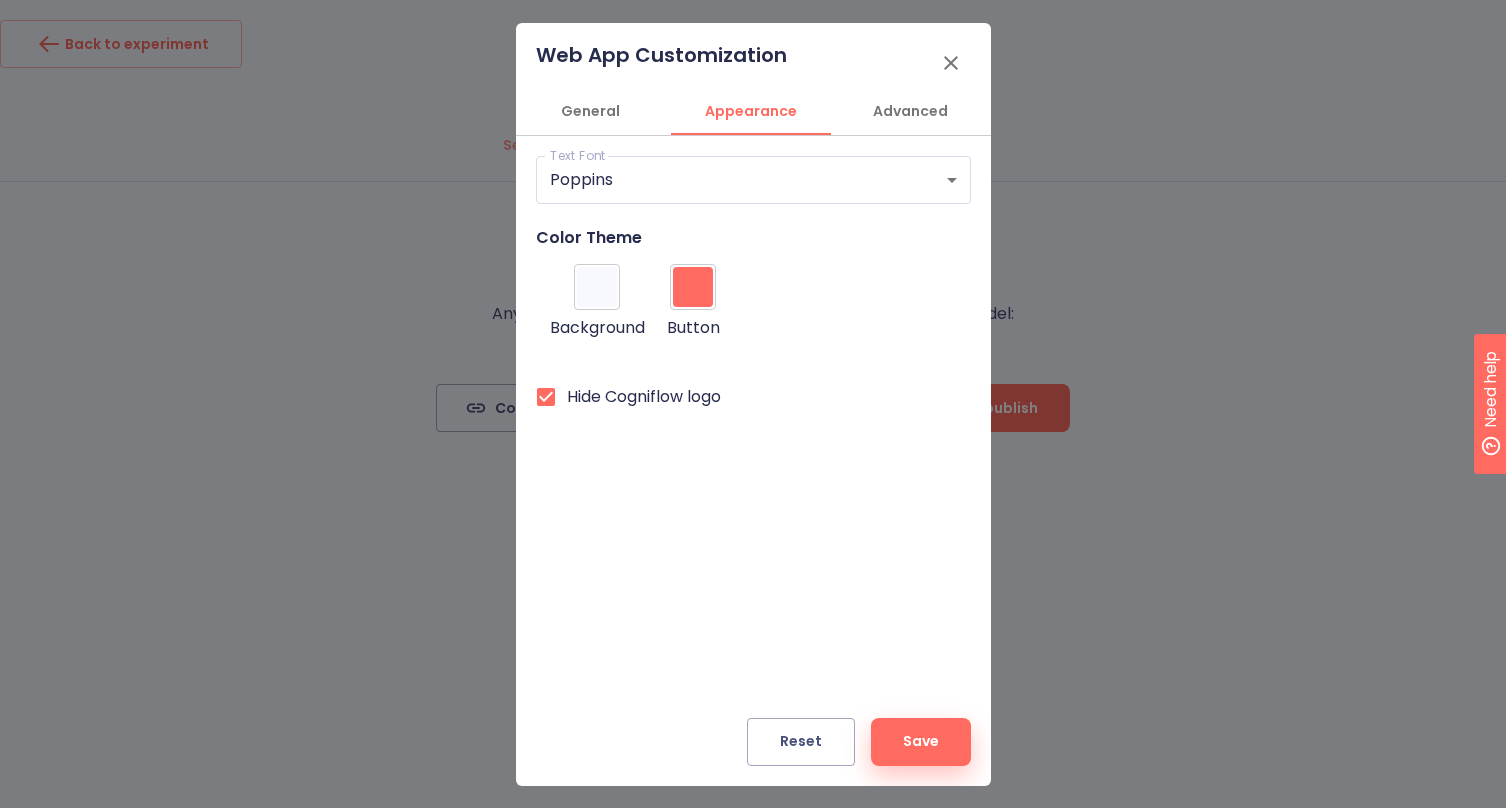 click on "General" at bounding box center (591, 111) 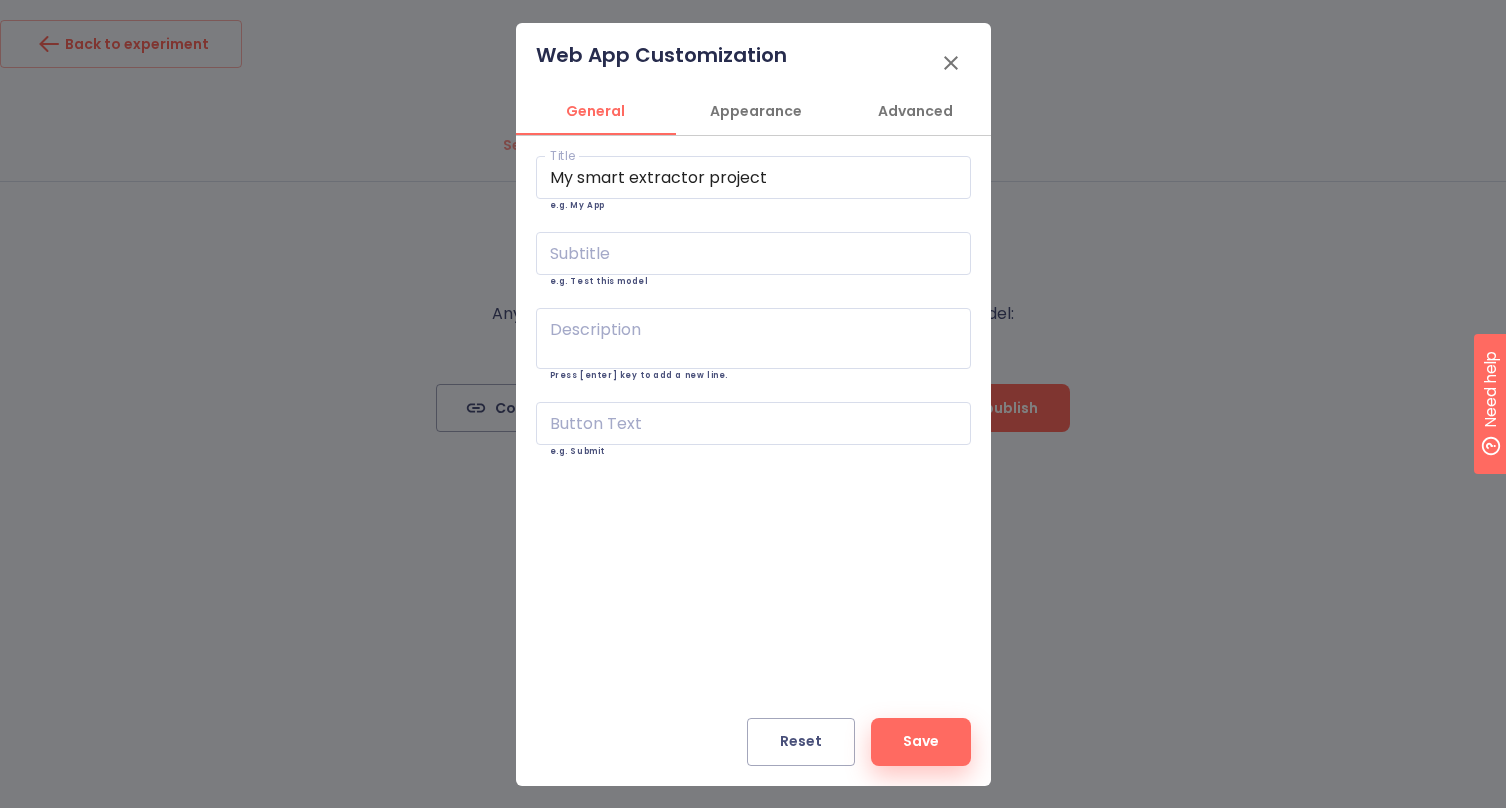 scroll, scrollTop: 0, scrollLeft: 0, axis: both 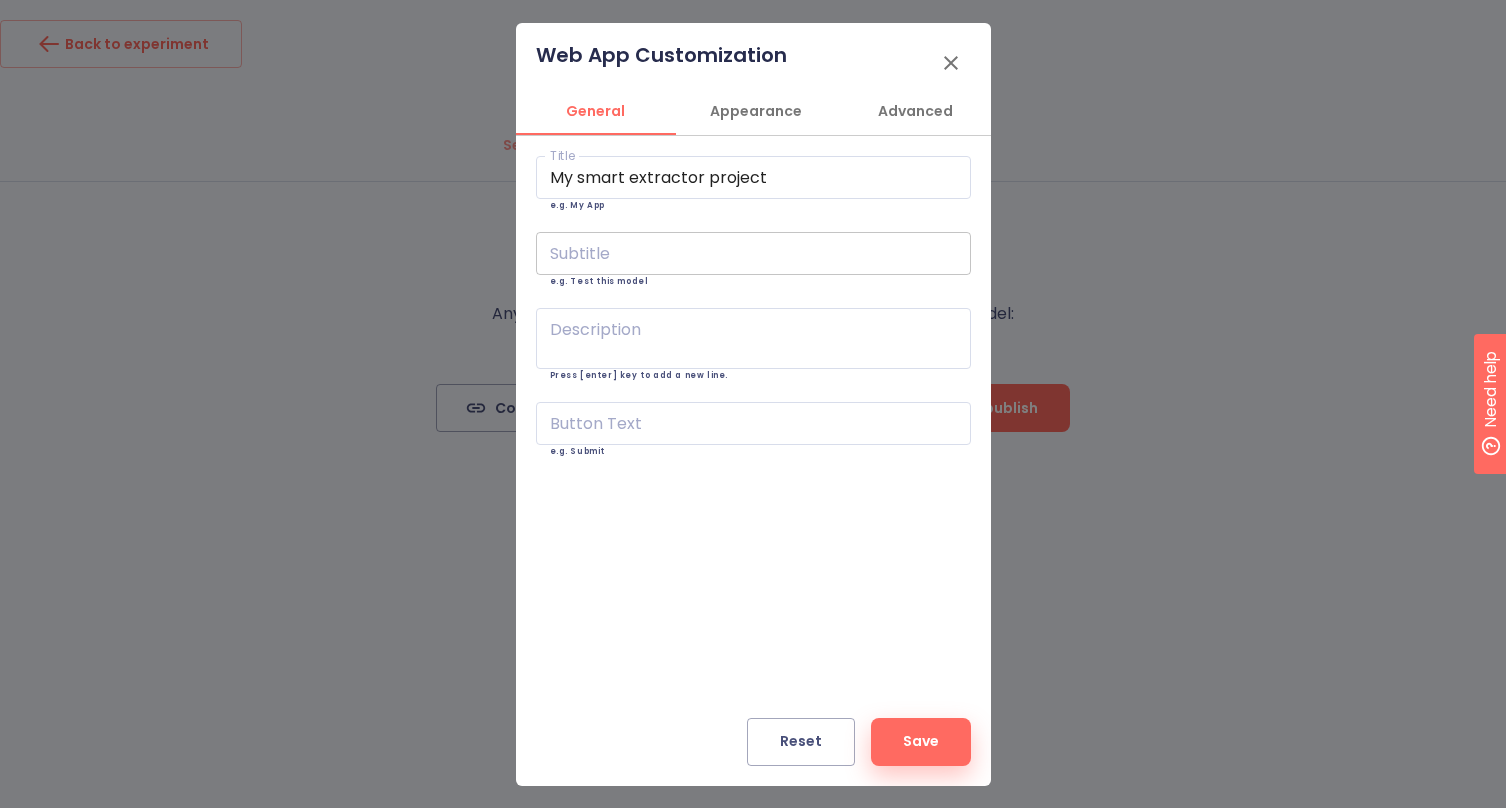 drag, startPoint x: 806, startPoint y: 570, endPoint x: 670, endPoint y: 269, distance: 330.29834 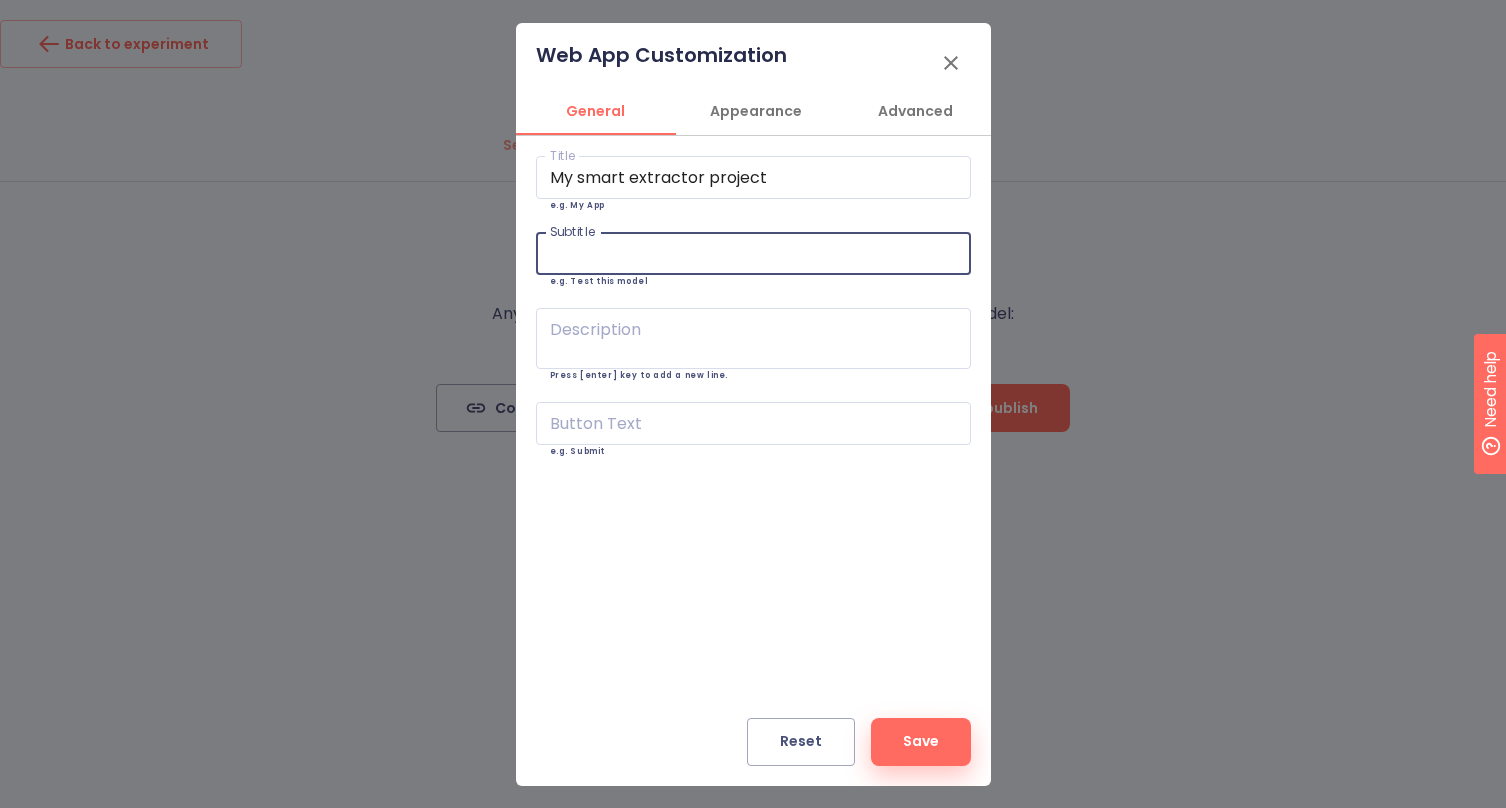 click at bounding box center (753, 253) 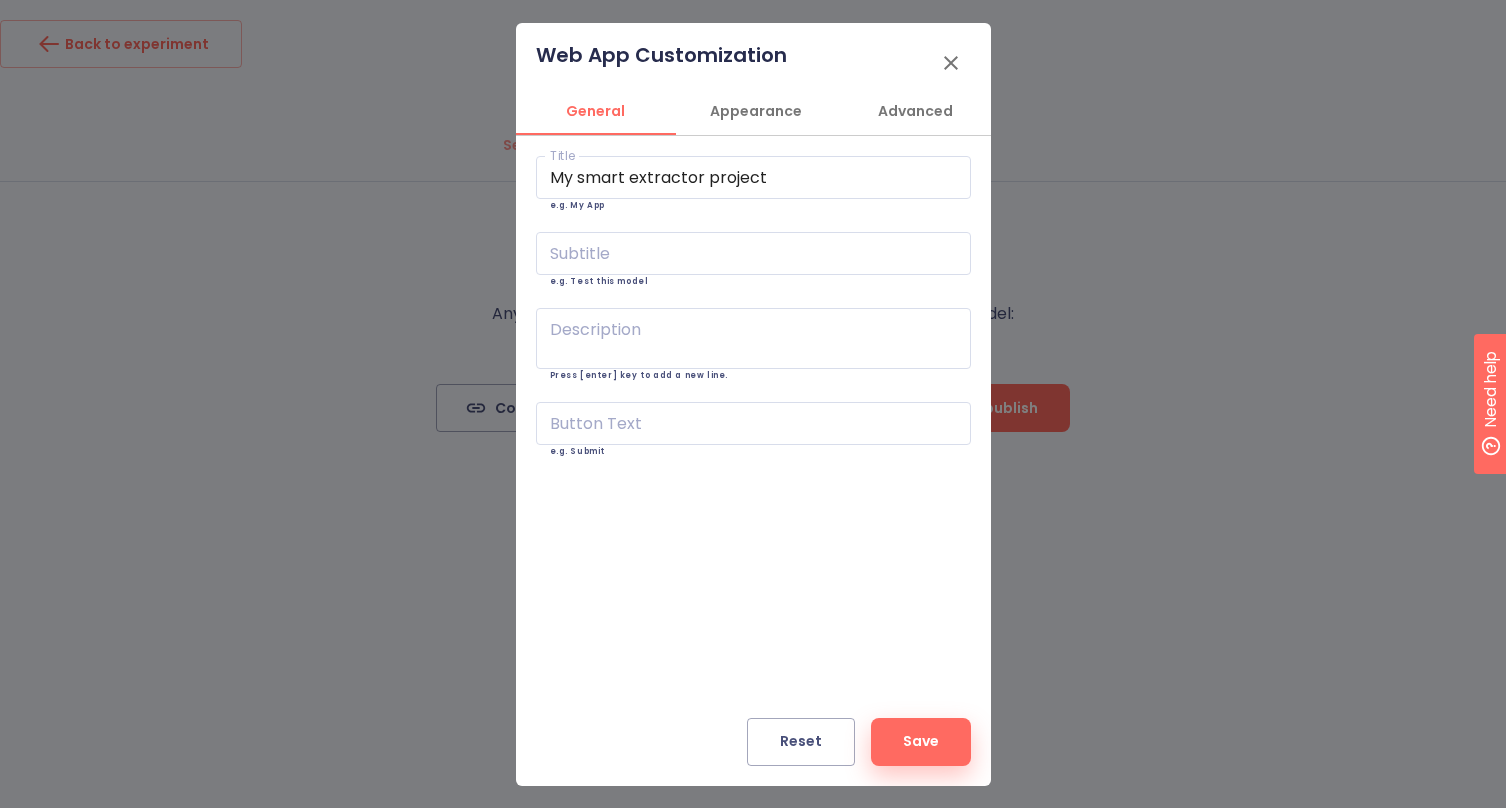 drag, startPoint x: 746, startPoint y: 530, endPoint x: 754, endPoint y: 540, distance: 12.806249 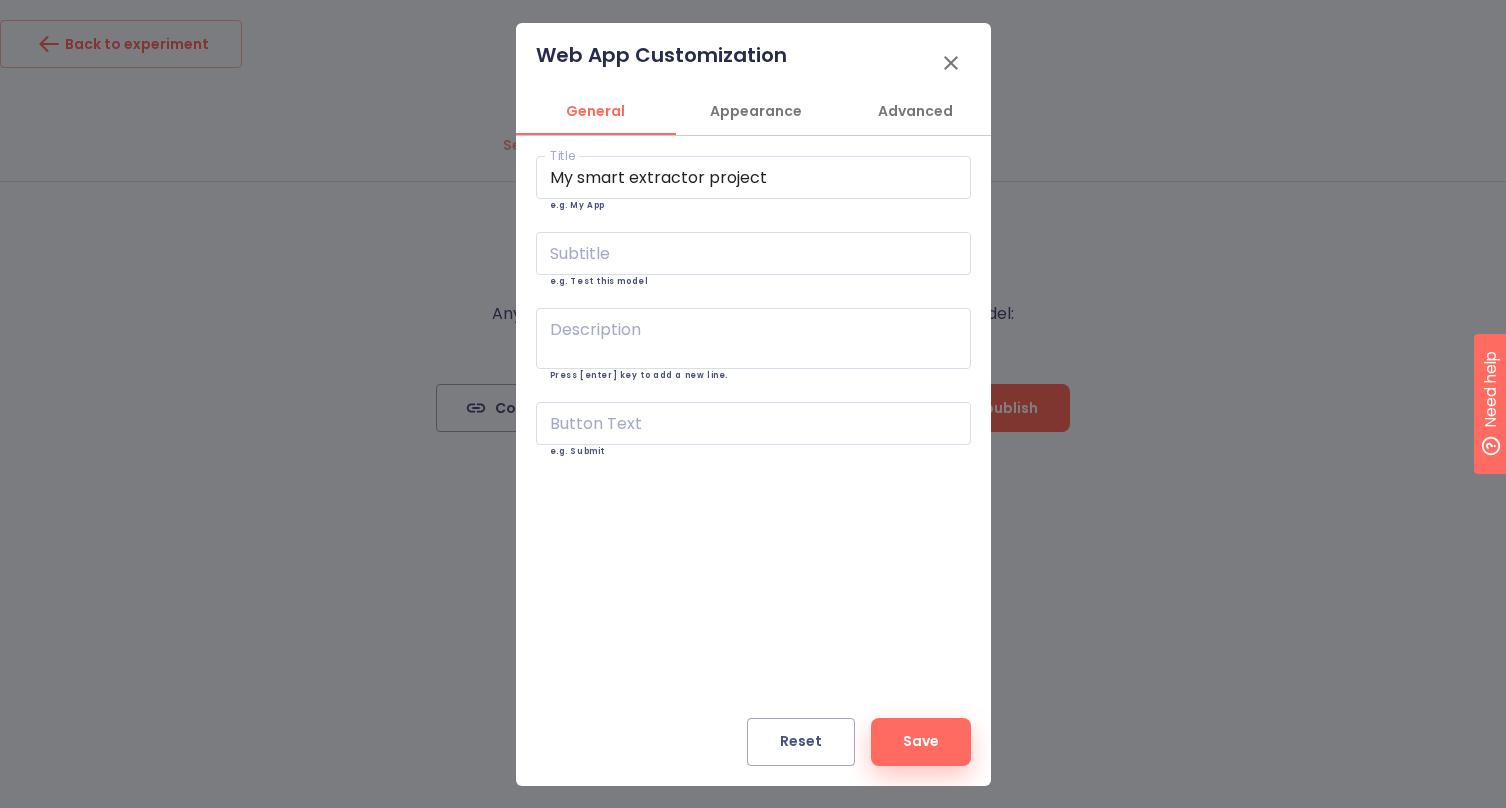 click on "Title My smart extractor project Title e.g. My App Subtitle Subtitle e.g. Test this model Description x Description Press [enter] key to add a new line. Button Text Button Text e.g. Submit" at bounding box center [753, 426] 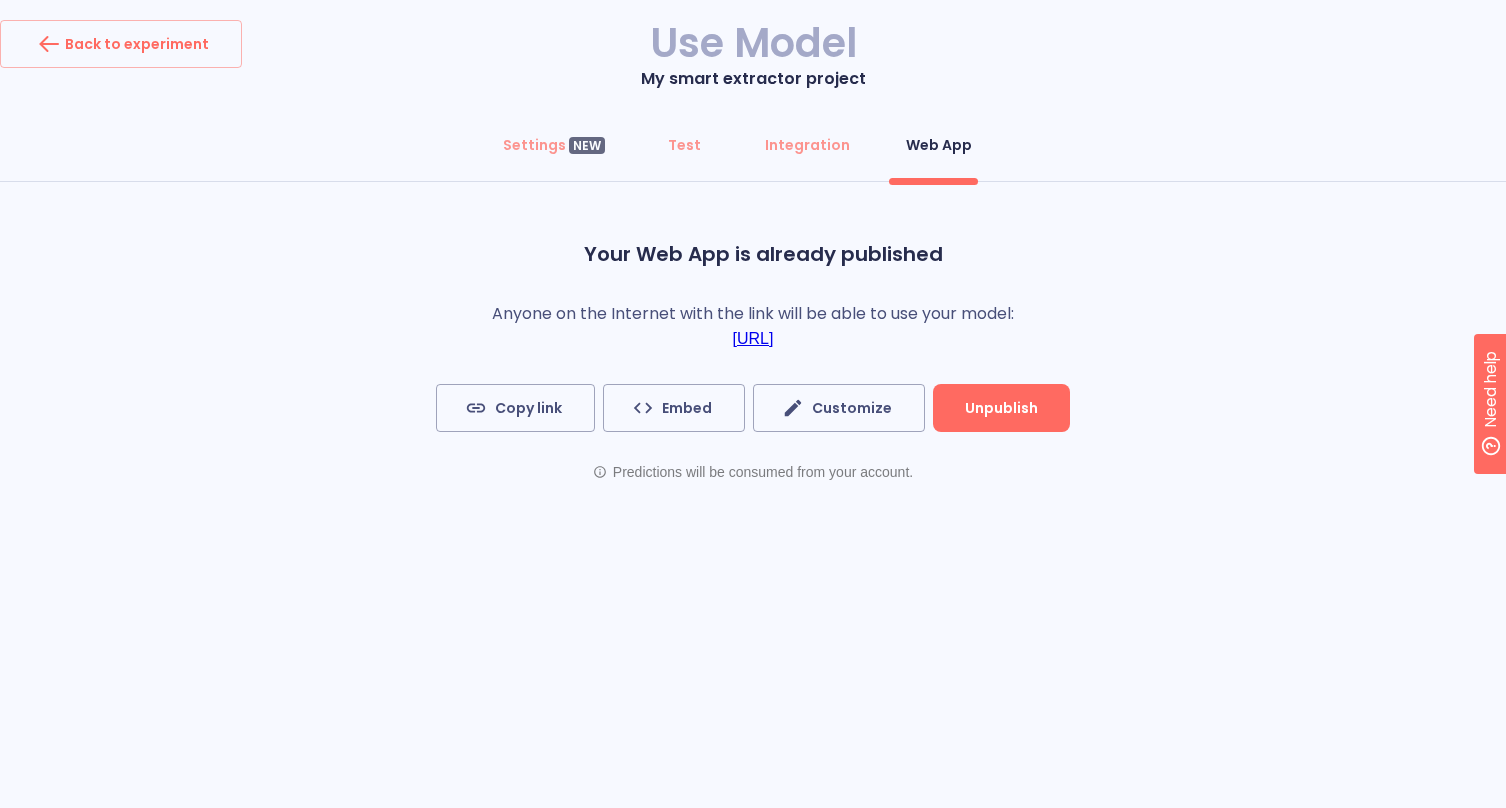 click on "Settings   NEW Test   Integration   Web App" at bounding box center [753, 151] 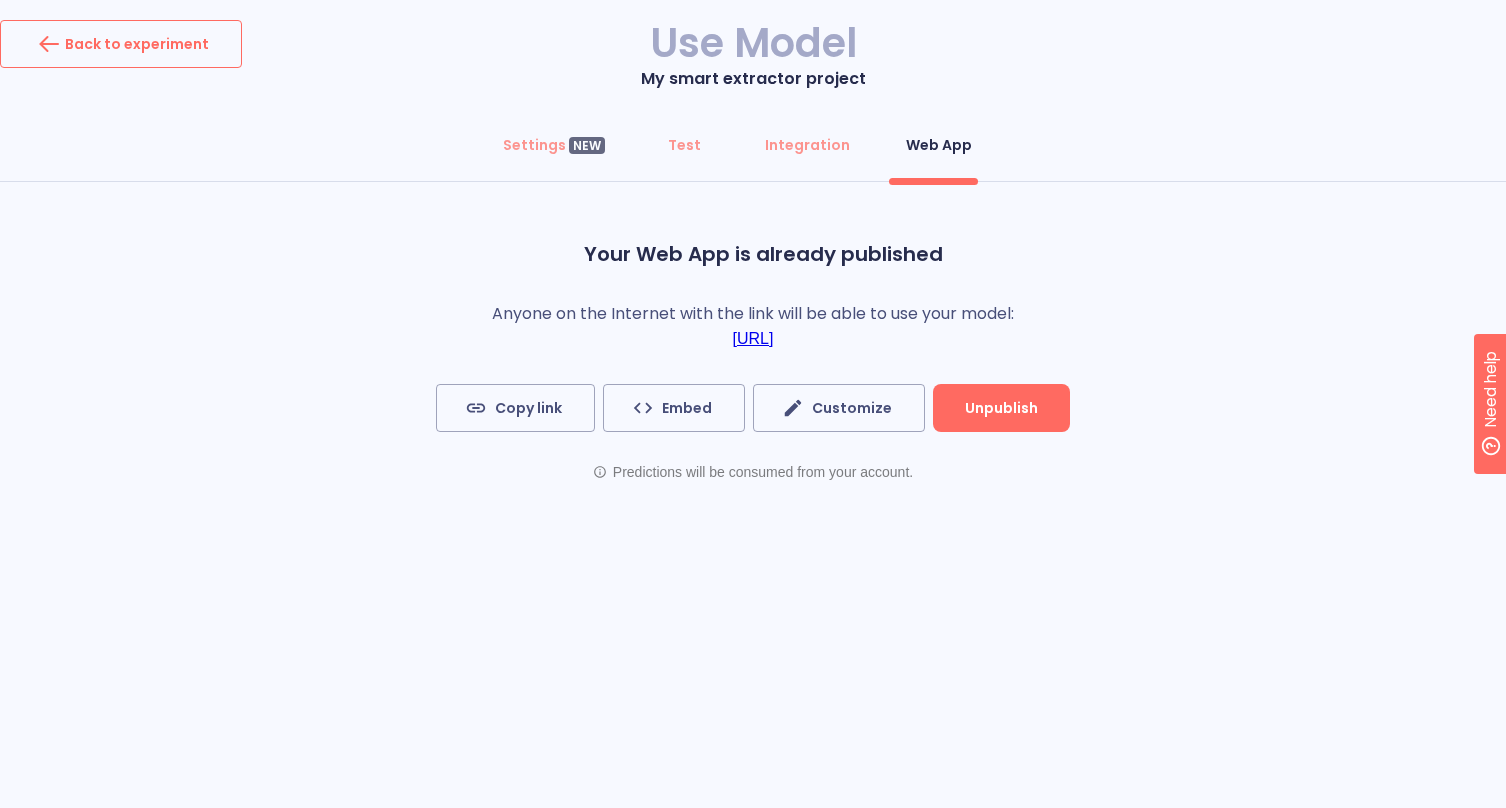 click on "Back to experiment" at bounding box center [121, 44] 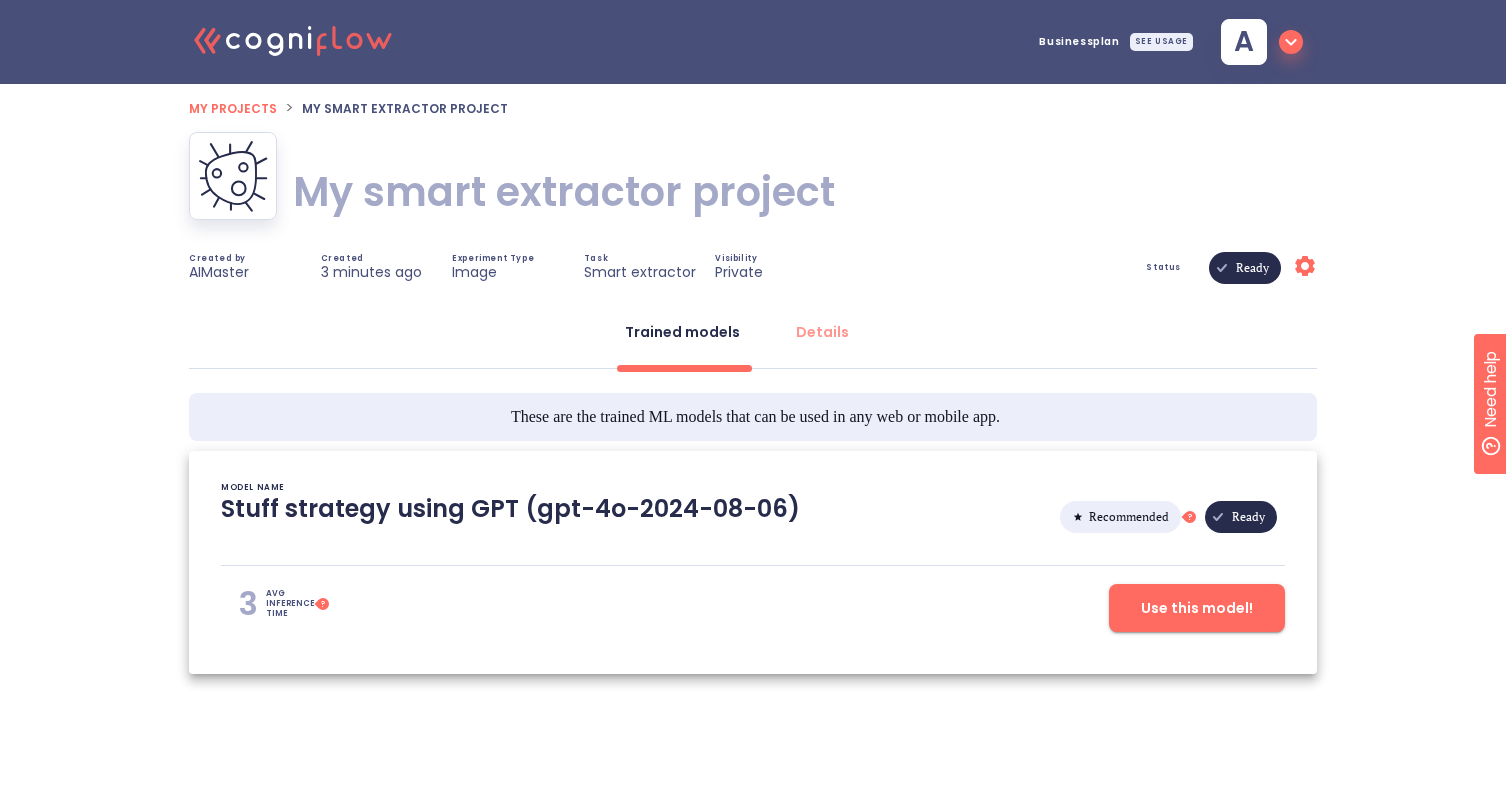 click on ".cls-1{fill:#141624;}.cls-2{fill:#eb5e60;}.cls-3{fill:none;stroke:#eb5e60;stroke-linecap:round;stroke-miterlimit:10;stroke-width:14px;} 1a" 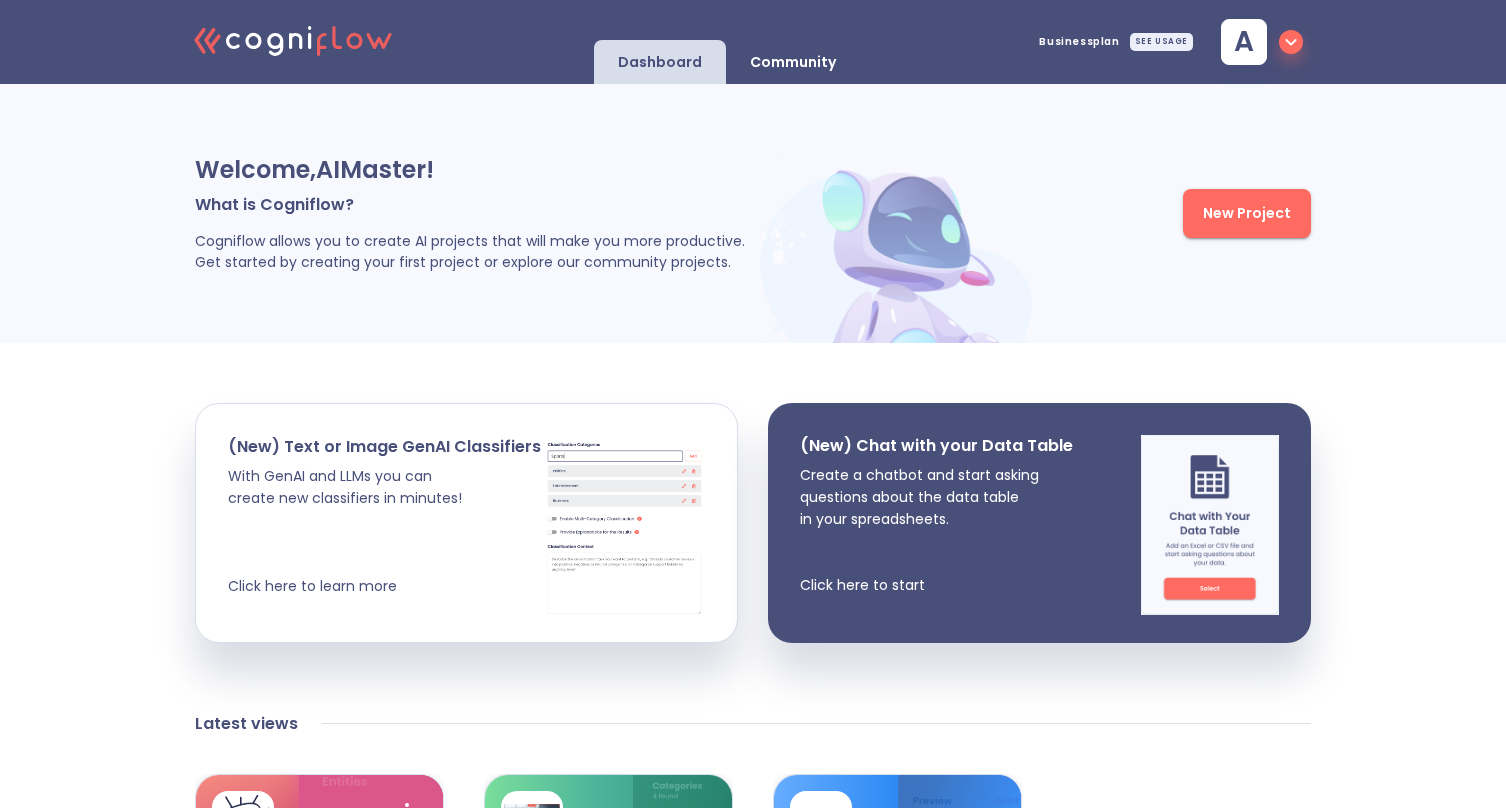 click on "Welcome,  AIMaster ! What is Cogniflow? Cogniflow allows you to create AI projects that will make you more productive.
Get started by creating your first project or explore our community projects. New Project (New) Text or Image GenAI Classifiers With GenAI and LLMs you can
create new classifiers in minutes!
Click here to learn more (New) Chat with your Data Table Create a chatbot and start asking
questions about the data table
in your spreadsheets.
Click here to start Latest views Smart Extractor My smart extractor project Try it Created by AIMaster Object Detection Identify objects in images Try it Created by Cogniflow AI Text Classification Sentiment Analysis Try it Created by Cogniflow AI My Projects ​ Chatbot Extractor Classifier Object detection All projects all ​ Smart Extractor My smart extractor project Try it Created by AIMaster Smart Extractor My smart extractor project Try it Created by AIMaster Smart Extractor My smart extractor project Try it Created by AIMaster GenAI Classification" at bounding box center (753, 1261) 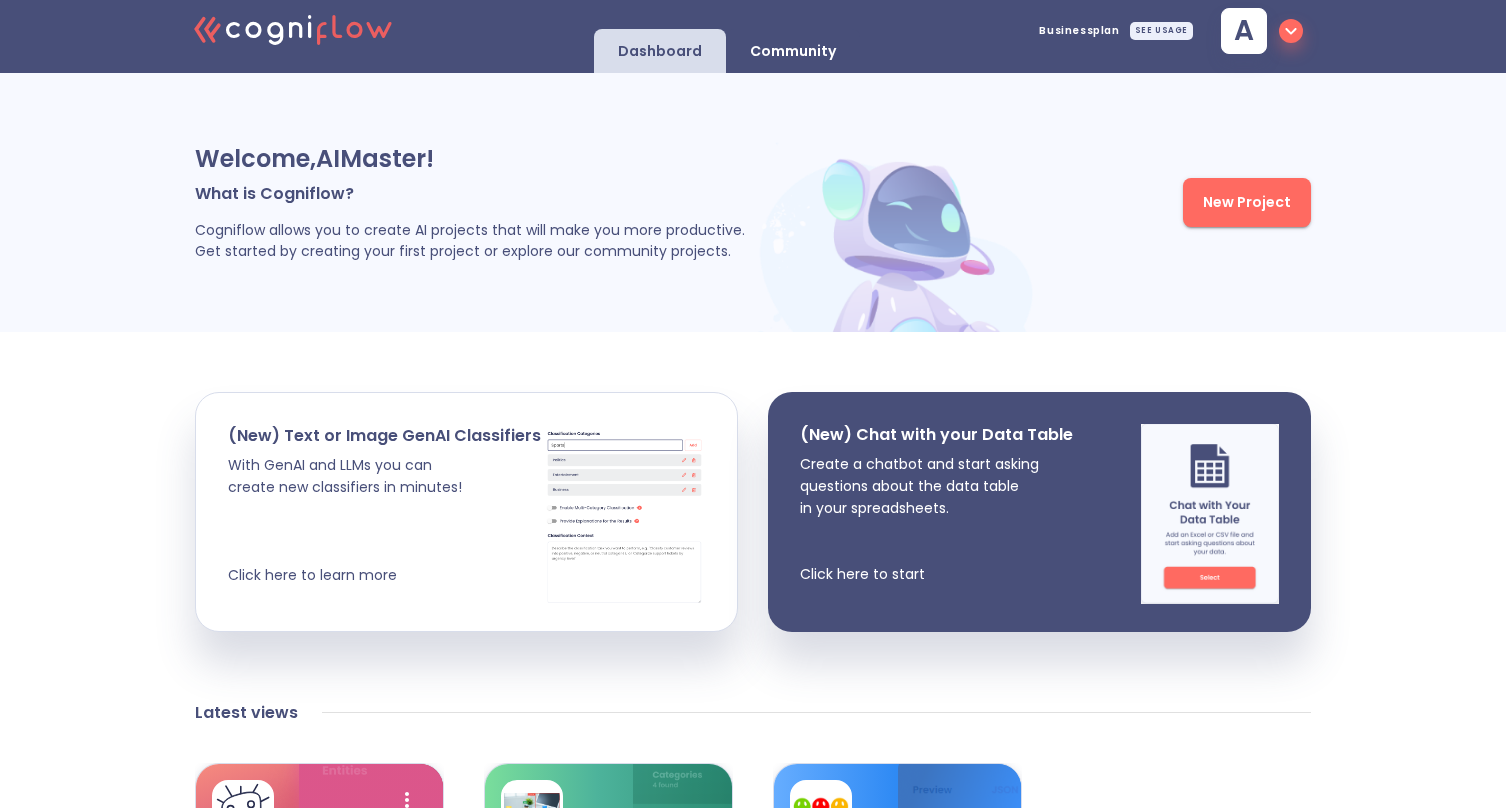 scroll, scrollTop: 0, scrollLeft: 0, axis: both 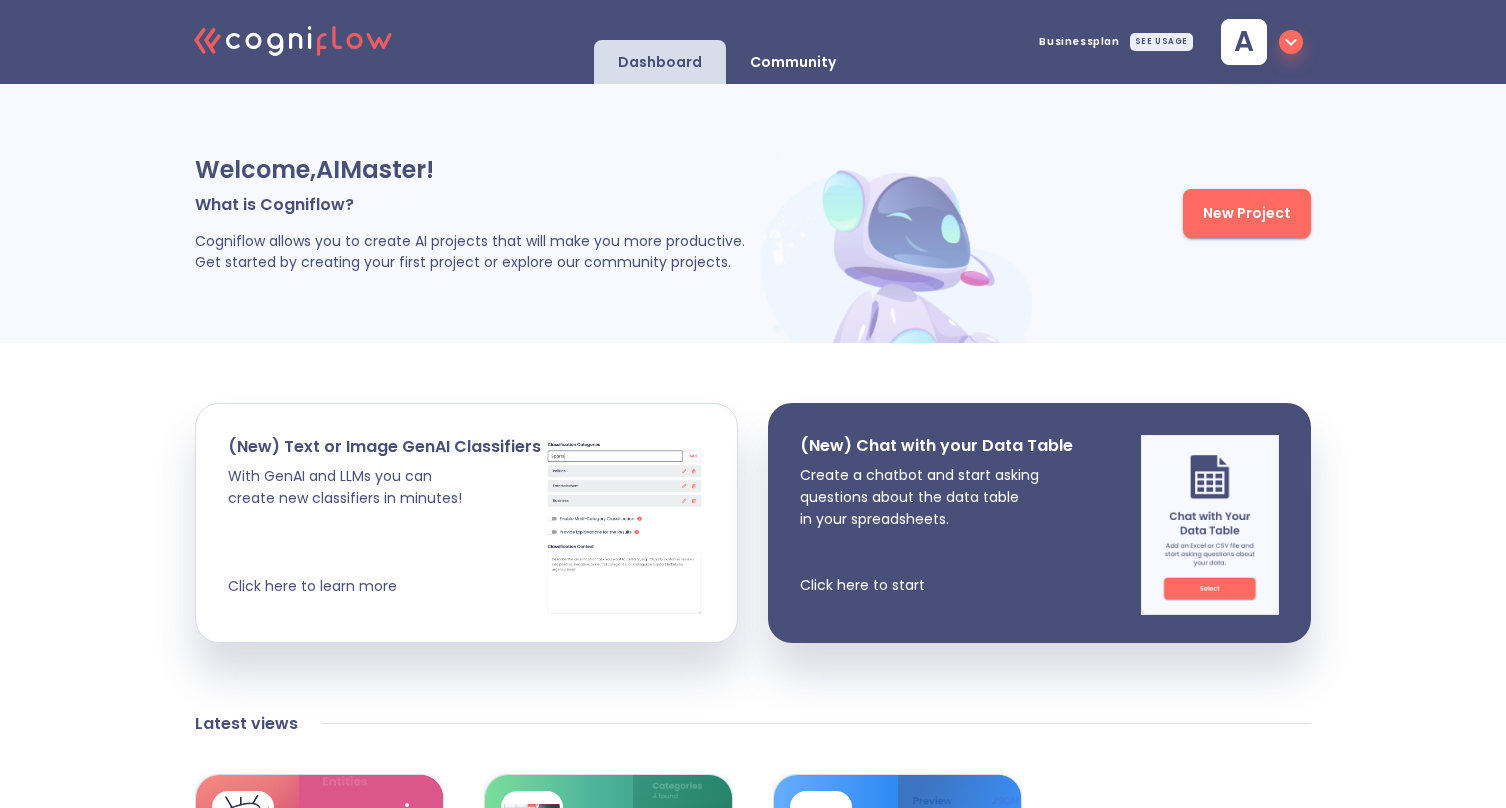 click on "Community" at bounding box center [793, 62] 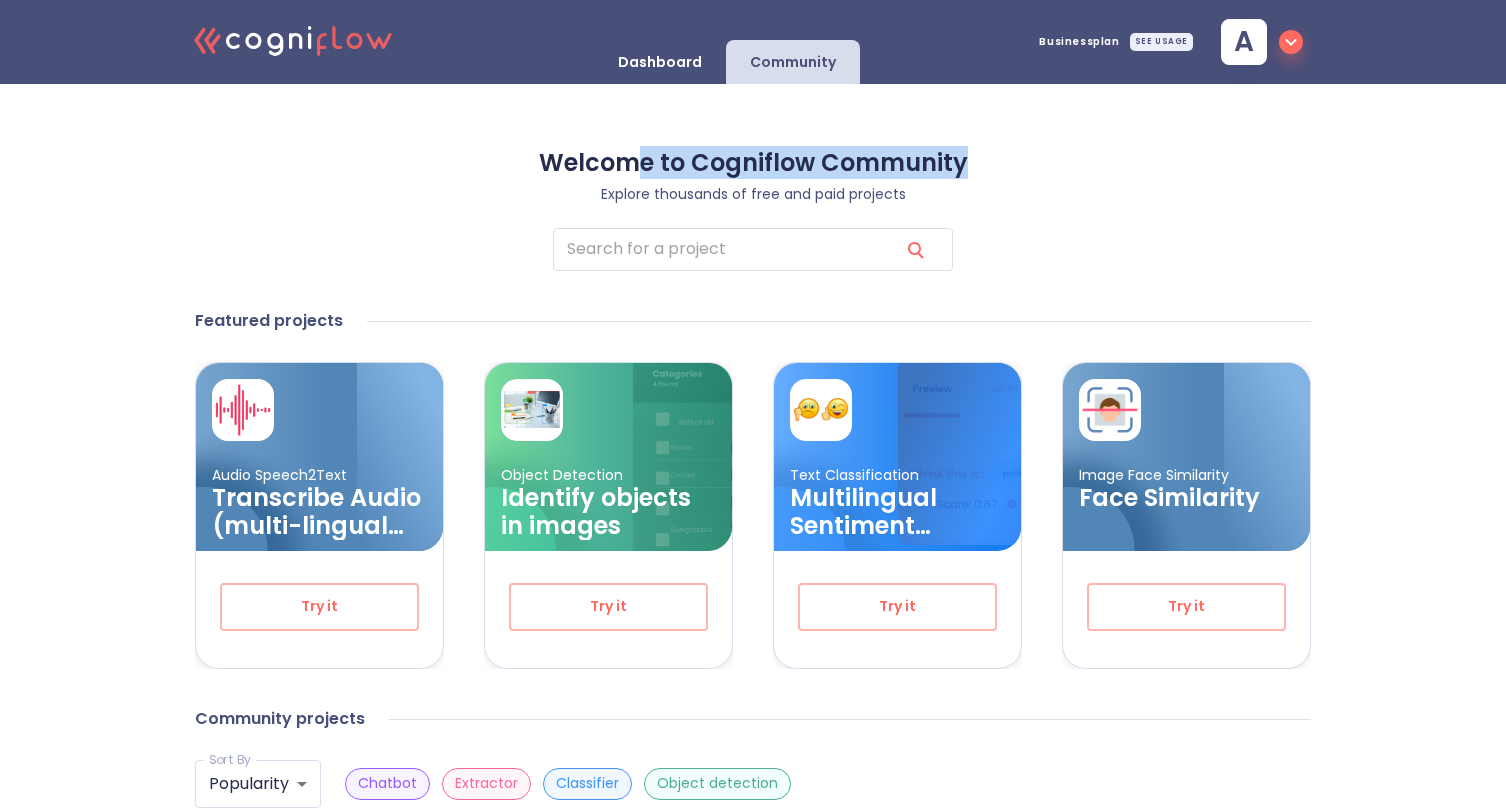 drag, startPoint x: 634, startPoint y: 152, endPoint x: 1011, endPoint y: 154, distance: 377.0053 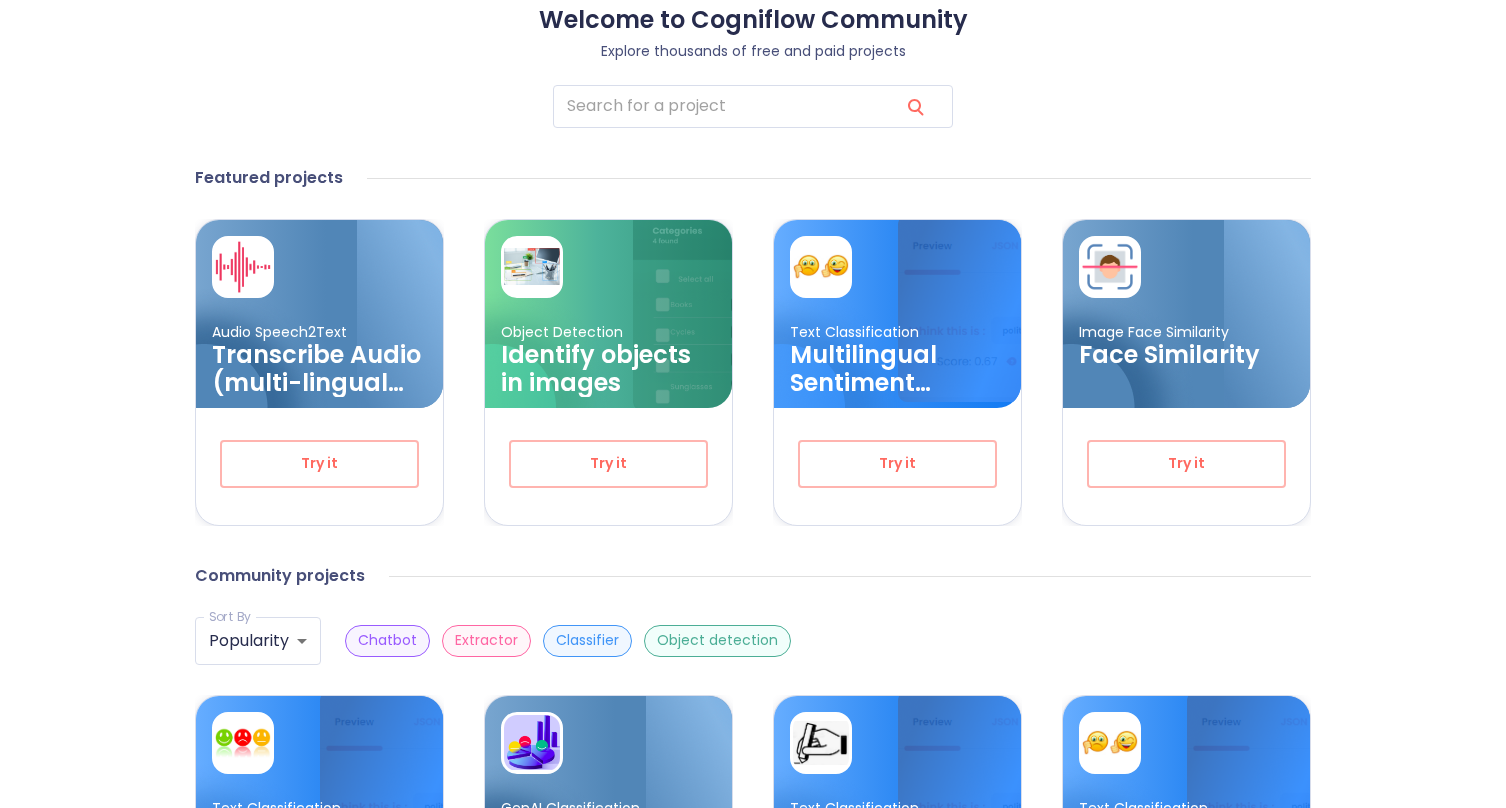 scroll, scrollTop: 144, scrollLeft: 0, axis: vertical 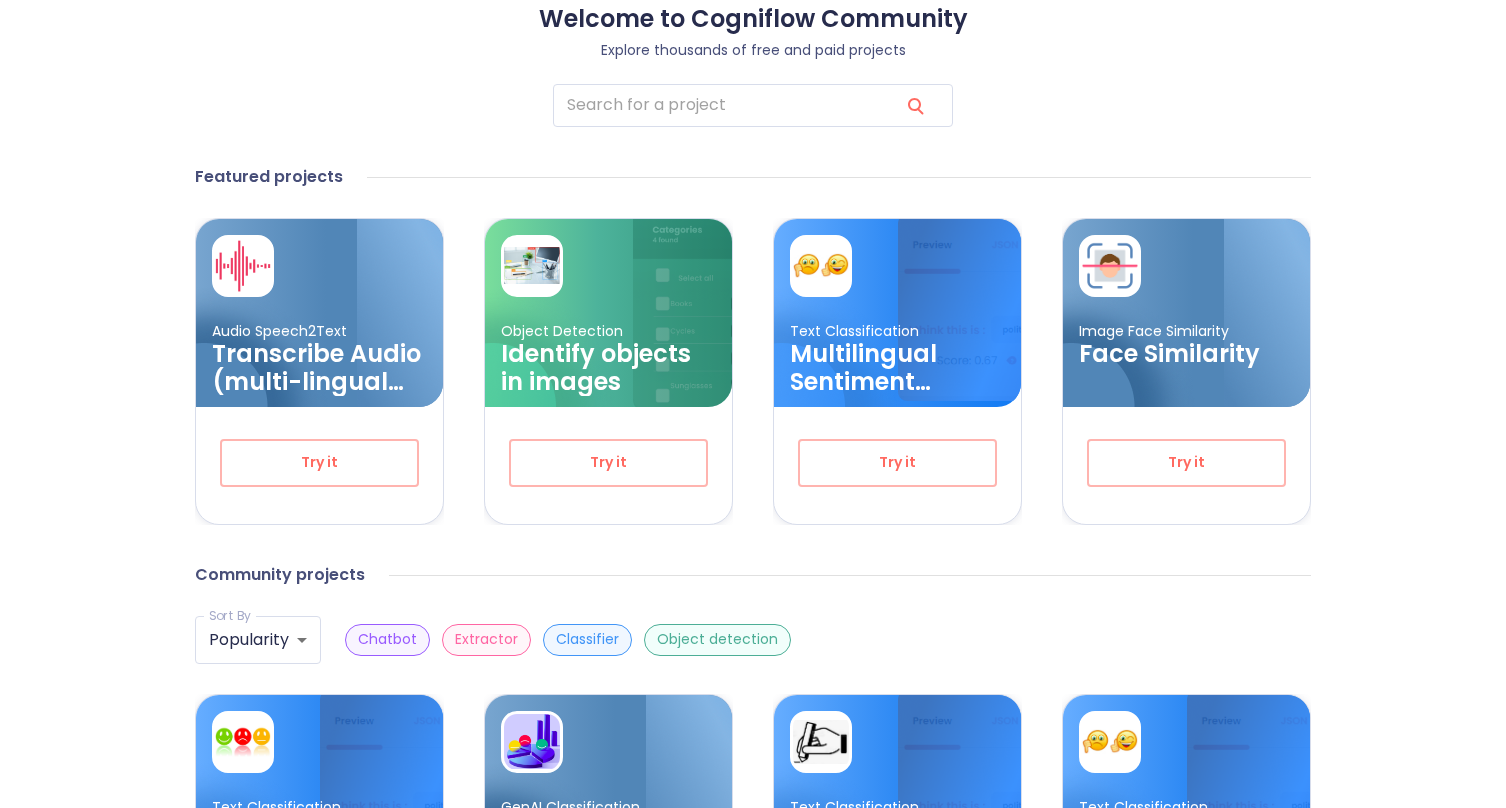 click on "Featured projects" at bounding box center (753, 177) 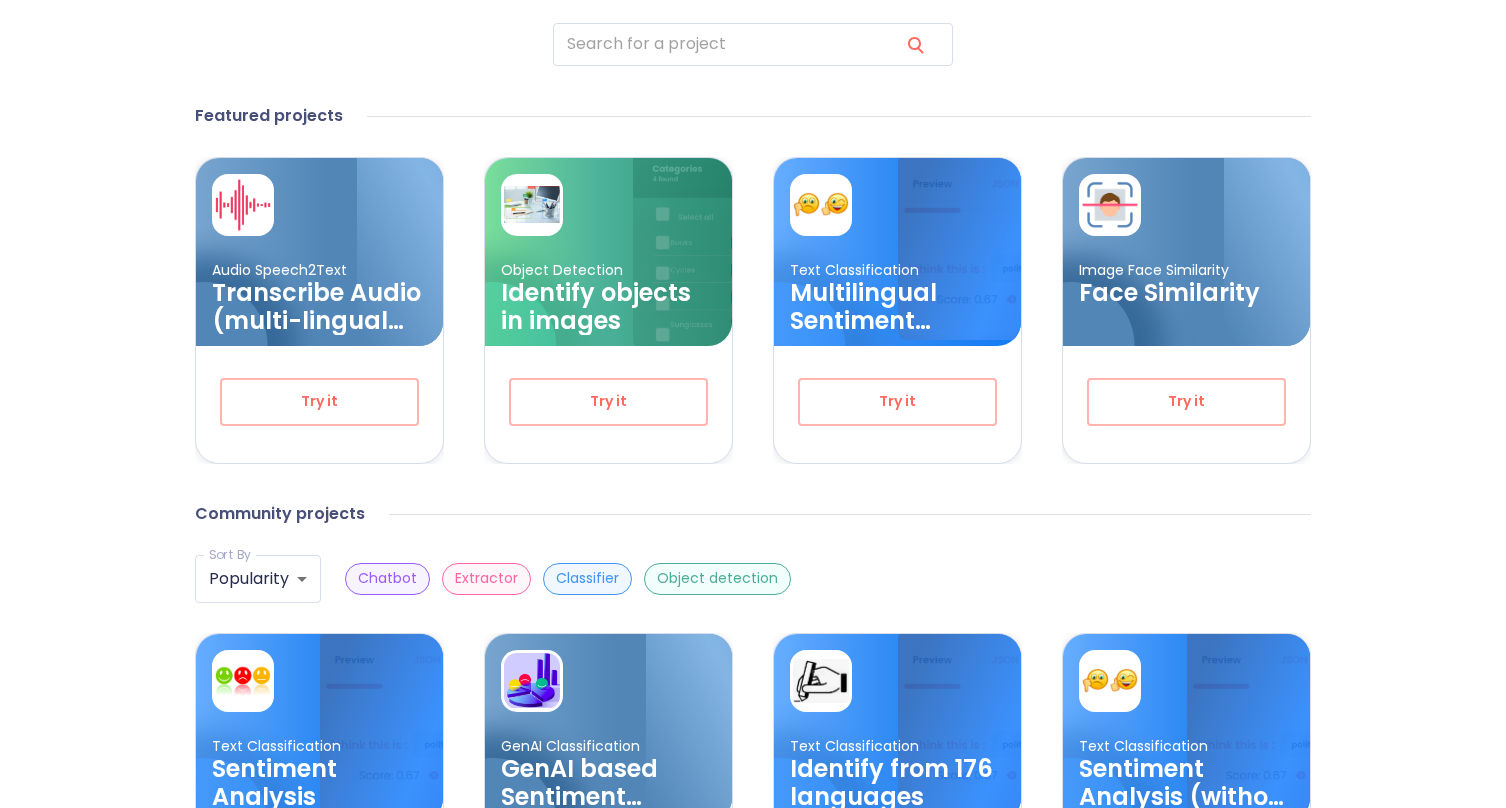 scroll, scrollTop: 208, scrollLeft: 0, axis: vertical 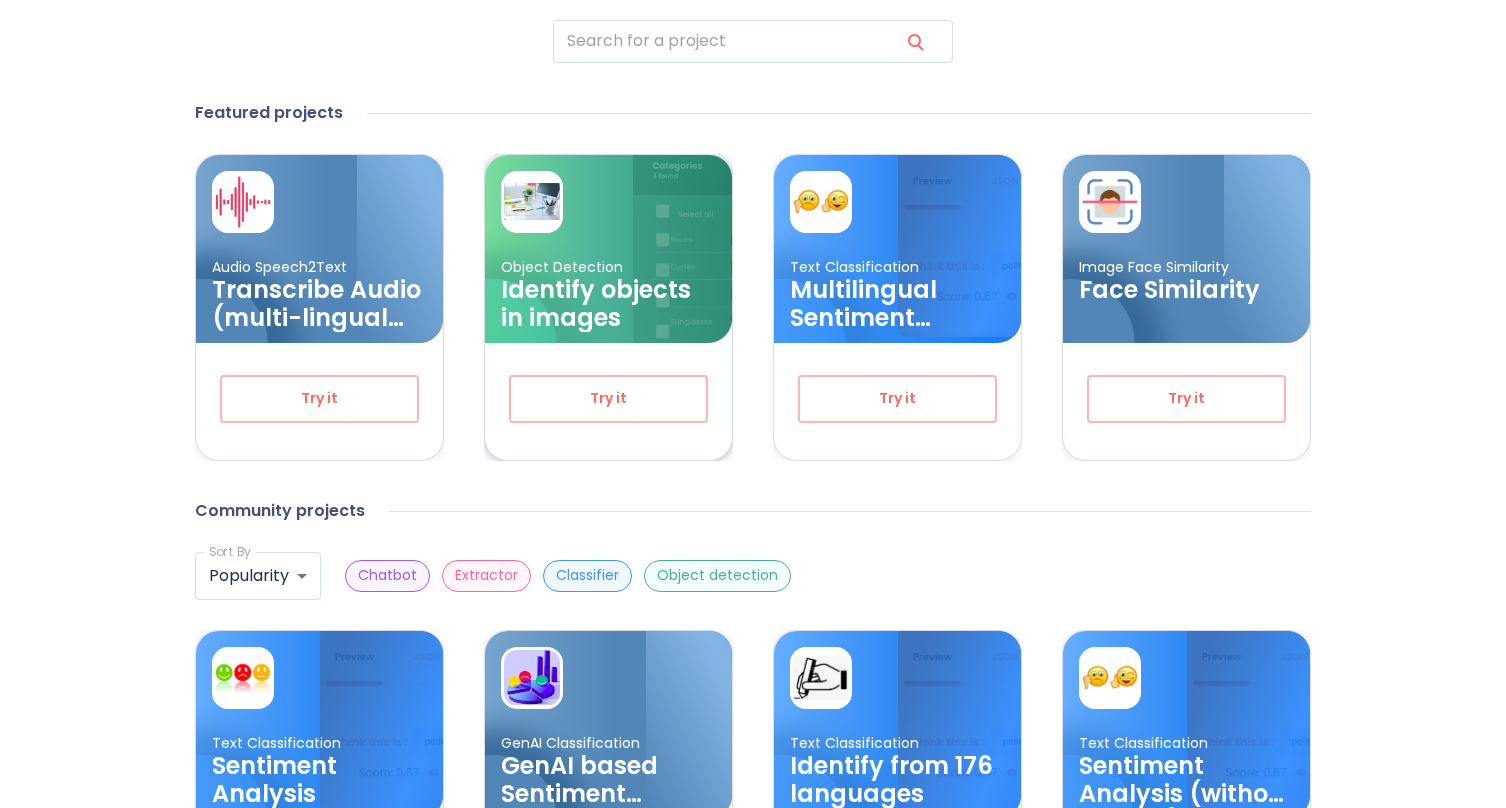 drag, startPoint x: 833, startPoint y: 493, endPoint x: 646, endPoint y: 346, distance: 237.8613 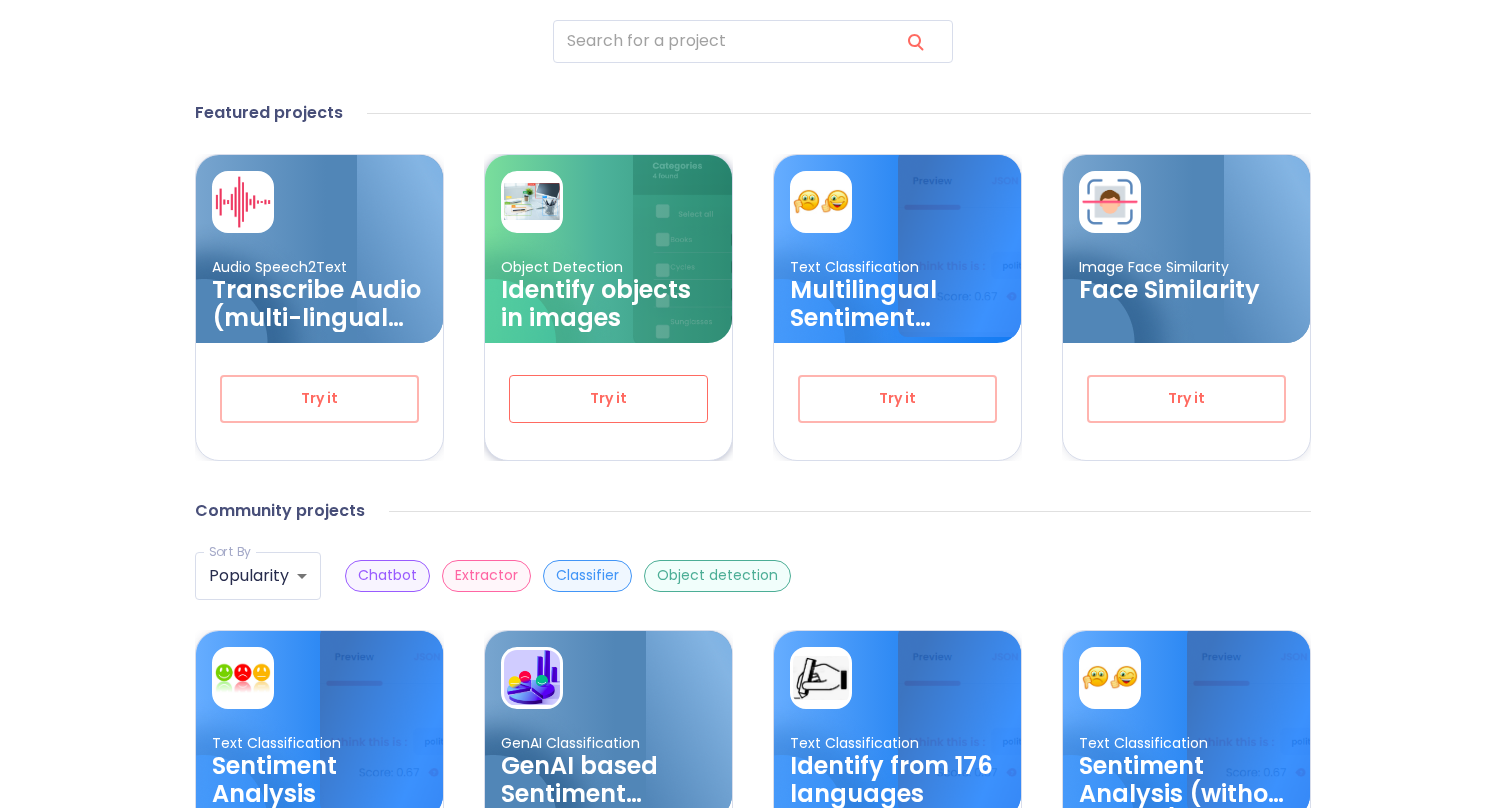 click on "Try it" at bounding box center [608, 398] 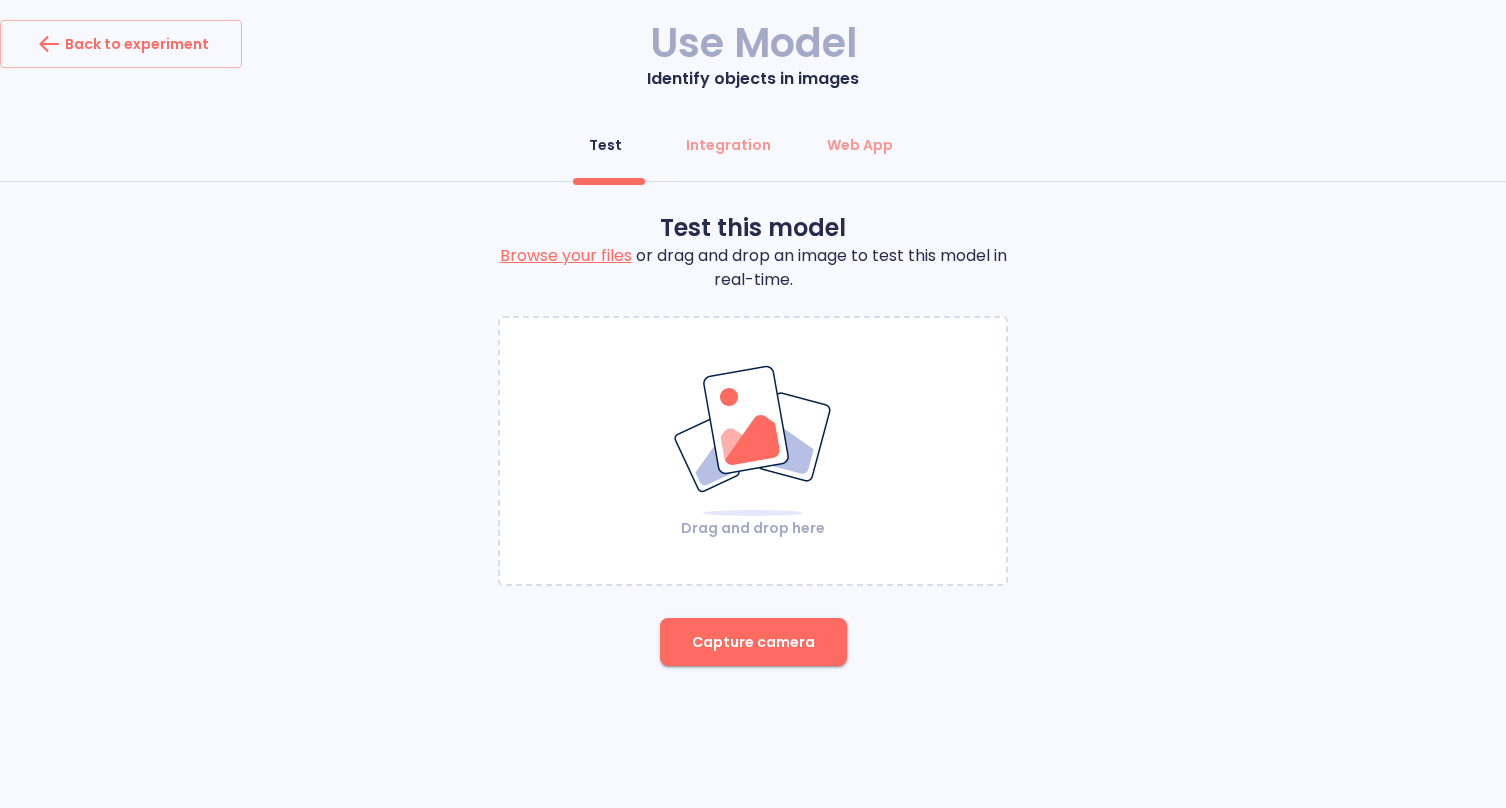 scroll, scrollTop: 0, scrollLeft: 0, axis: both 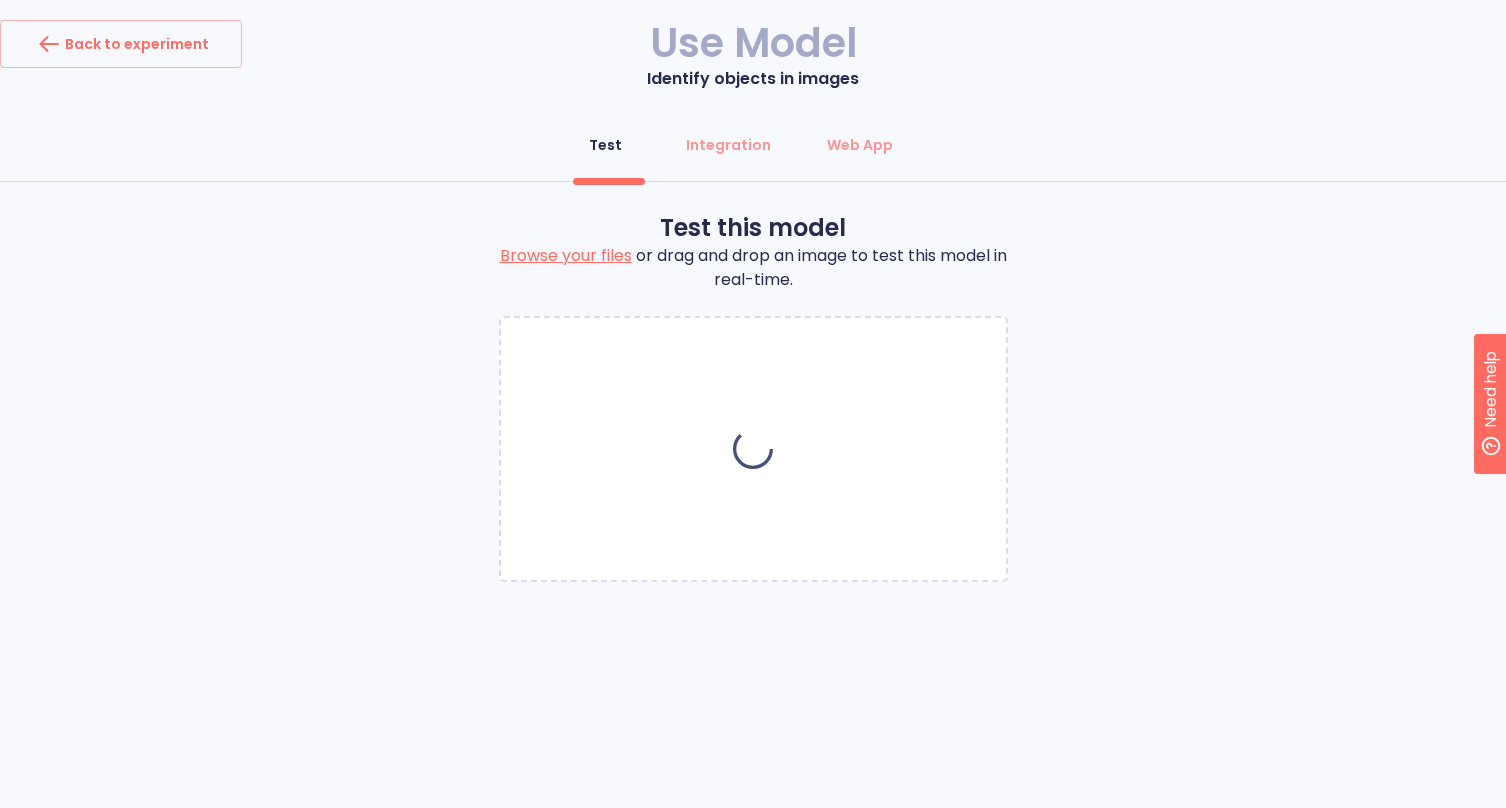 click on "Test this model Browse your files   or drag and drop an image to test this model in real-time." at bounding box center [753, 405] 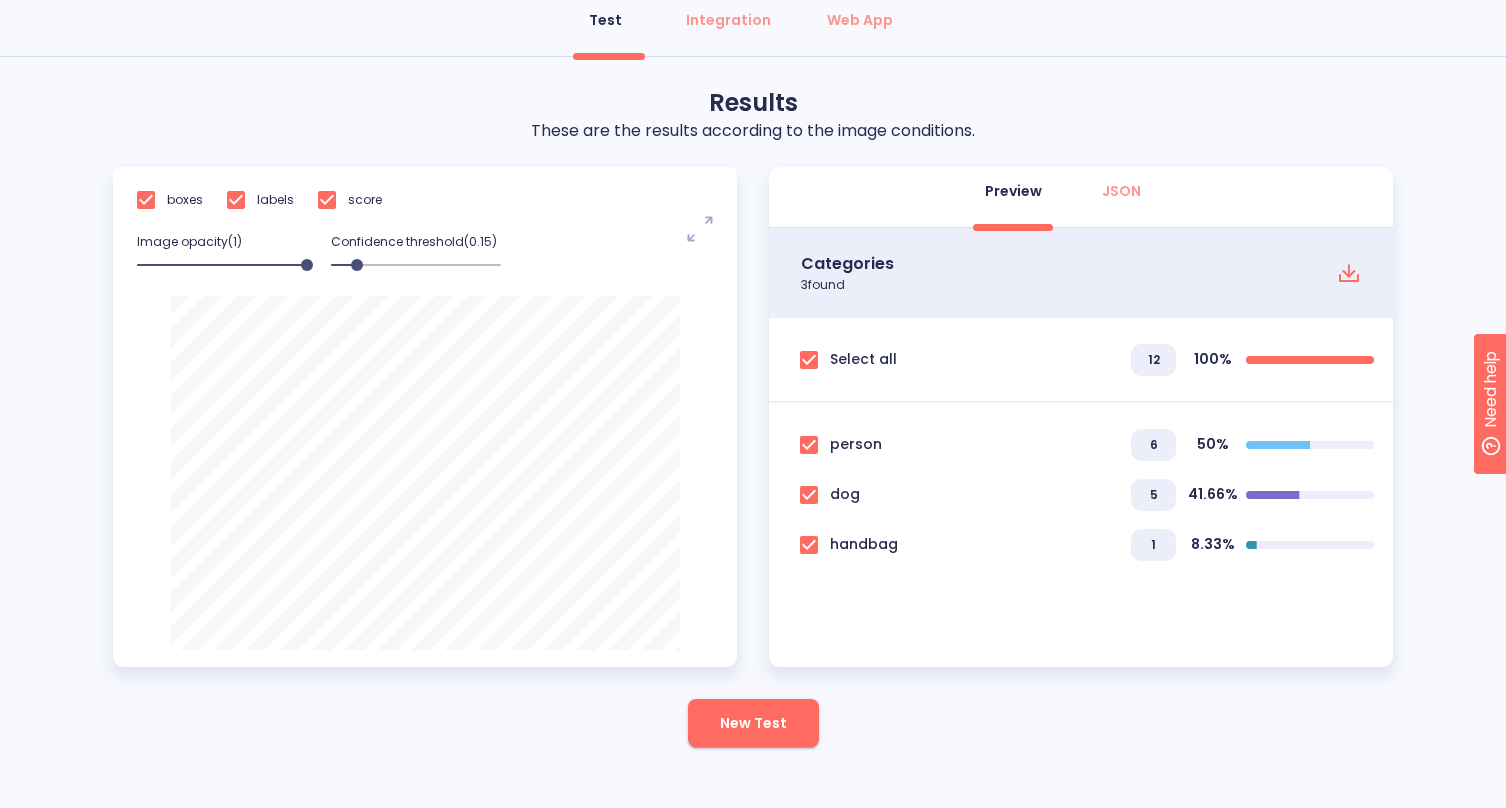 scroll, scrollTop: 130, scrollLeft: 0, axis: vertical 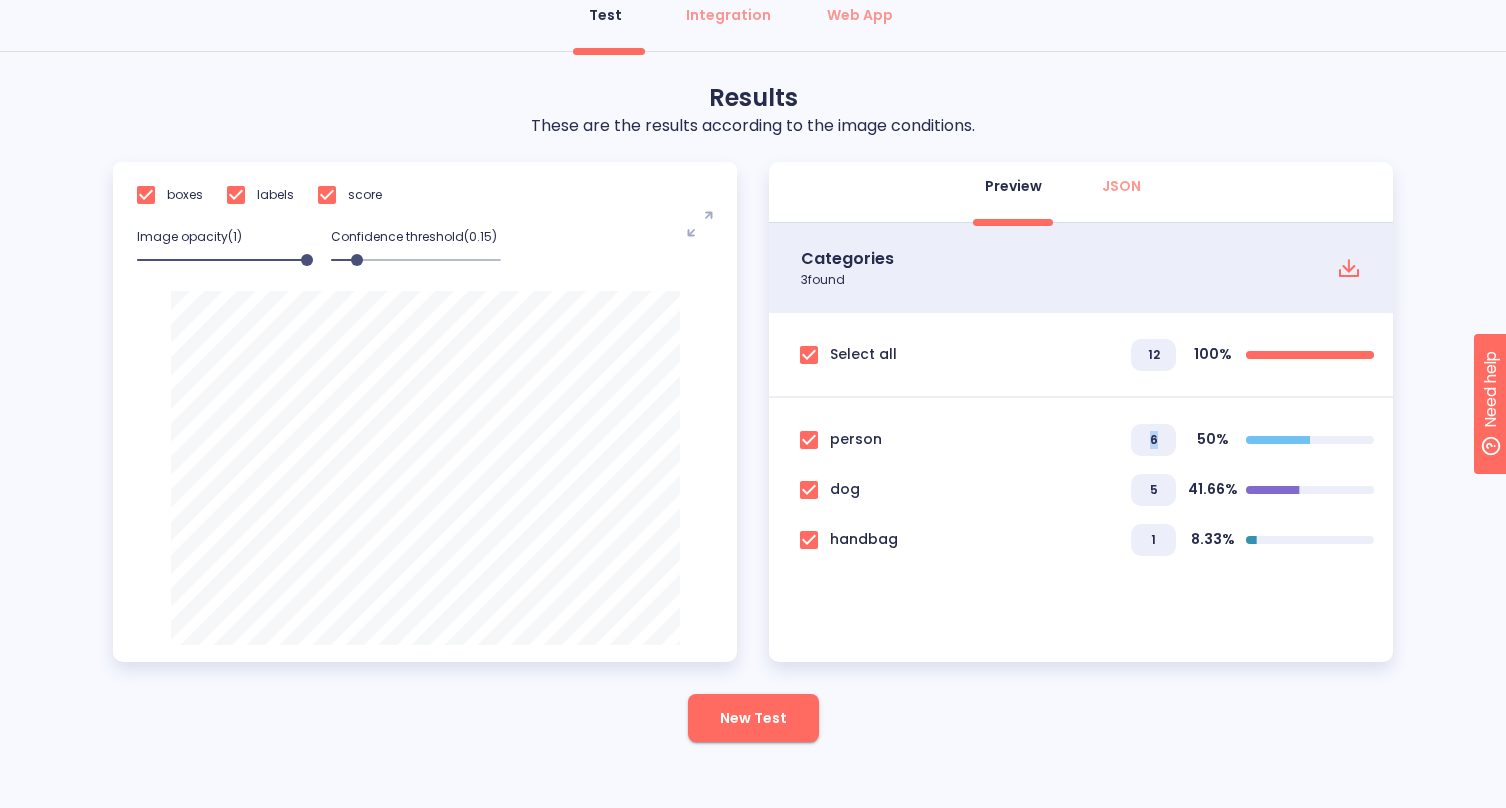 drag, startPoint x: 1138, startPoint y: 436, endPoint x: 1157, endPoint y: 437, distance: 19.026299 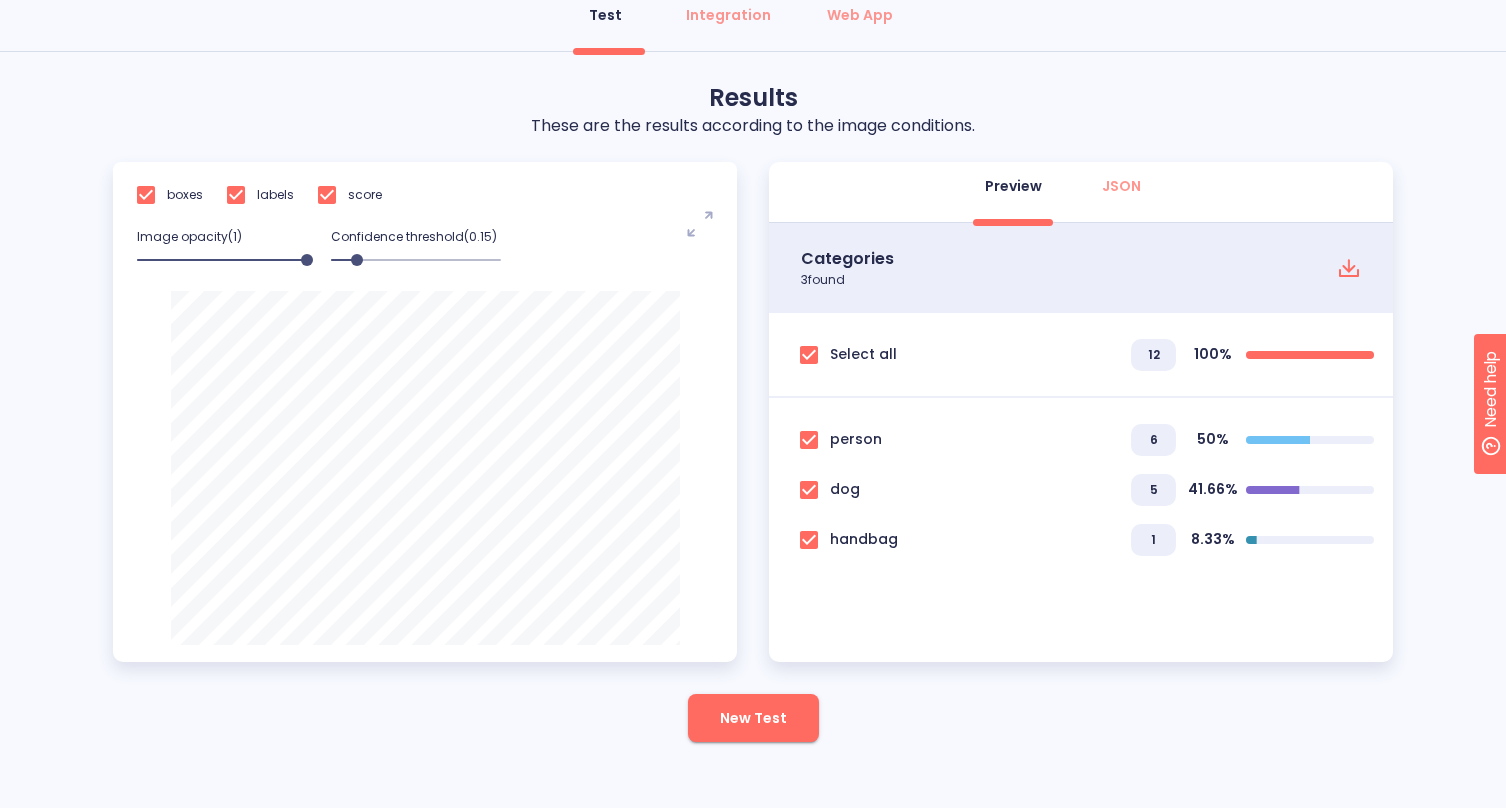 click on "dog 5 41.66 %" at bounding box center (1081, 490) 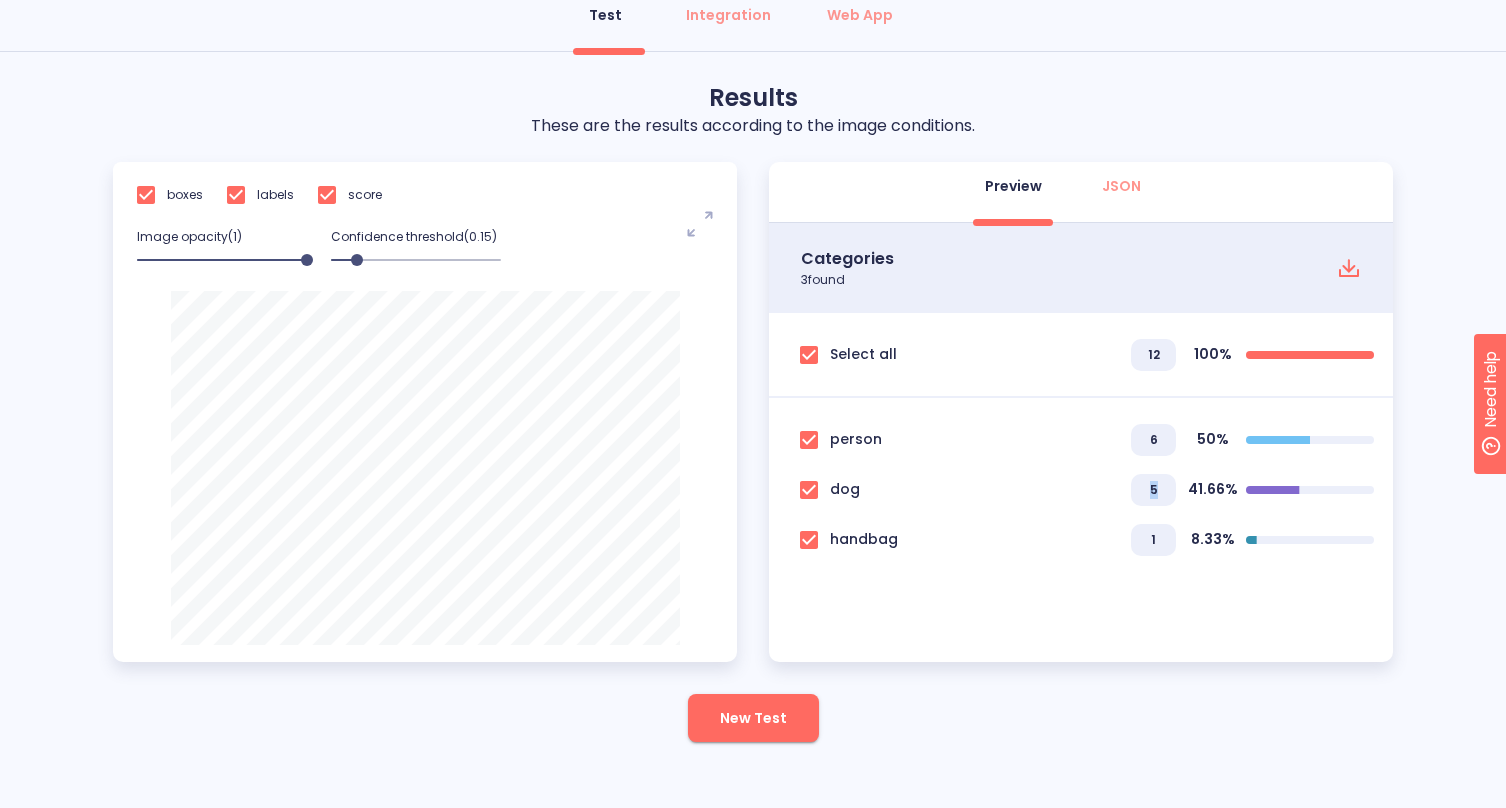 drag, startPoint x: 1138, startPoint y: 487, endPoint x: 1172, endPoint y: 488, distance: 34.0147 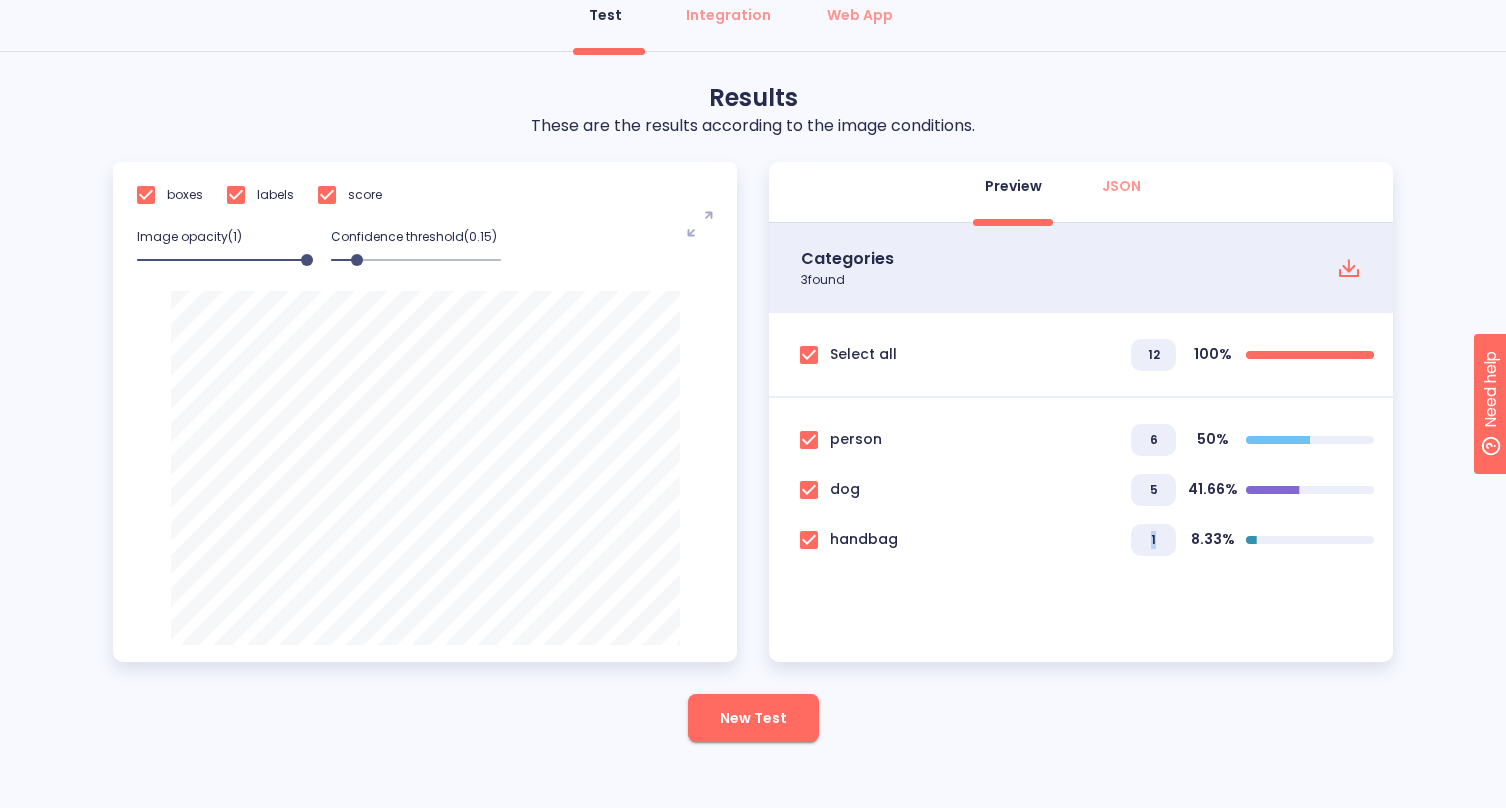 drag, startPoint x: 1143, startPoint y: 539, endPoint x: 1158, endPoint y: 539, distance: 15 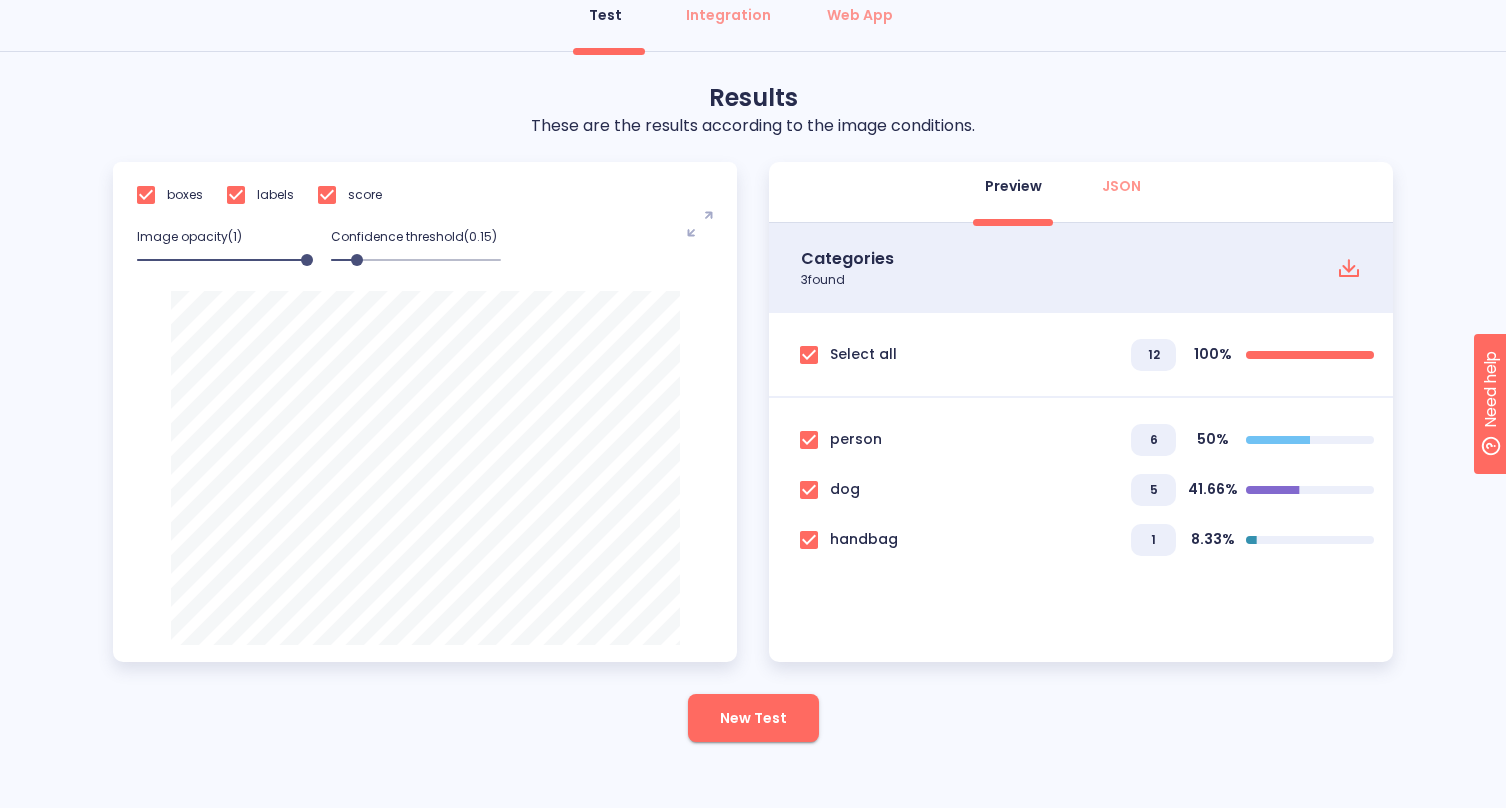 click on "handbag 1 8.33 %" at bounding box center (1081, 540) 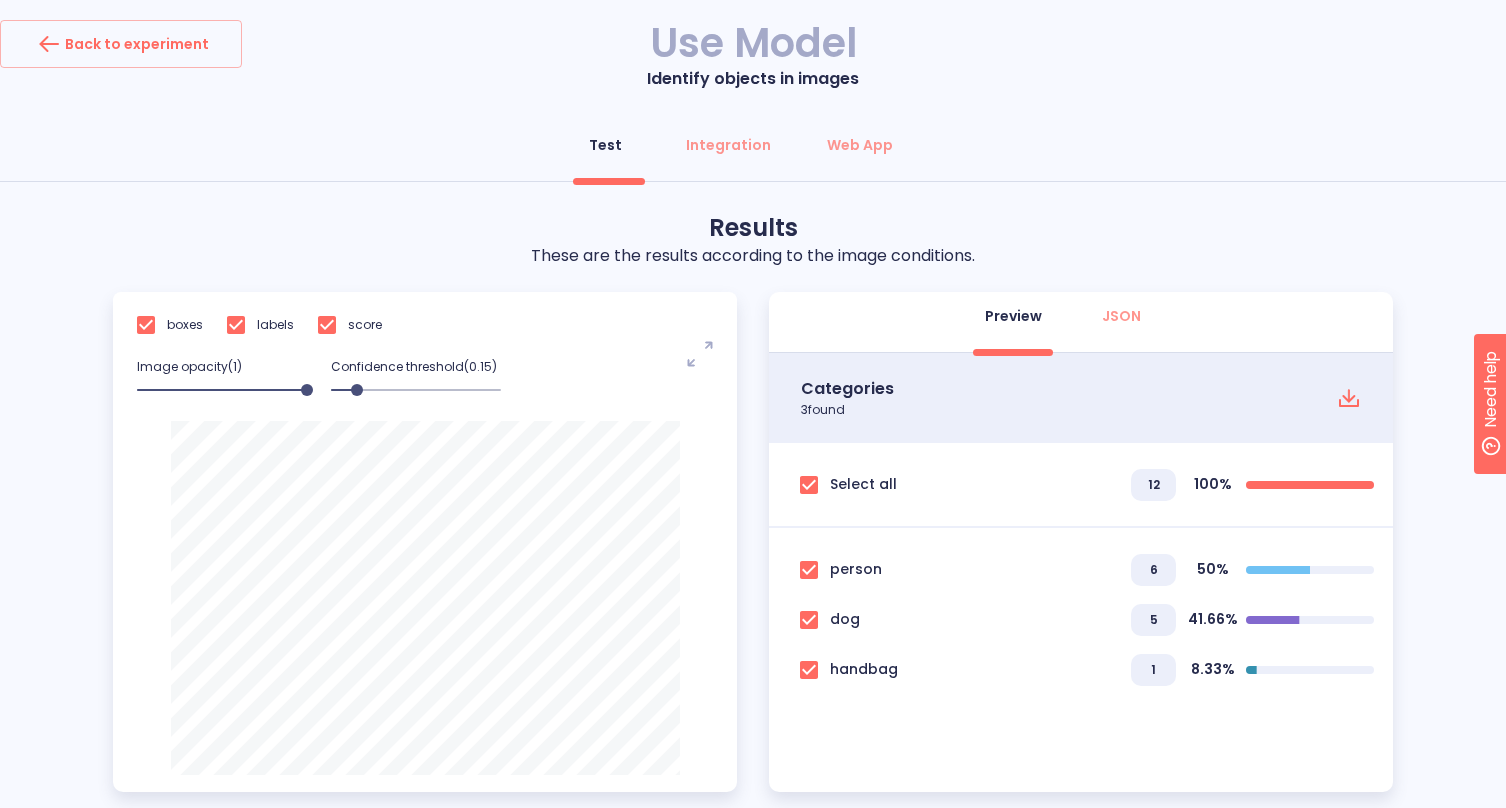 click on "boxes labels score Image opacity( 1 ) Confidence threshold( 0.15 ) noun-max-3797388 Preview   JSON   Categories 3  found Select all 12 100 % person 6 50 % dog 5 41.66 % handbag 1 8.33 %" at bounding box center (753, 542) 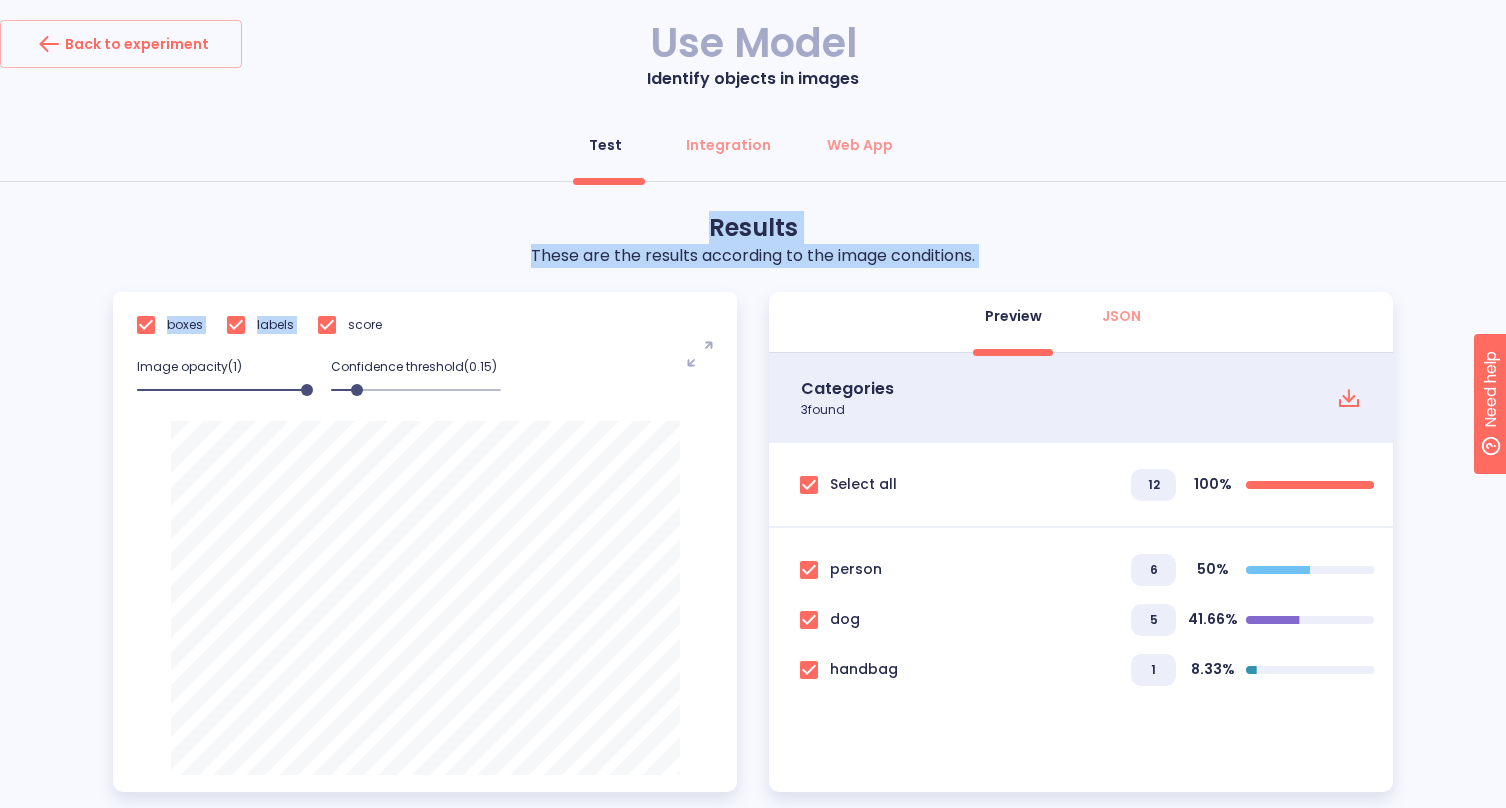 click on "Results These are the results according to the image conditions. boxes labels score Image opacity( 1 ) Confidence threshold( 0.15 ) noun-max-3797388 Preview   JSON   Categories 3  found Select all 12 100 % person 6 50 % dog 5 41.66 % handbag 1 8.33 %" at bounding box center (753, 502) 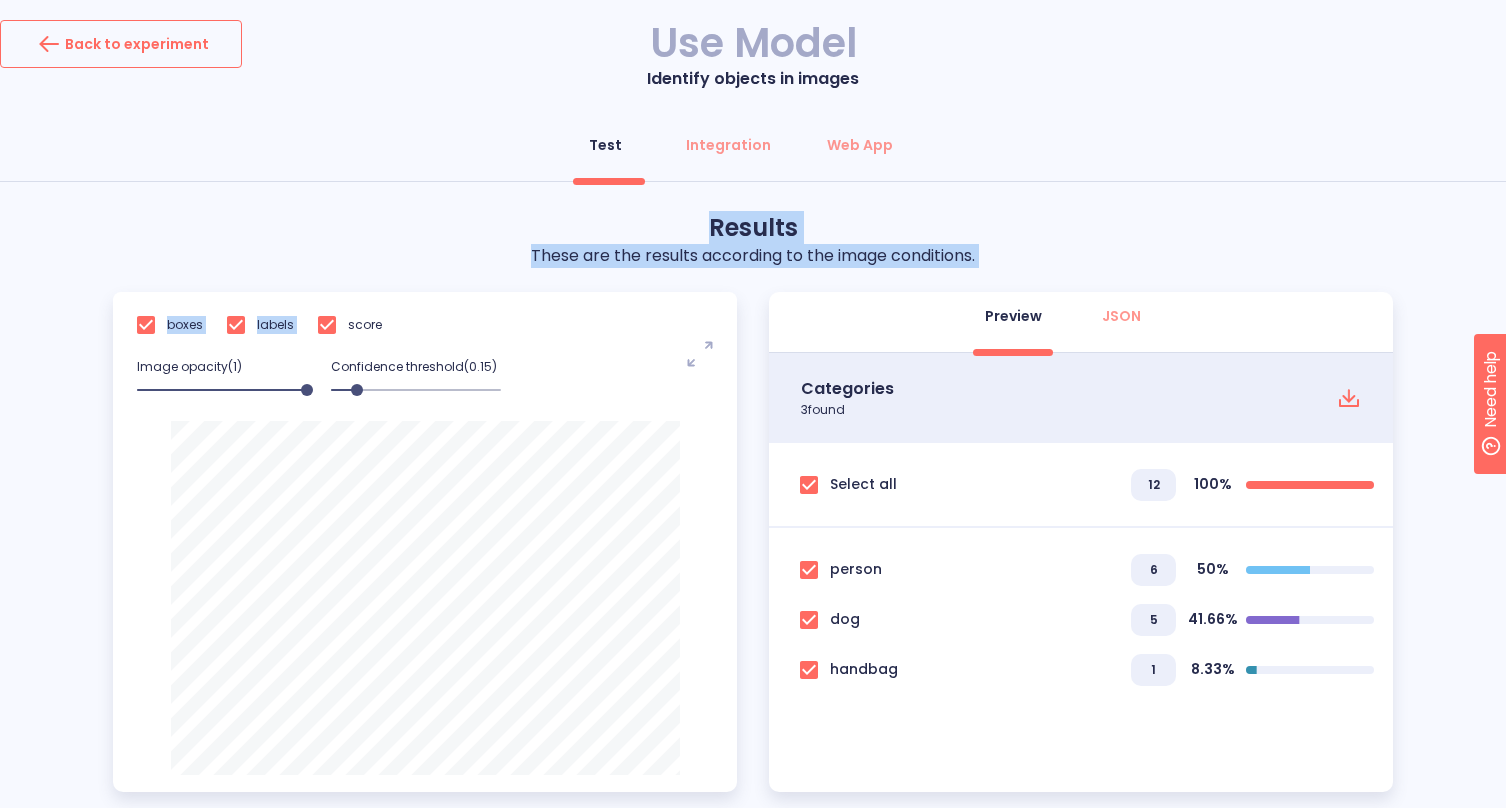 click on "Back to experiment" at bounding box center (121, 44) 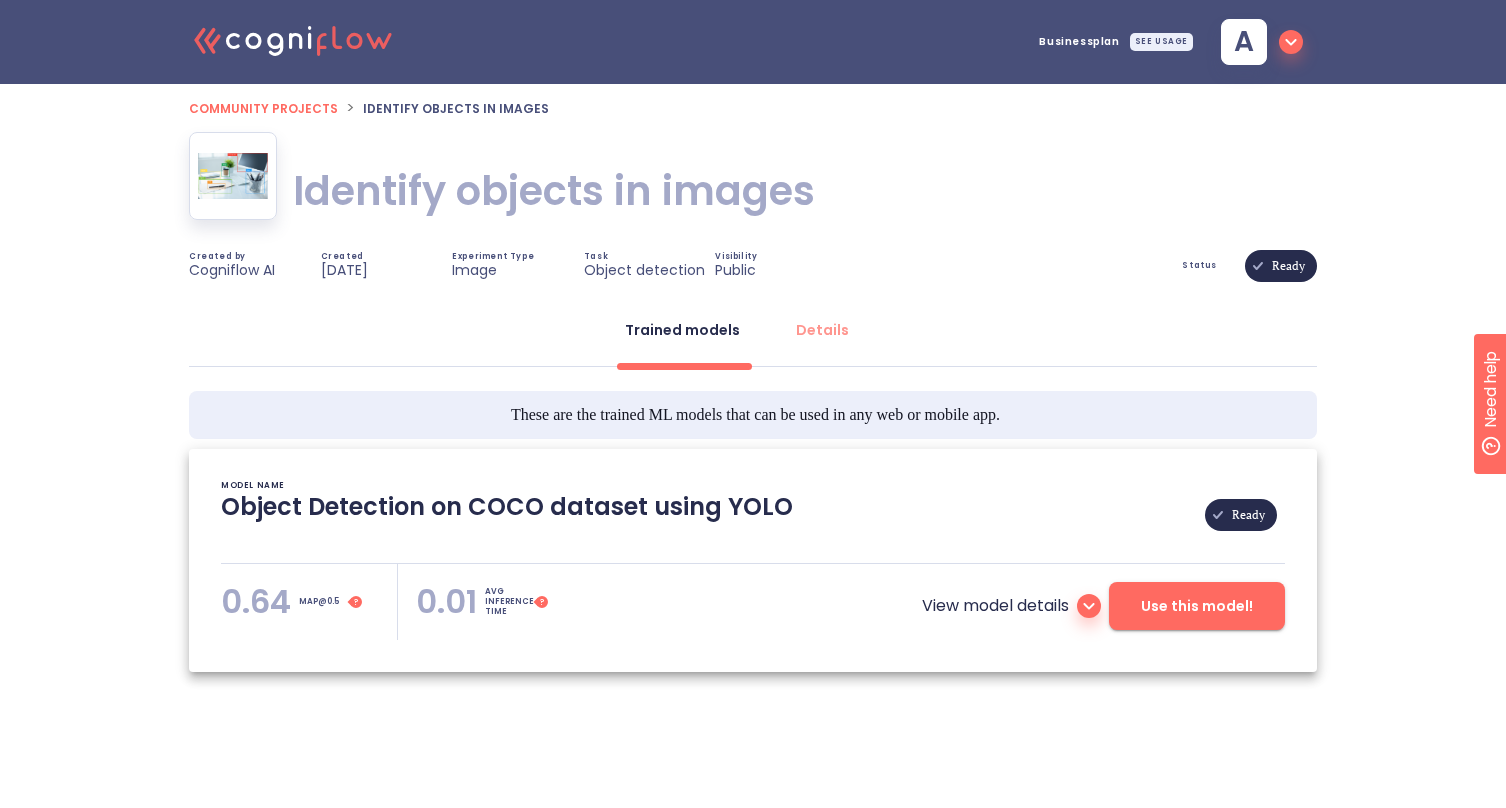 click 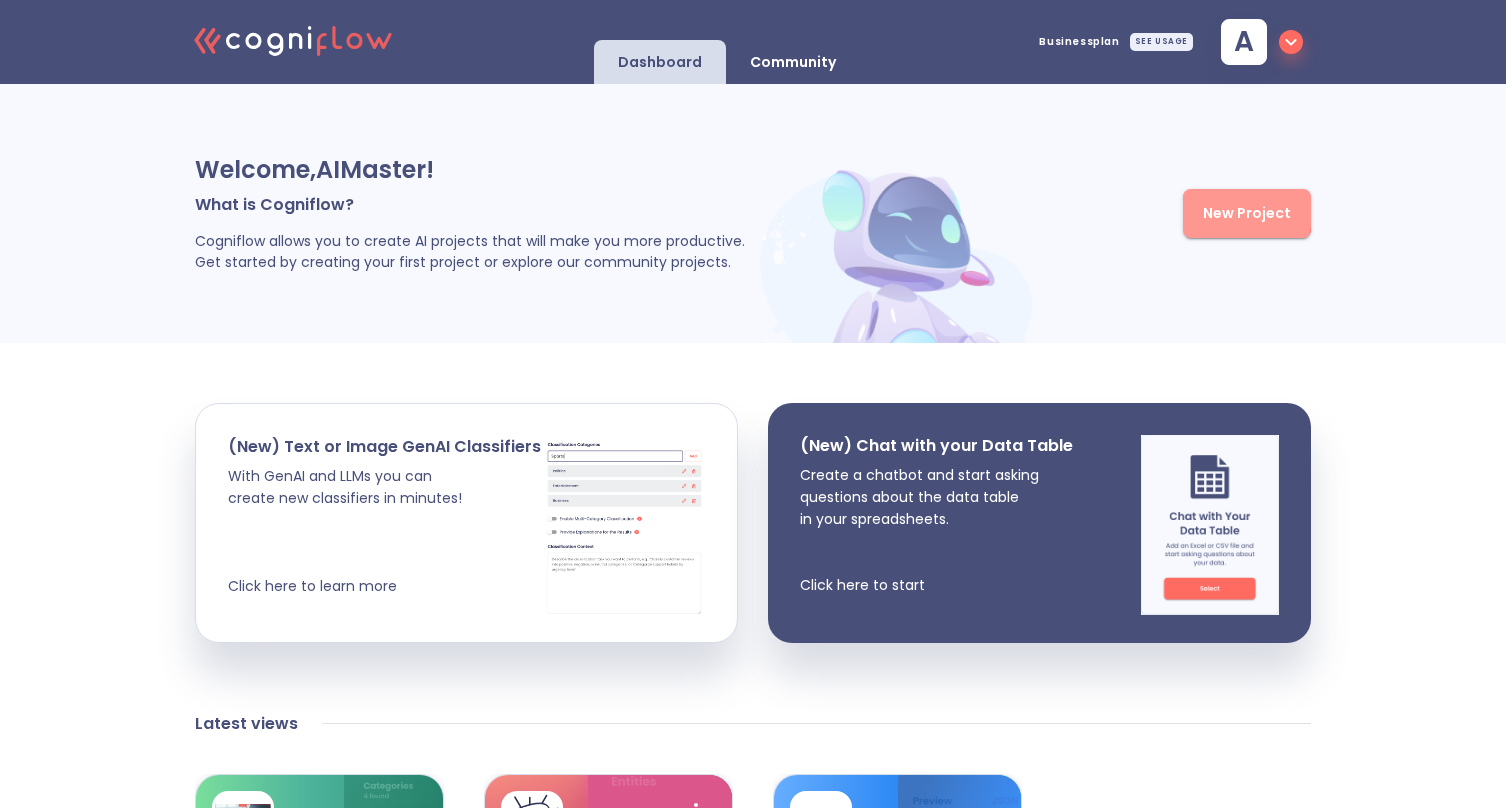 click on "New Project" at bounding box center [1247, 213] 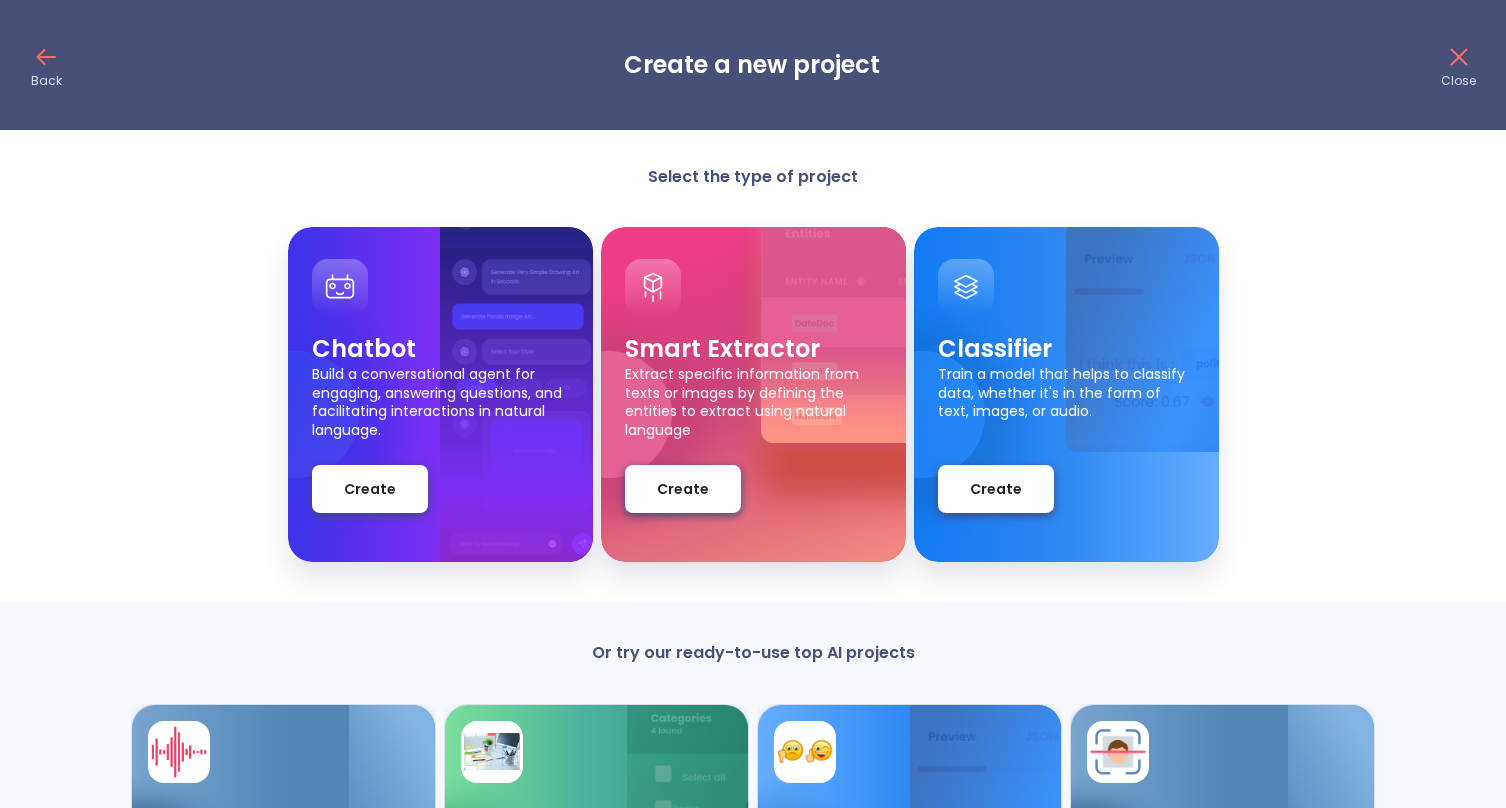 click on "Chatbot Build a conversational agent for engaging, answering questions, and facilitating interactions in natural language. Create Smart Extractor Extract specific information from texts or images by defining the entities to extract using natural language Create Classifier Train a model that helps to classify data, whether it's in the form of text, images, or audio. Create" at bounding box center (753, 394) 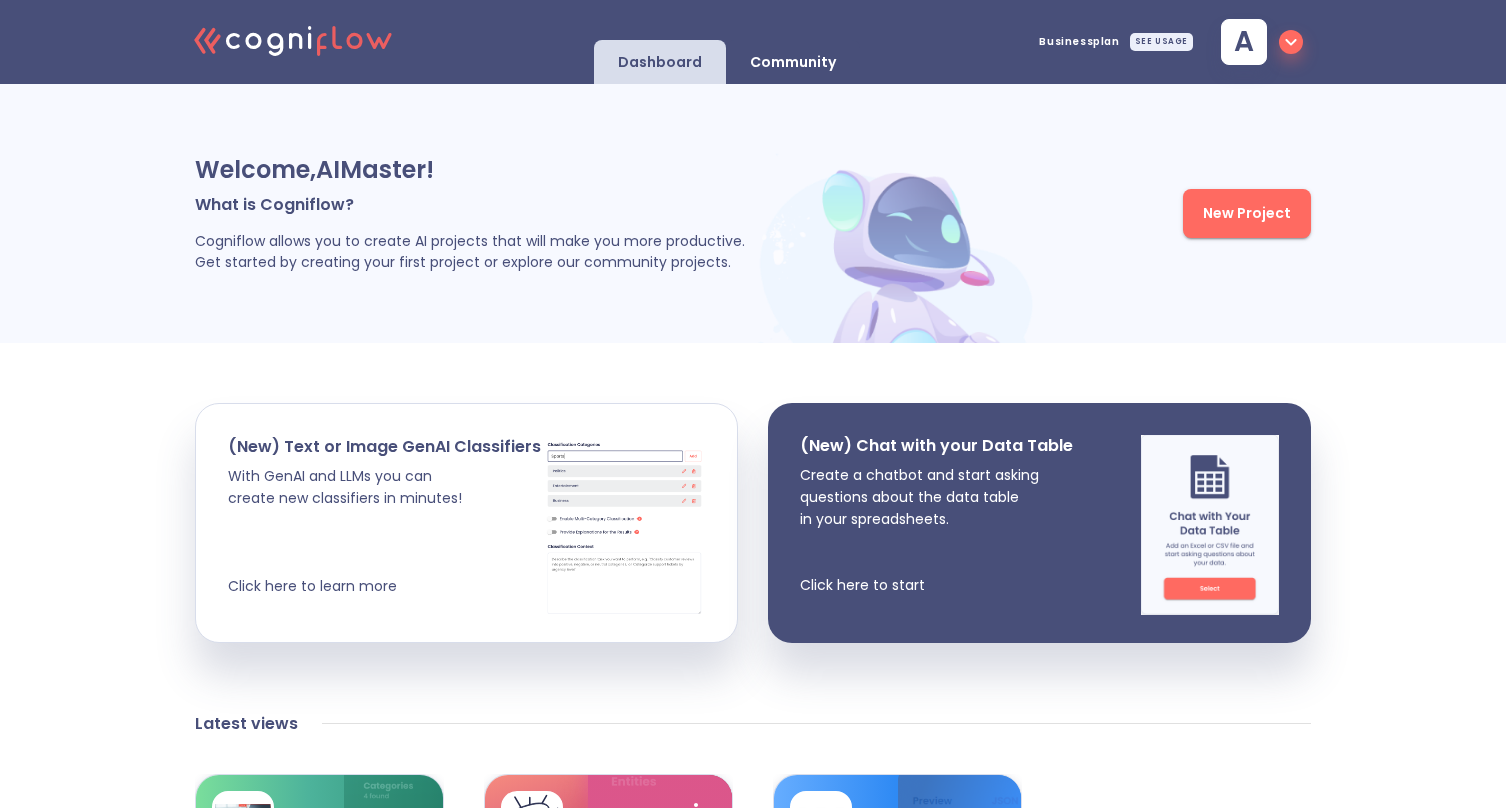click on "A" at bounding box center (1258, 42) 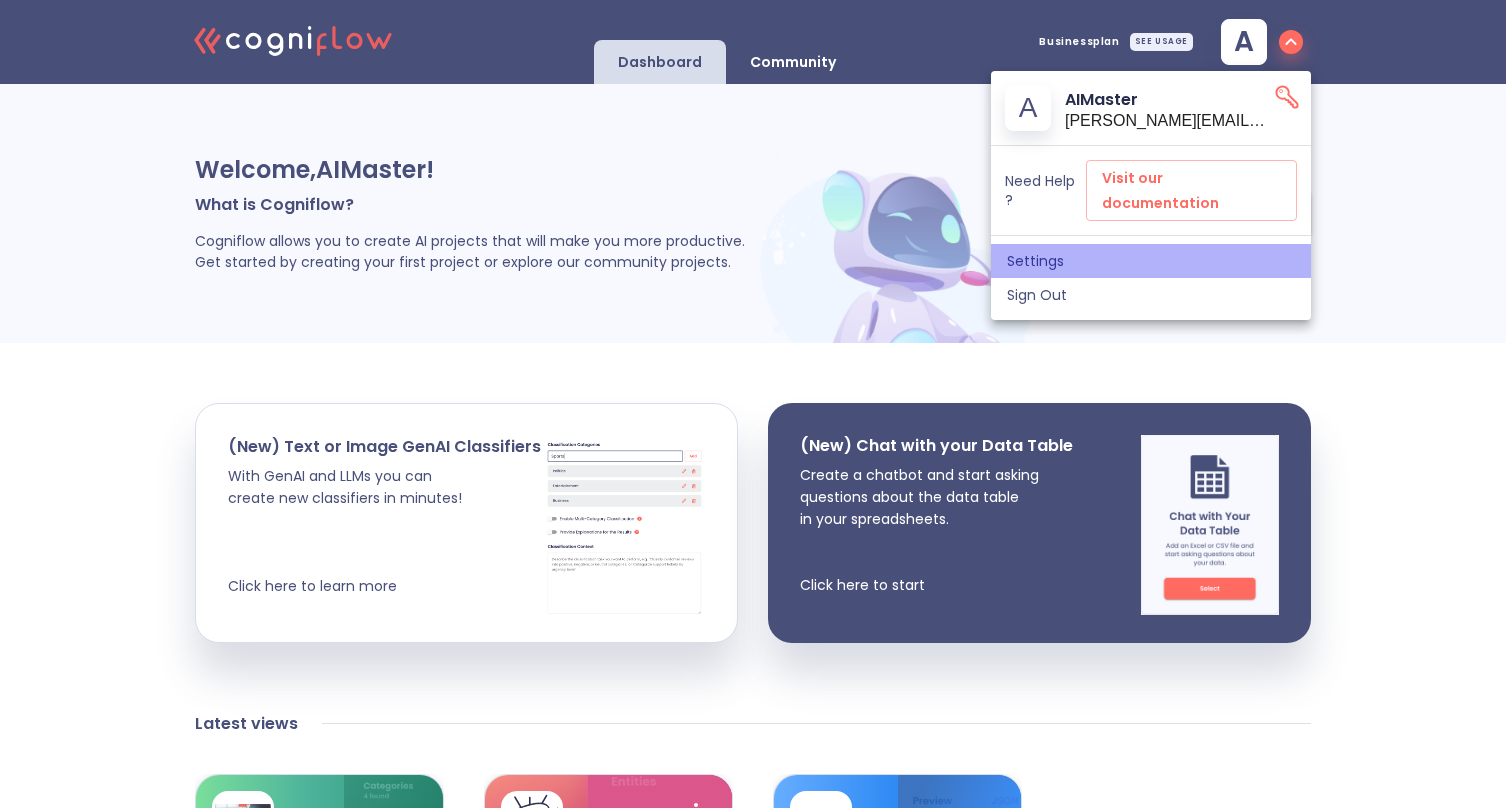 click on "Settings" at bounding box center [1151, 261] 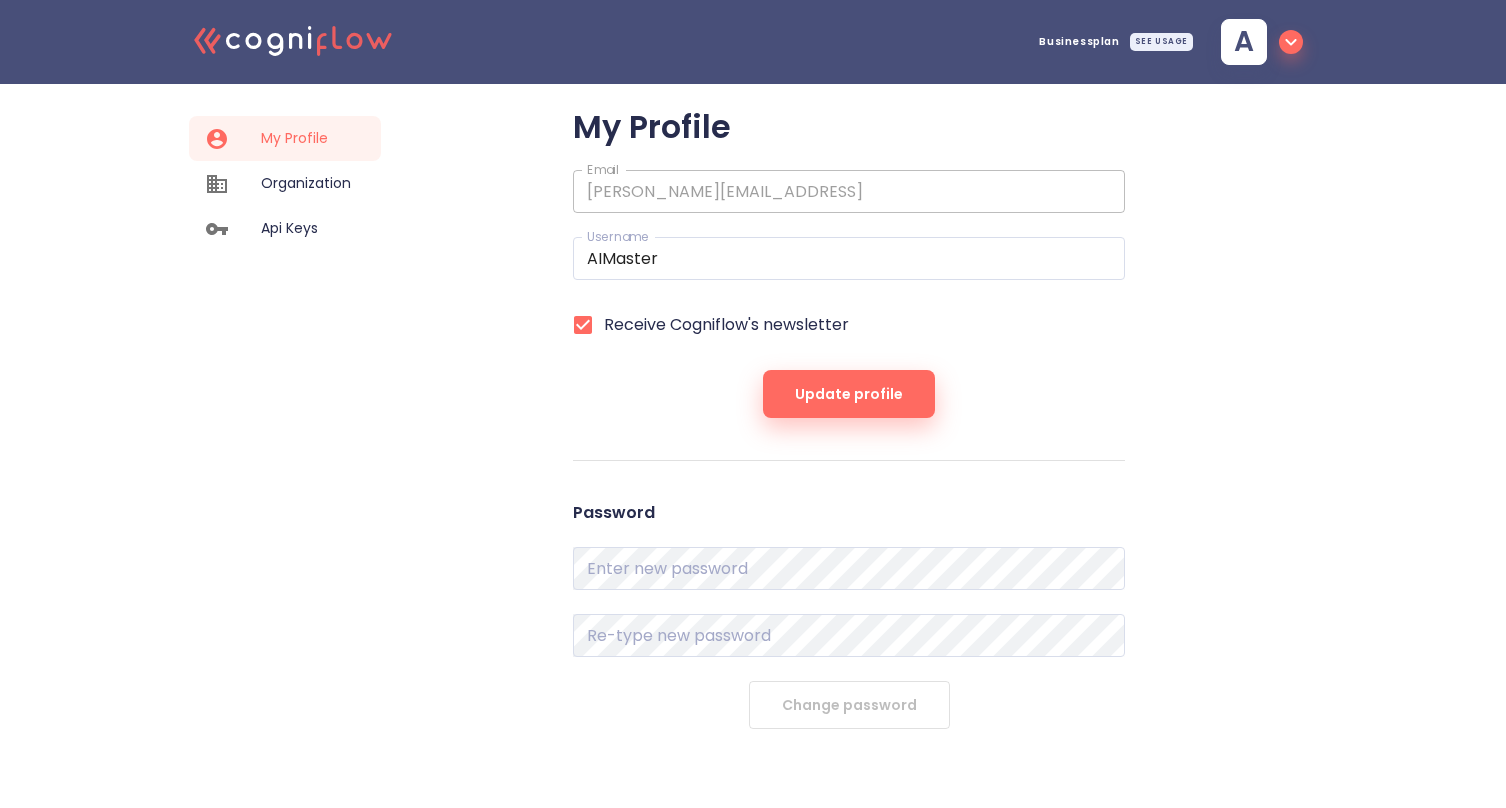 click on "Organization" at bounding box center (306, 183) 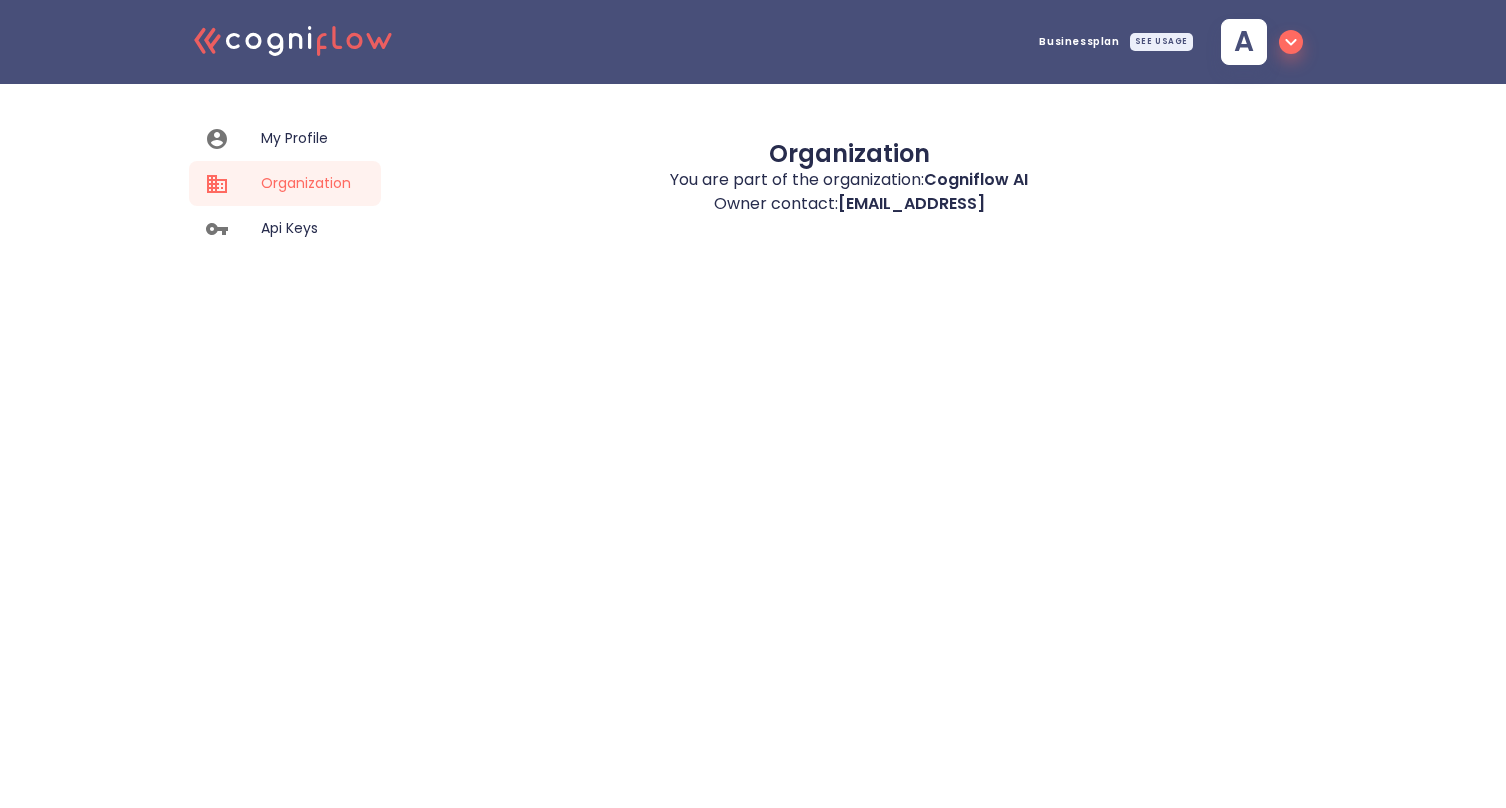 click on "My Profile" at bounding box center [306, 138] 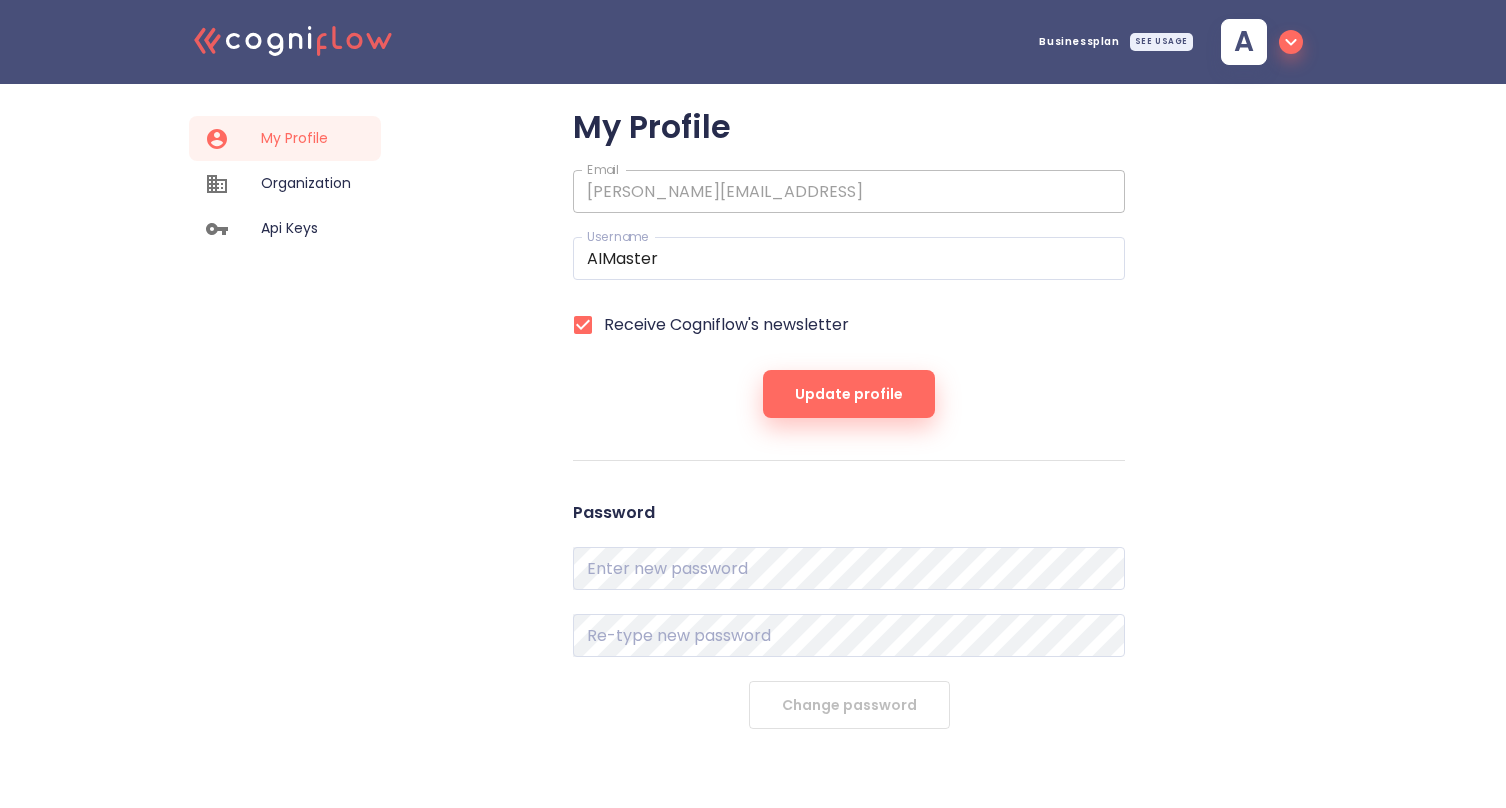 click 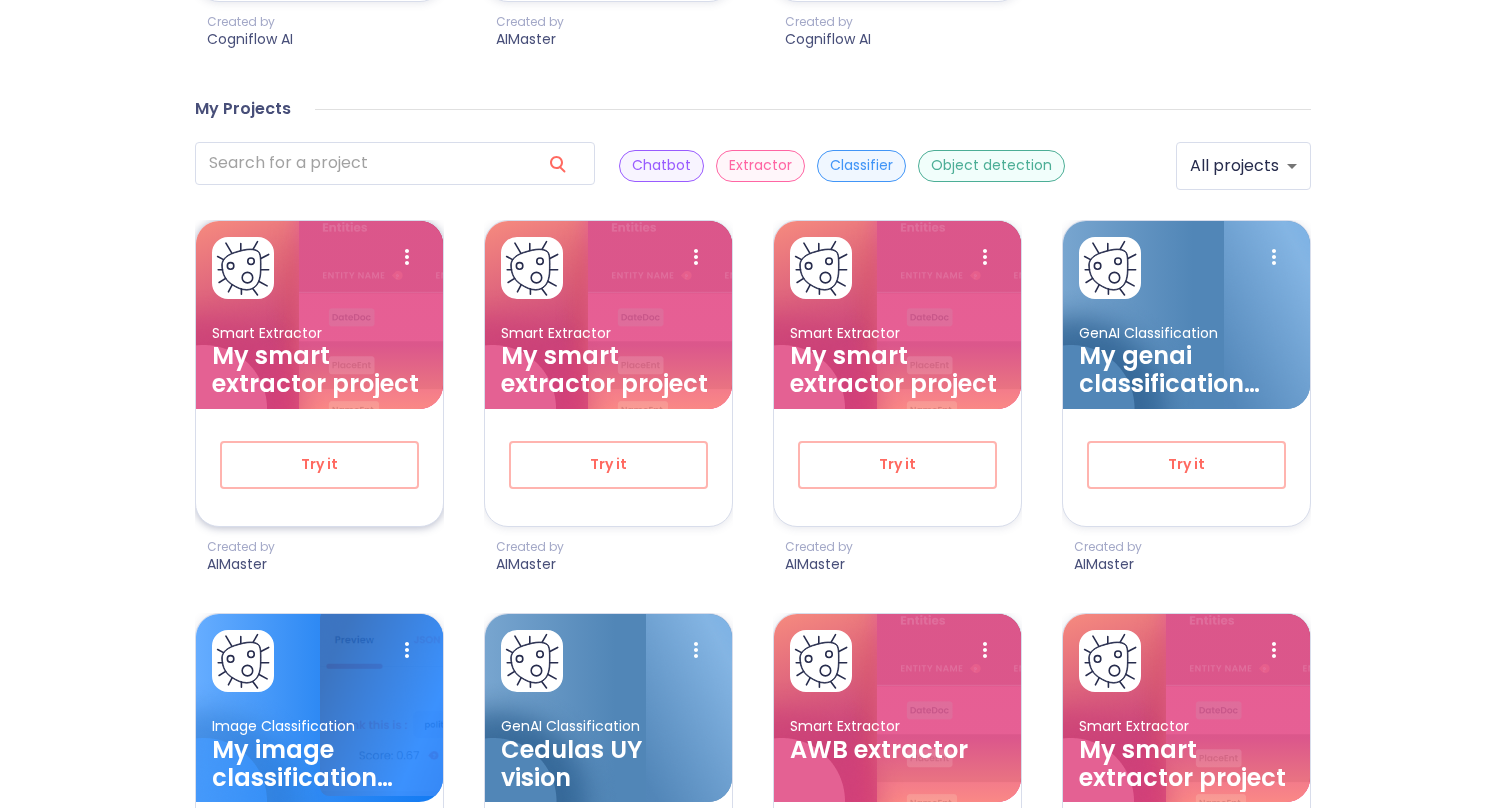 scroll, scrollTop: 1080, scrollLeft: 0, axis: vertical 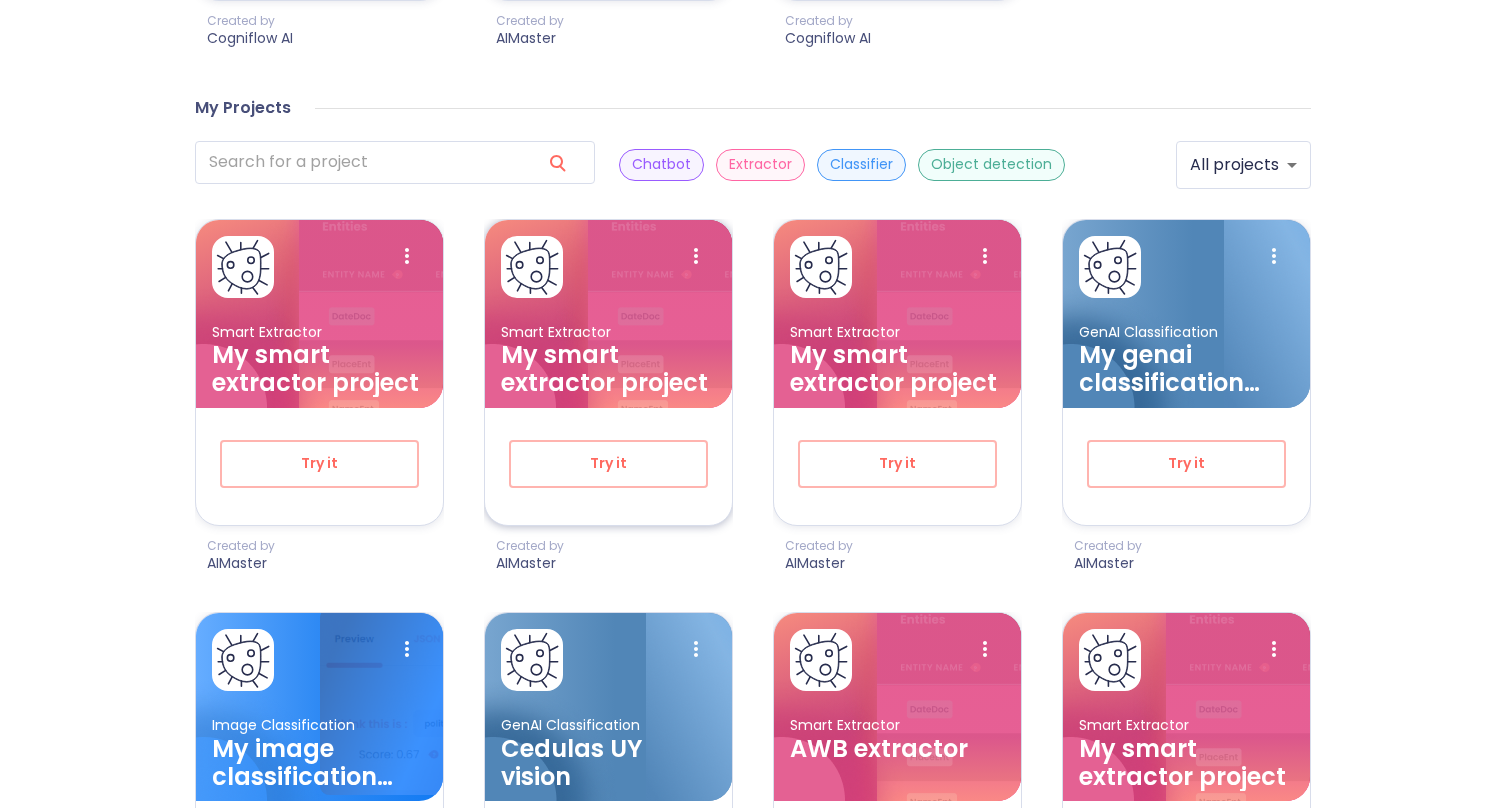 click on "My smart extractor project" at bounding box center [608, 369] 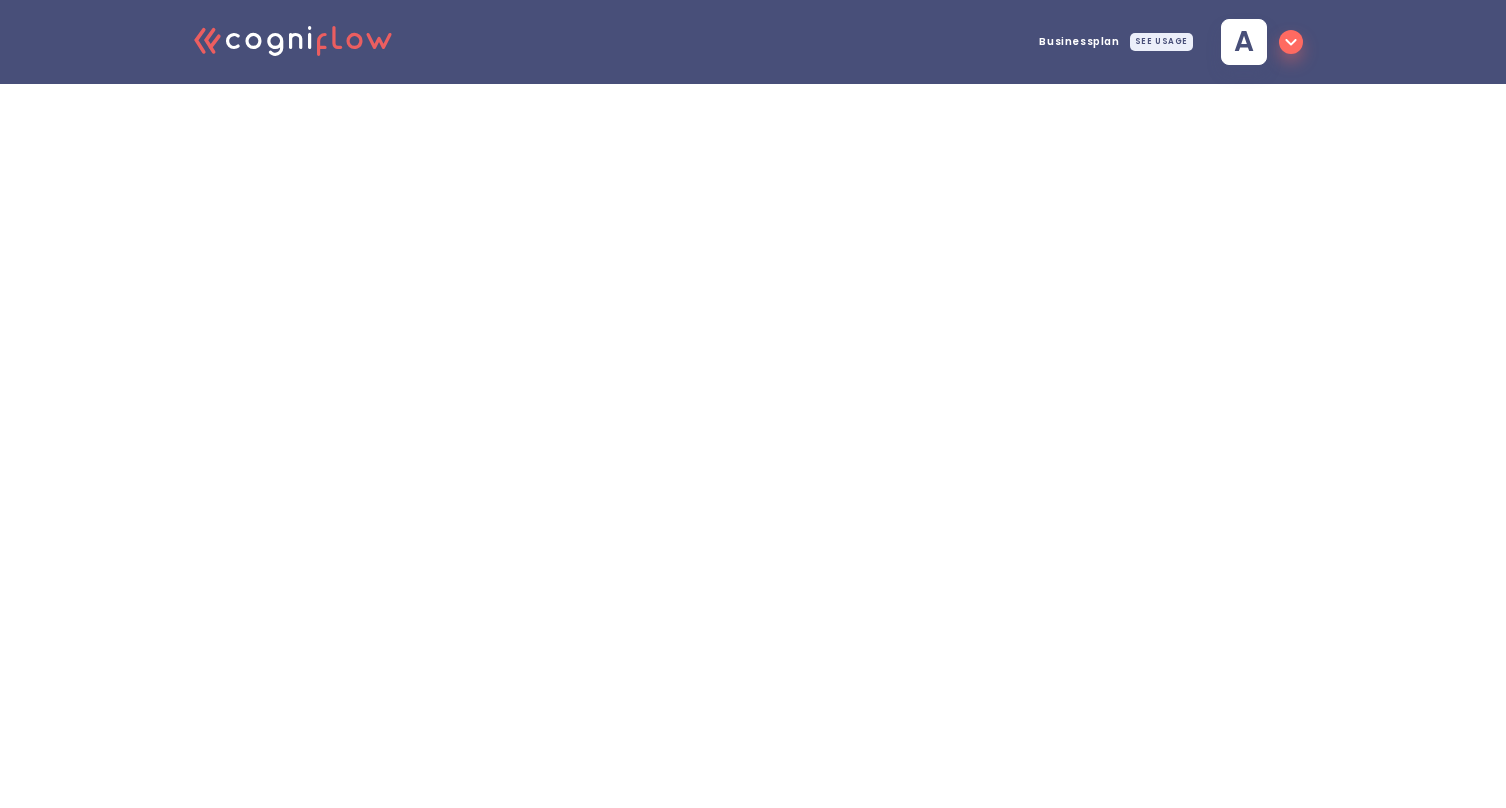 scroll, scrollTop: 0, scrollLeft: 0, axis: both 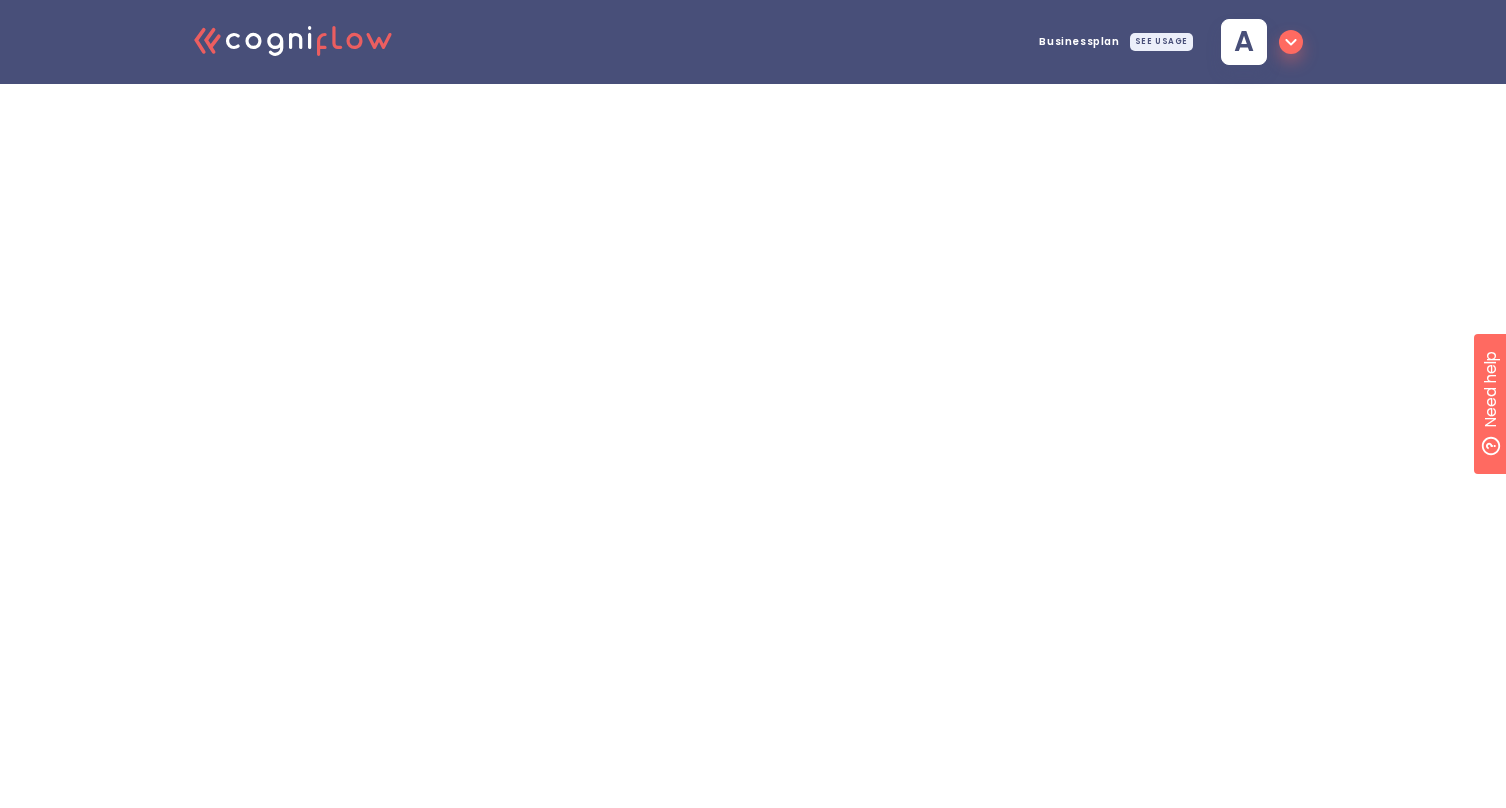click on ".cls-1{fill:#141624;}.cls-2{fill:#eb5e60;}.cls-3{fill:none;stroke:#eb5e60;stroke-linecap:round;stroke-miterlimit:10;stroke-width:14px;} 1a" 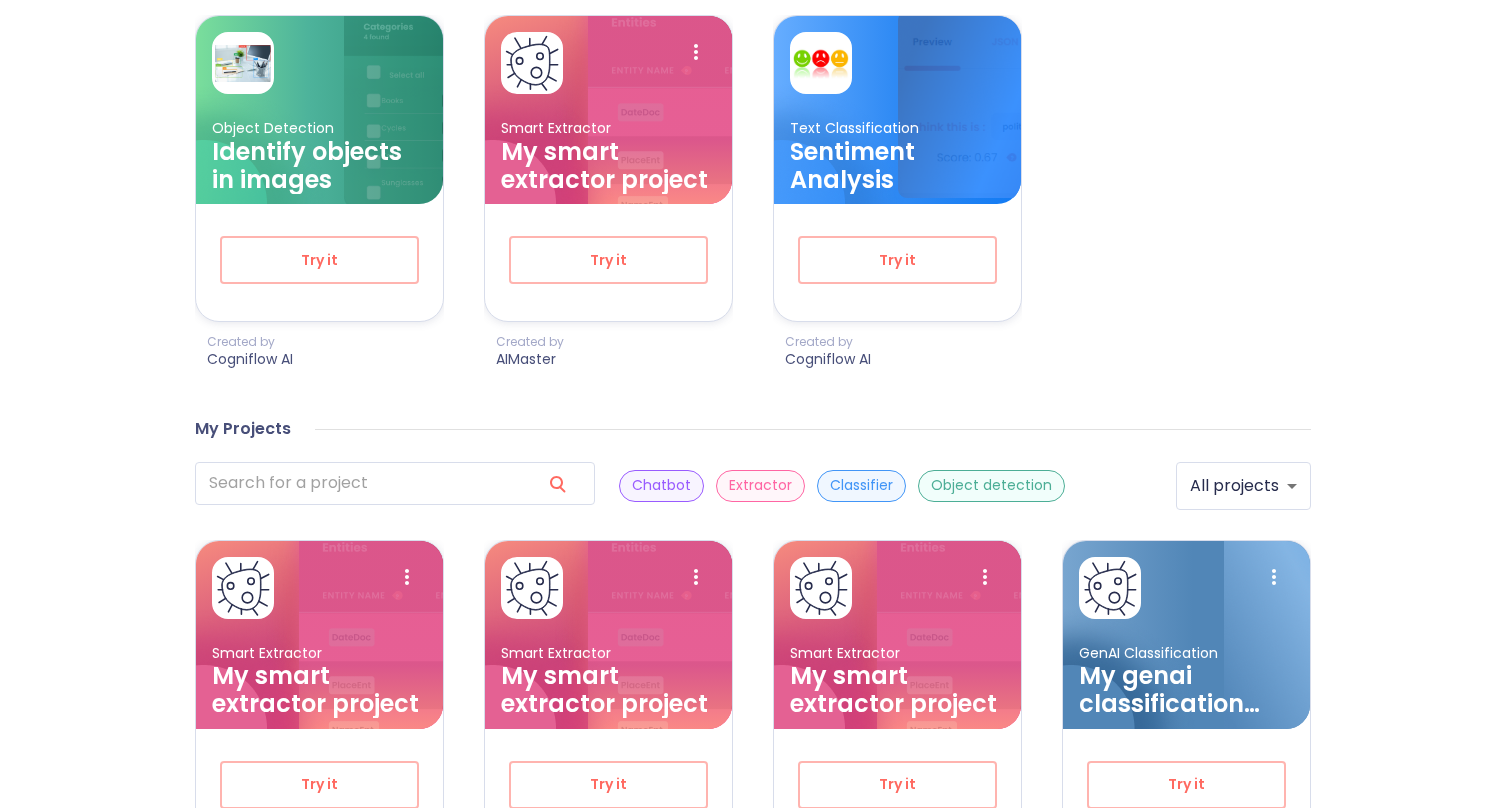 scroll, scrollTop: 764, scrollLeft: 0, axis: vertical 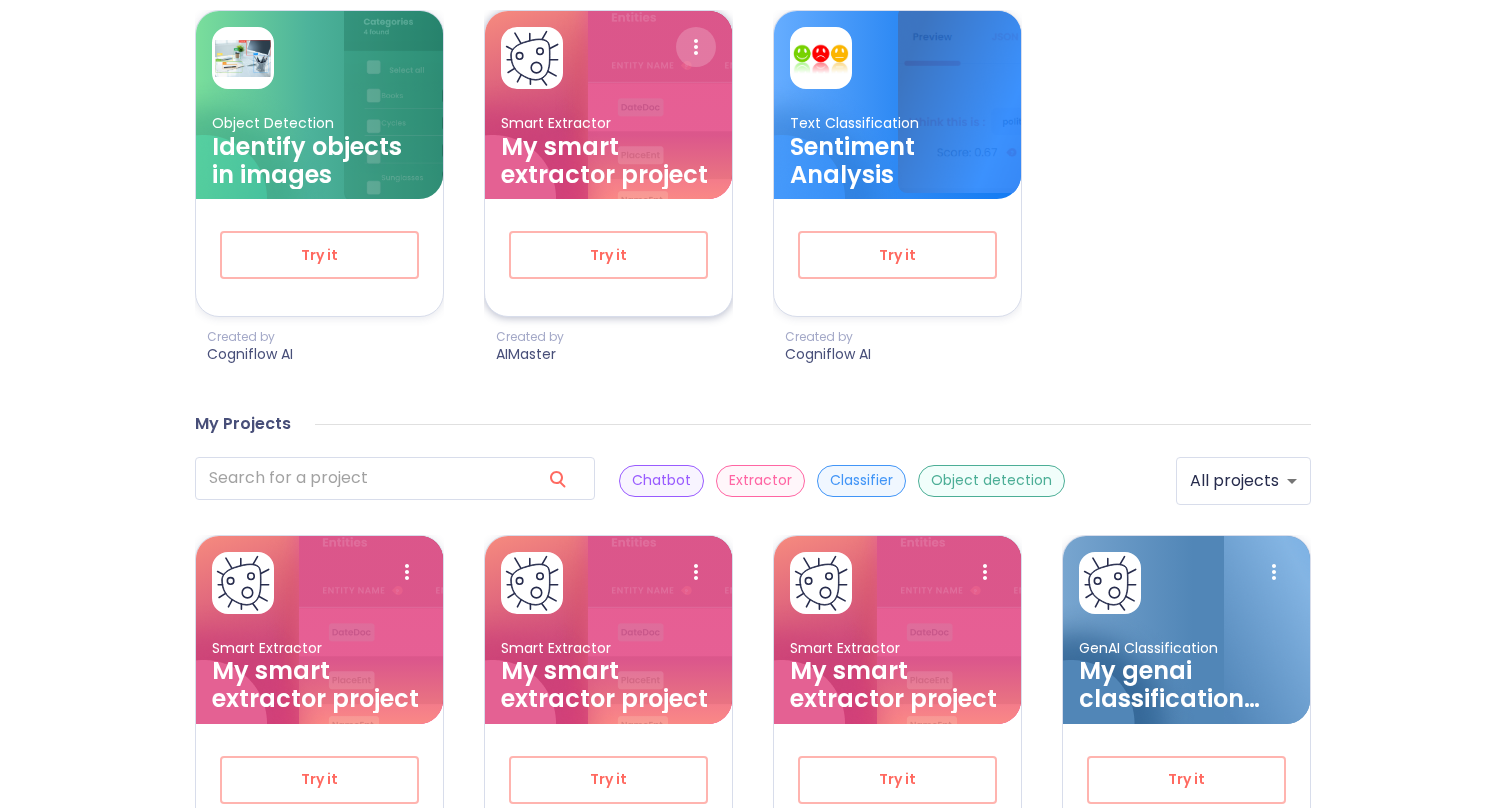 click 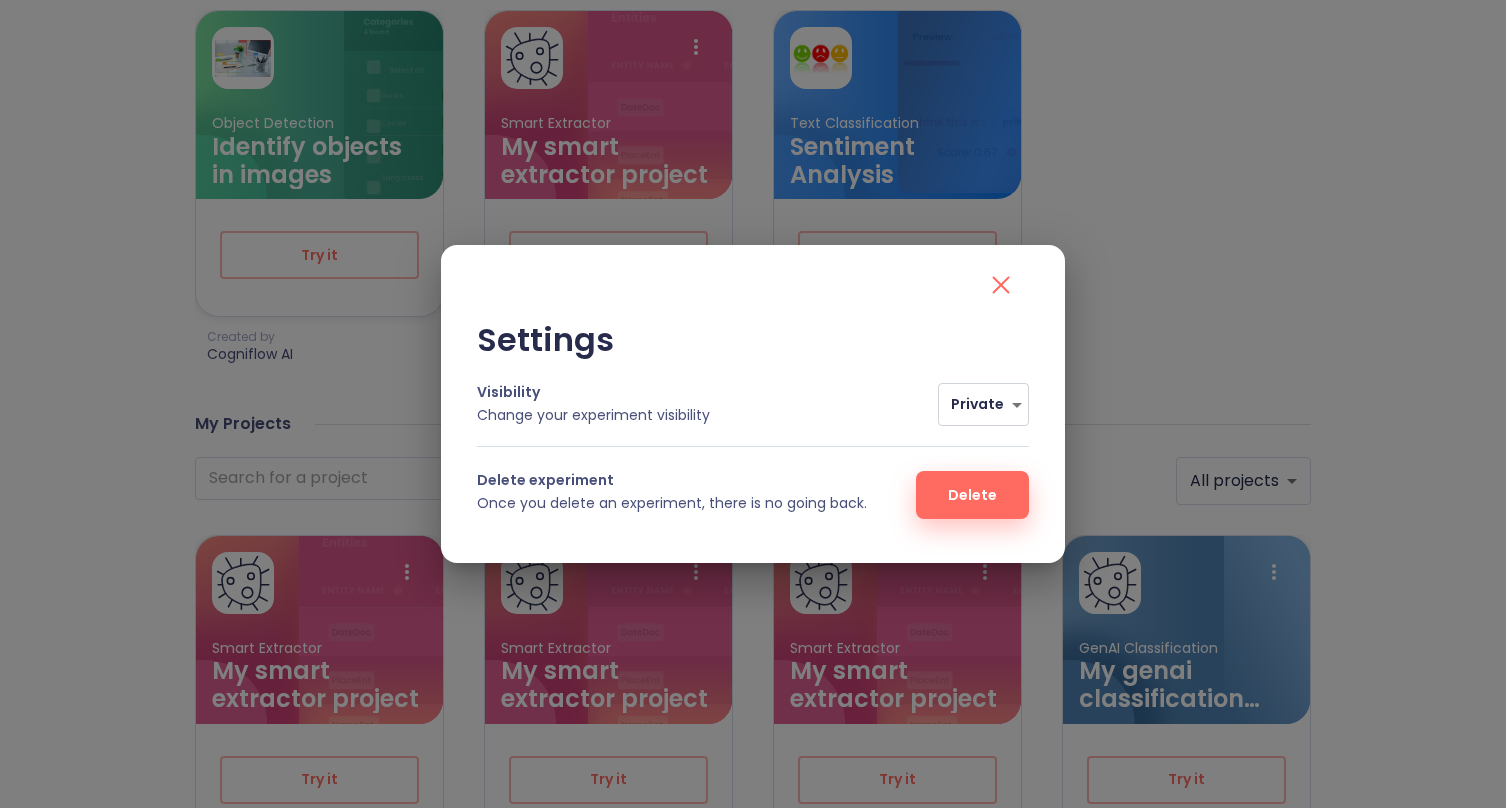 click on ".cls-1{fill:#141624;}.cls-2{fill:#eb5e60;}.cls-3{fill:none;stroke:#eb5e60;stroke-linecap:round;stroke-miterlimit:10;stroke-width:14px;} 1a Dashboard Community Business  plan SEE USAGE A Welcome,  AIMaster ! What is Cogniflow? Cogniflow allows you to create AI projects that will make you more productive.
Get started by creating your first project or explore our community projects. New Project (New) Text or Image GenAI Classifiers With GenAI and LLMs you can
create new classifiers in minutes!
Click here to learn more (New) Chat with your Data Table Create a chatbot and start asking
questions about the data table
in your spreadsheets.
Click here to start Latest views Object Detection Identify objects in images Try it Created by Cogniflow AI Smart Extractor My smart extractor project Try it Created by AIMaster Text Classification Sentiment Analysis Try it Created by Cogniflow AI My Projects ​ Chatbot Extractor Classifier Object detection All projects all ​ Smart Extractor My smart extractor project
0" at bounding box center (753, 455) 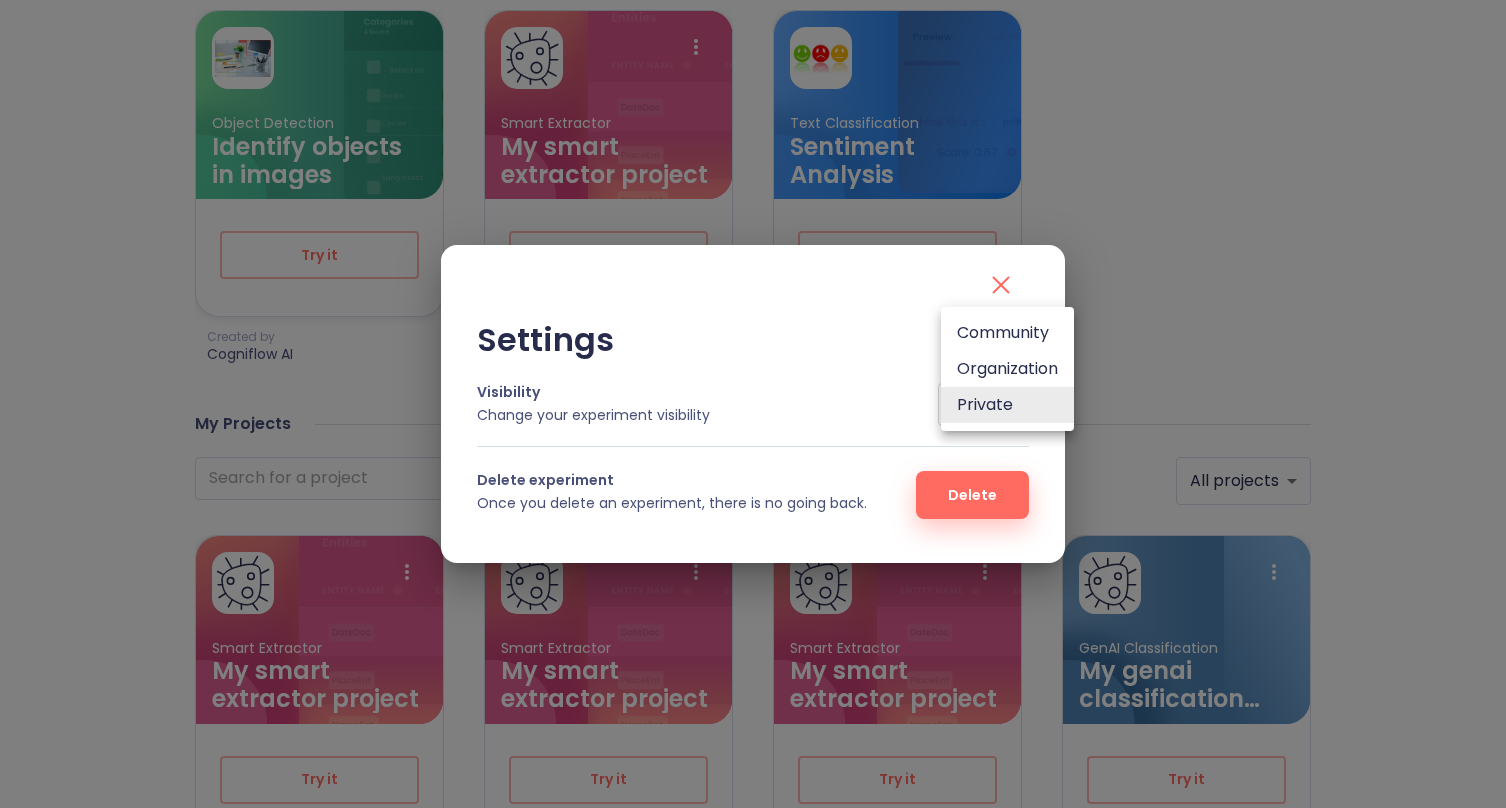 click at bounding box center (753, 404) 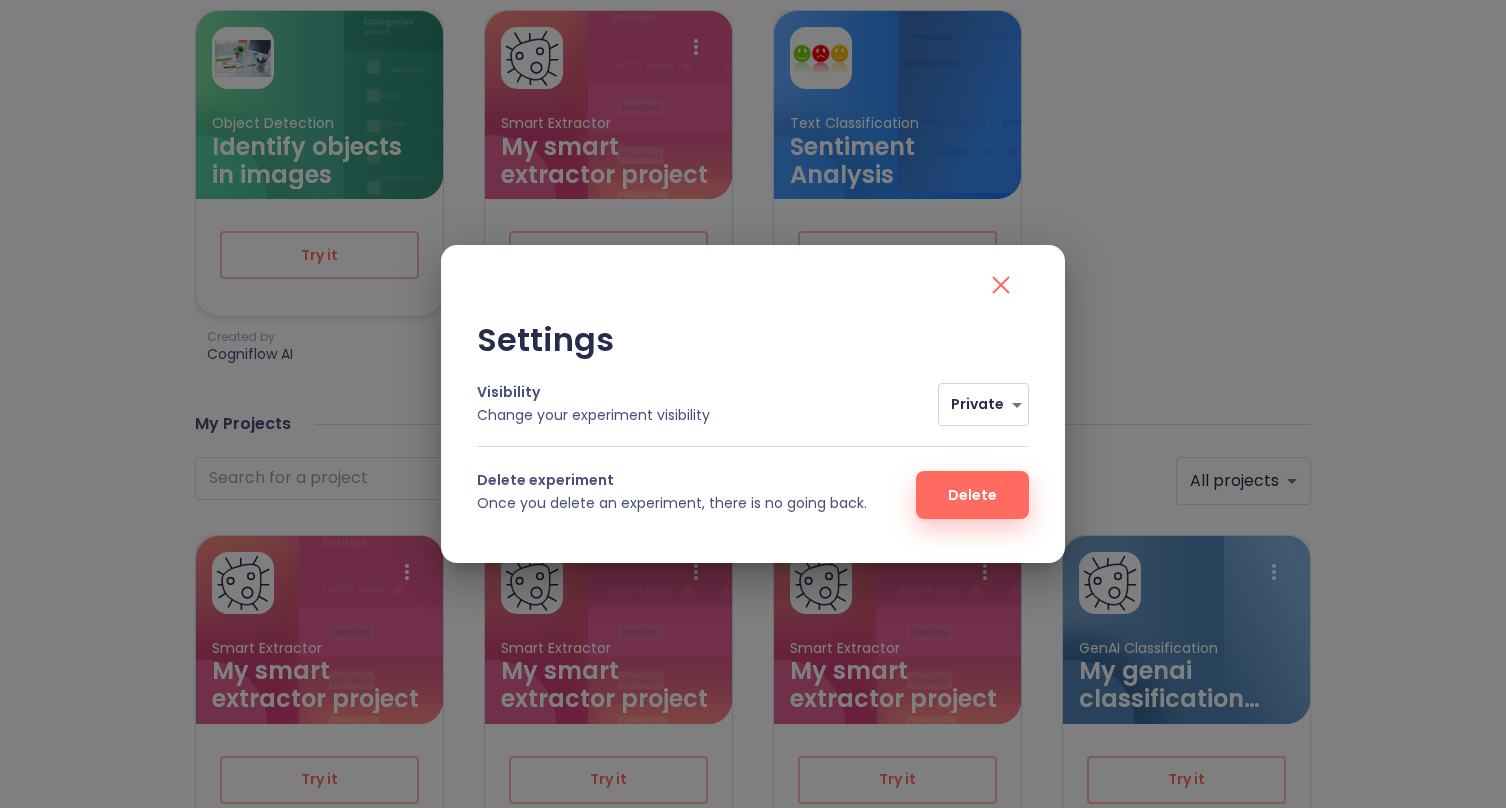 click 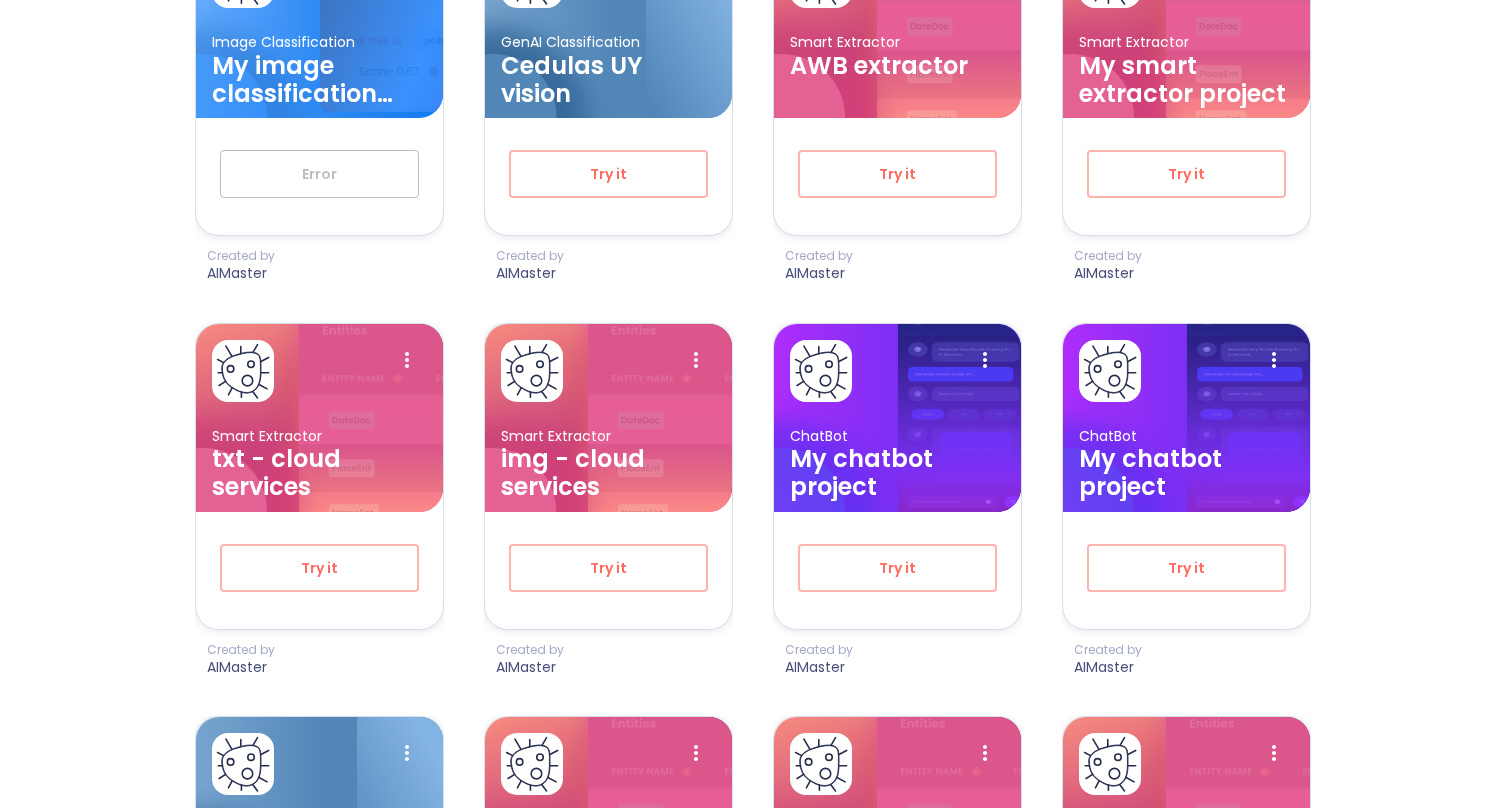 scroll, scrollTop: 0, scrollLeft: 0, axis: both 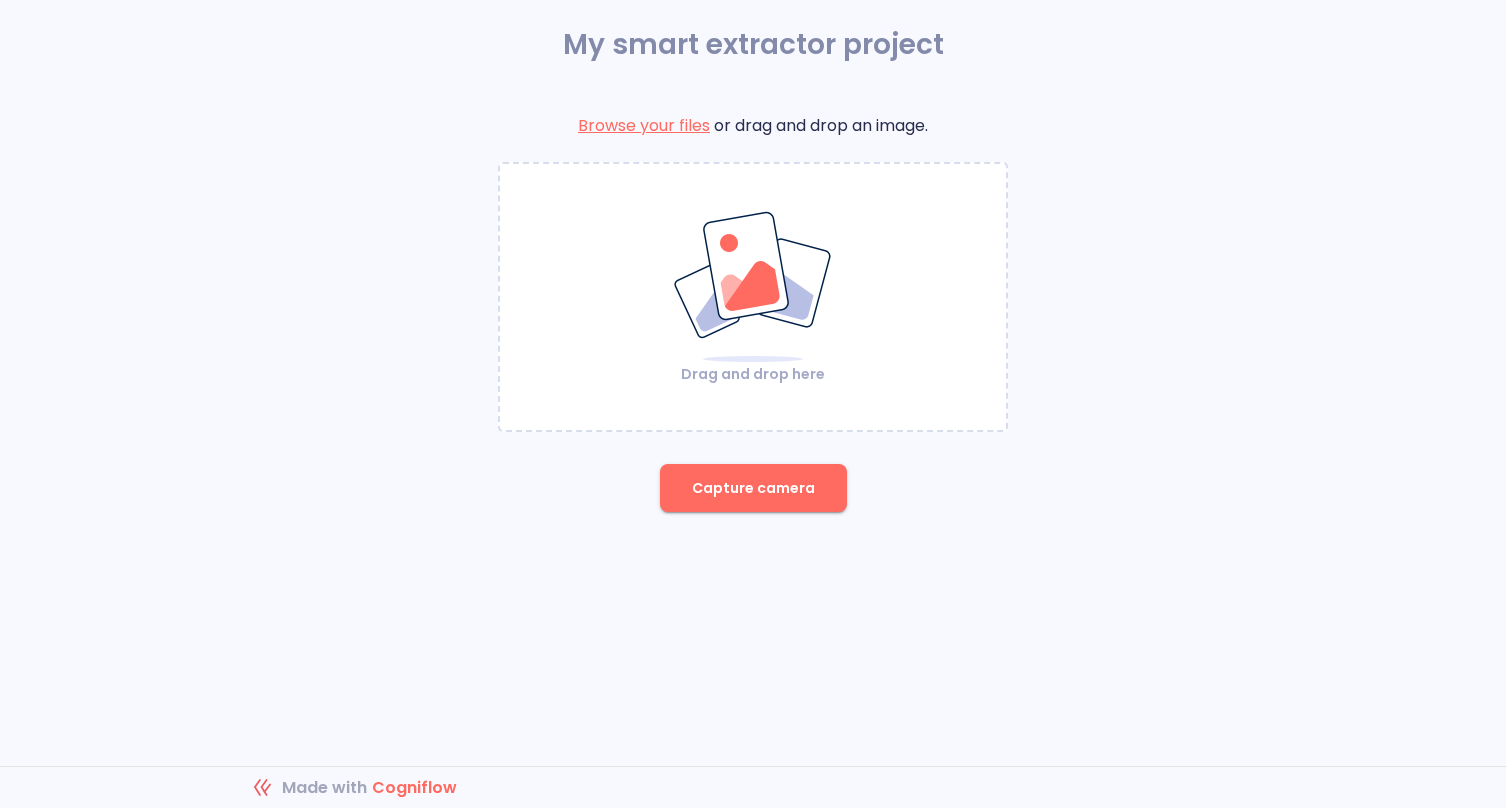 drag, startPoint x: 839, startPoint y: 682, endPoint x: 497, endPoint y: 787, distance: 357.7555 